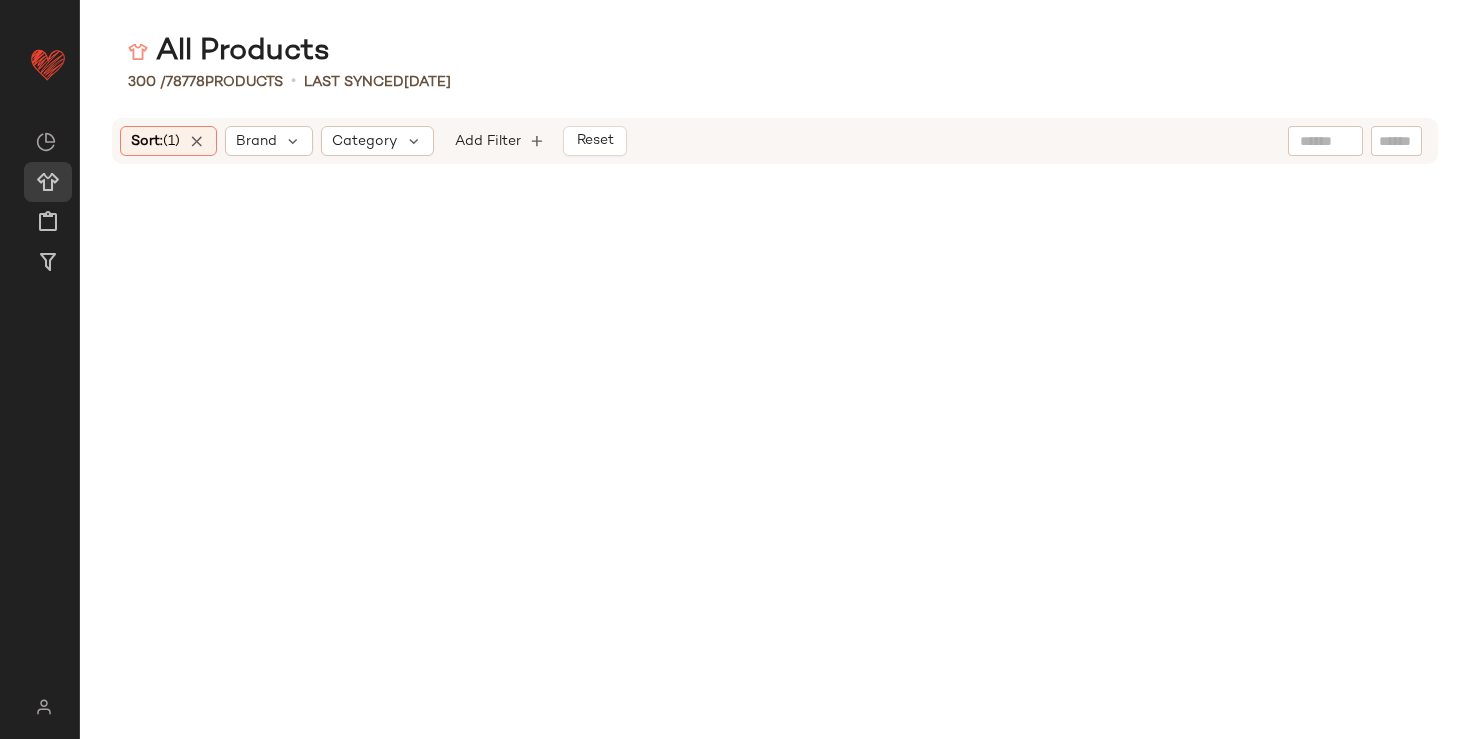 scroll, scrollTop: 0, scrollLeft: 0, axis: both 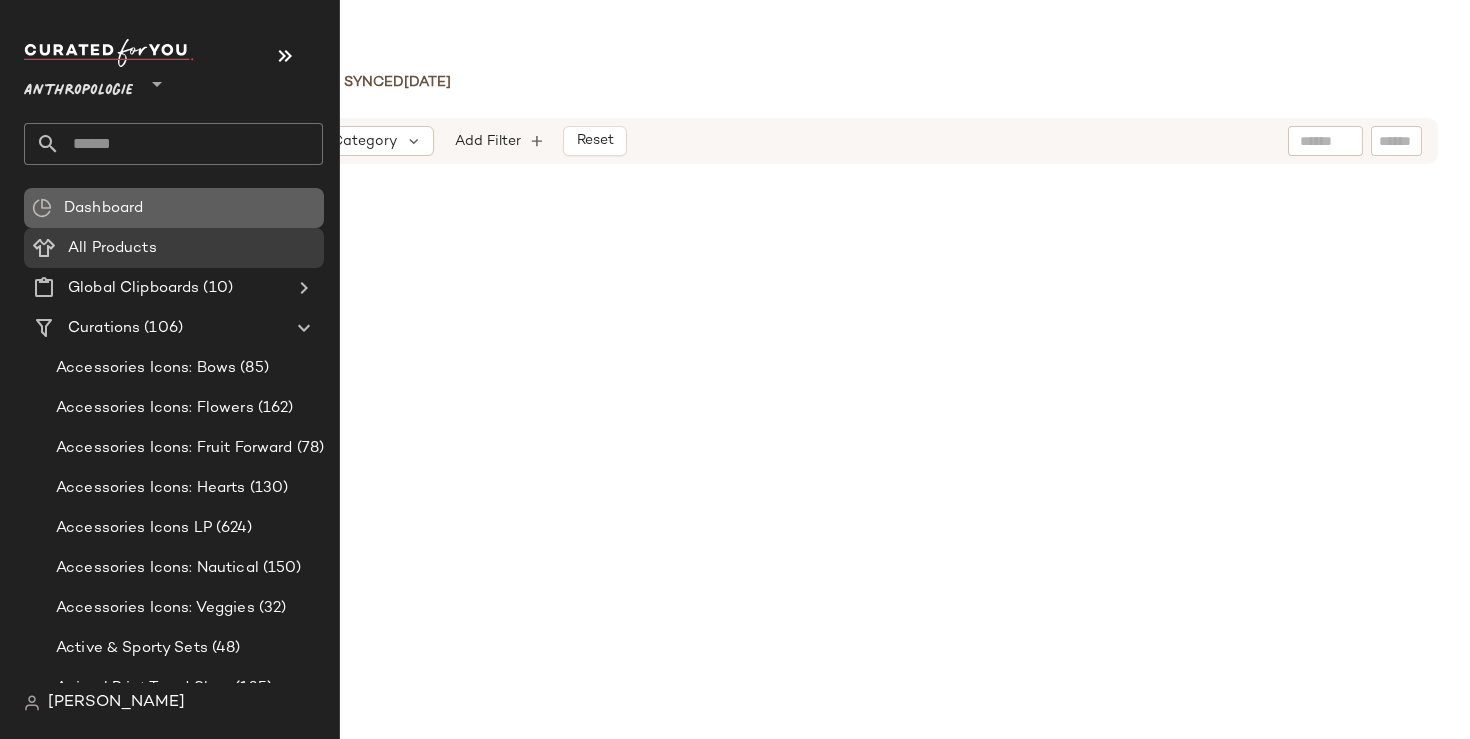 click on "Dashboard" at bounding box center [103, 208] 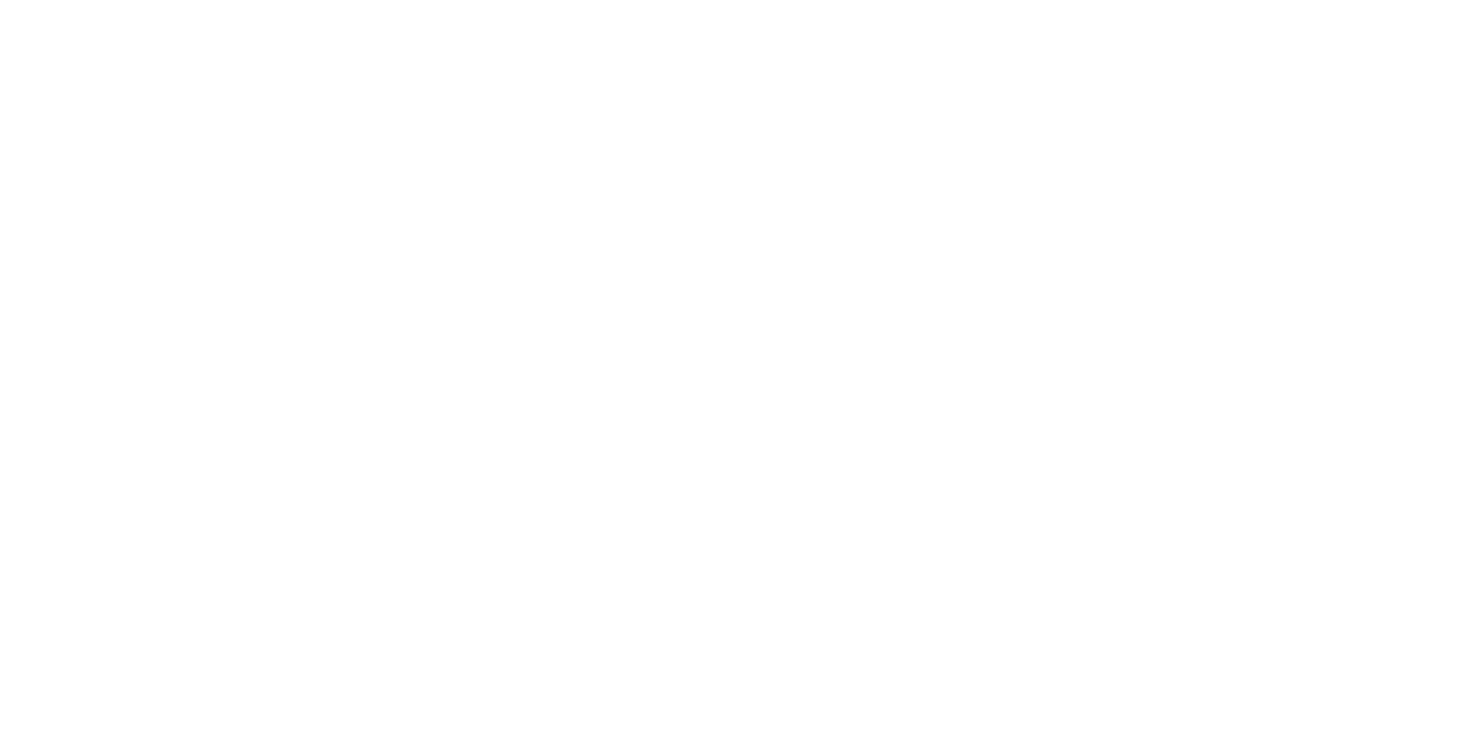 scroll, scrollTop: 0, scrollLeft: 0, axis: both 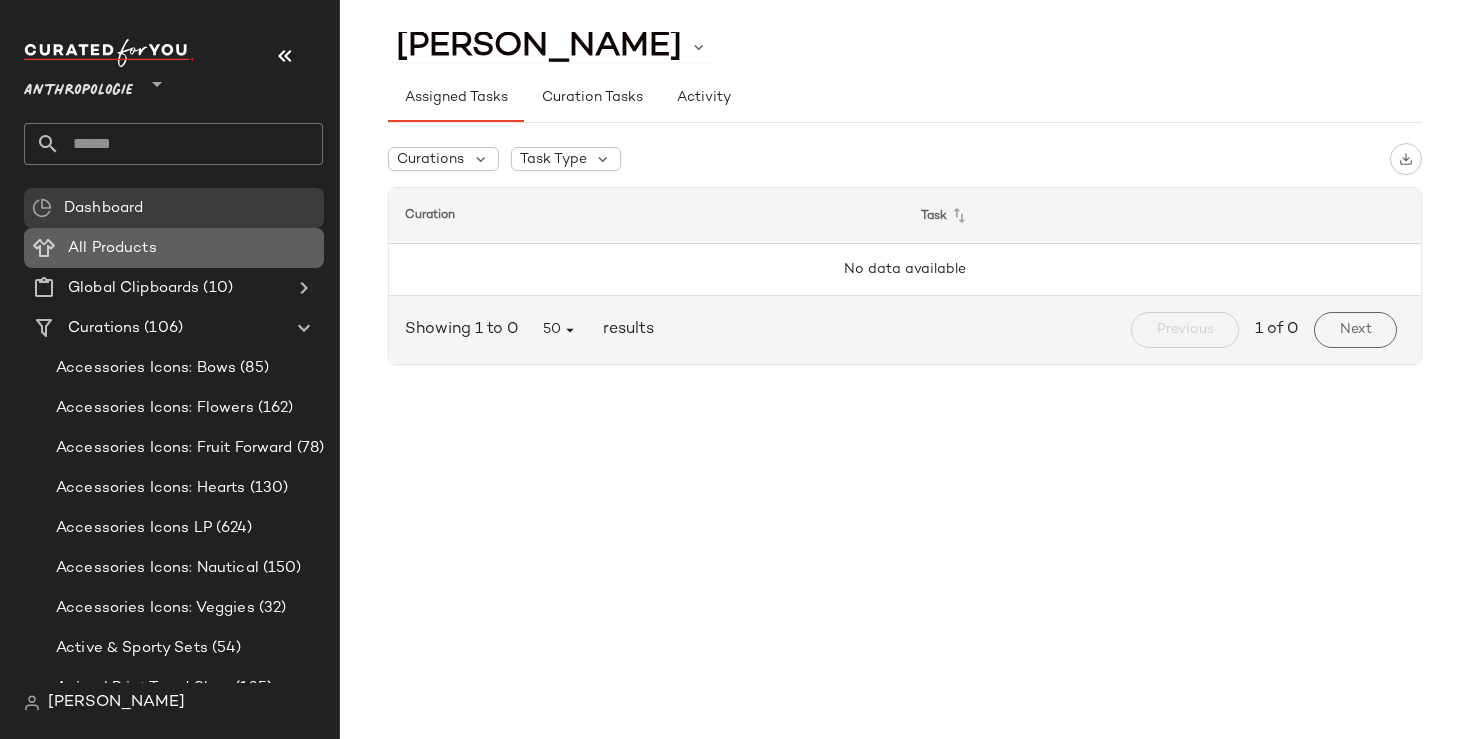 click on "All Products" 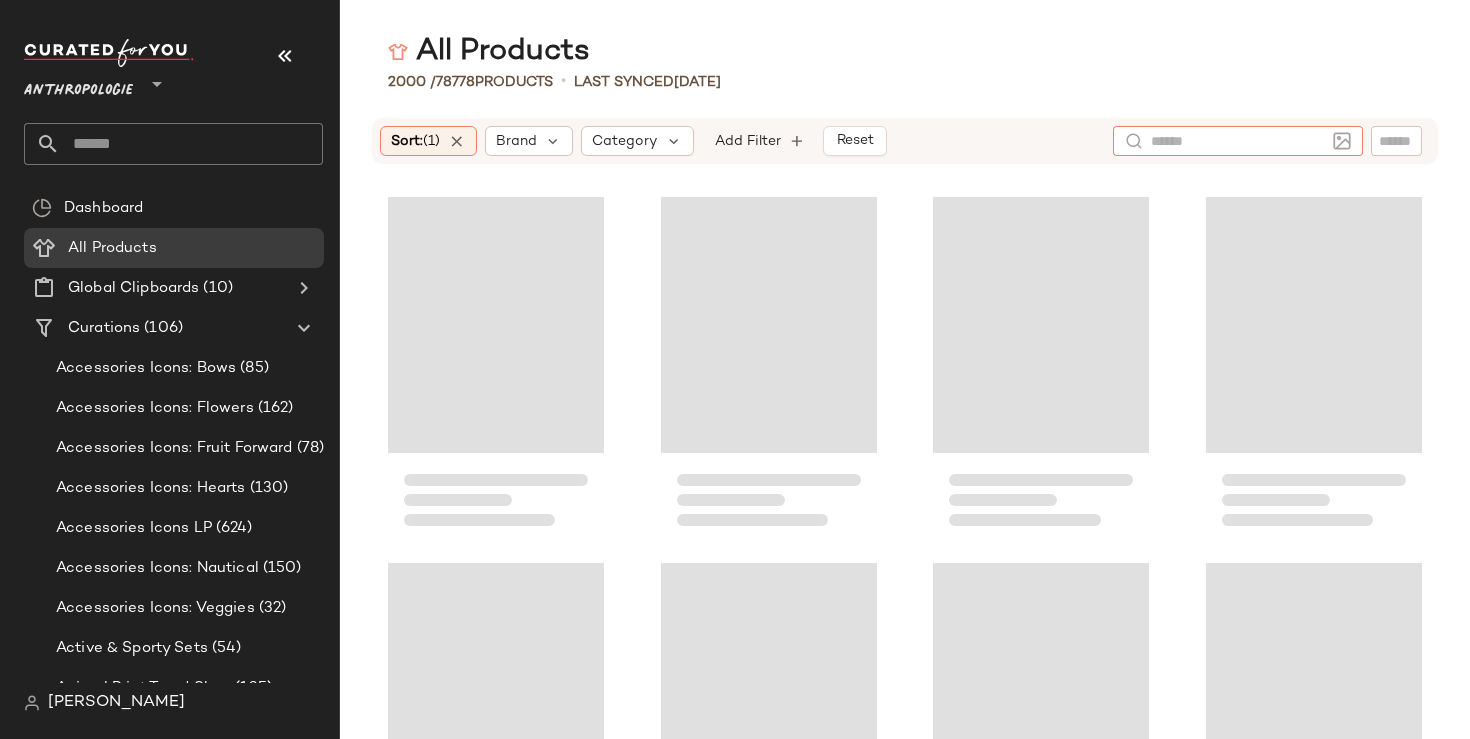 click 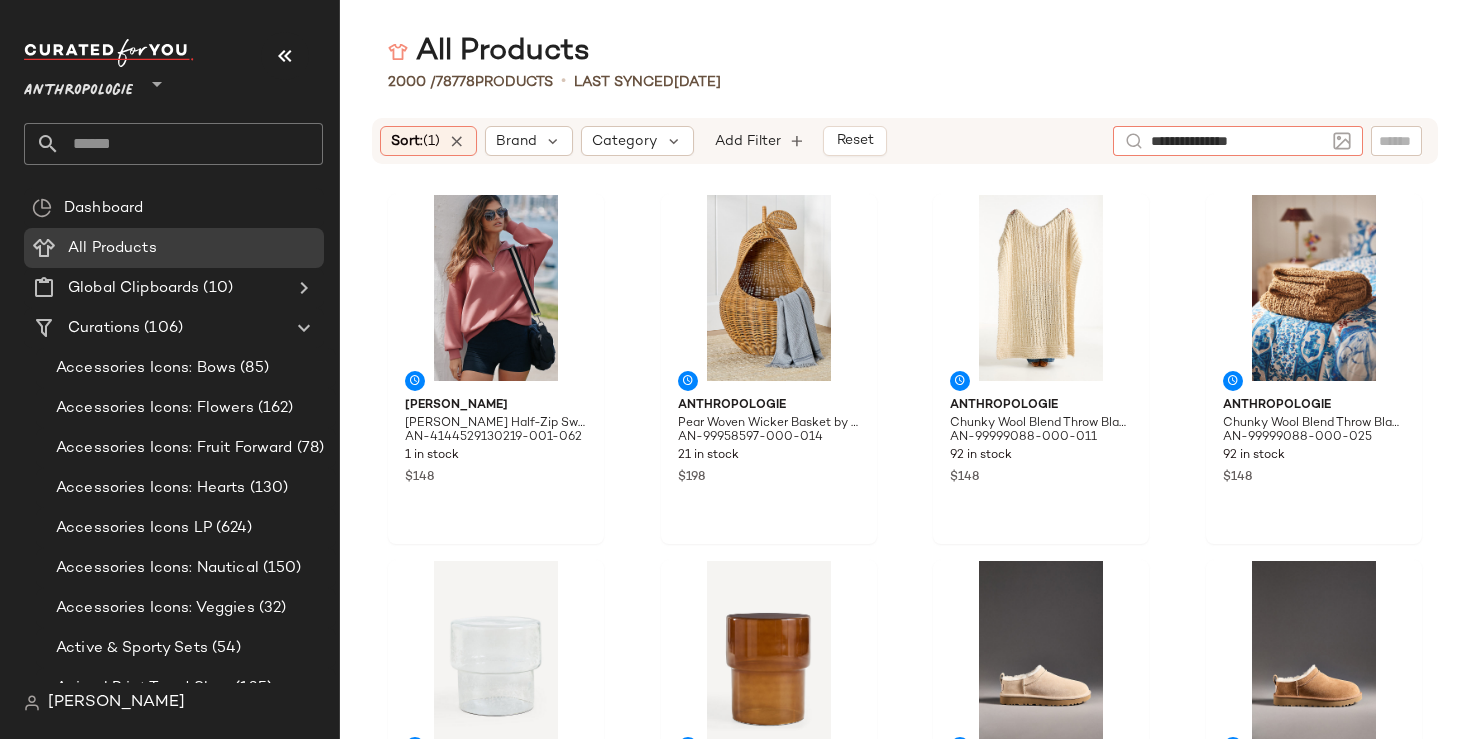 type on "**********" 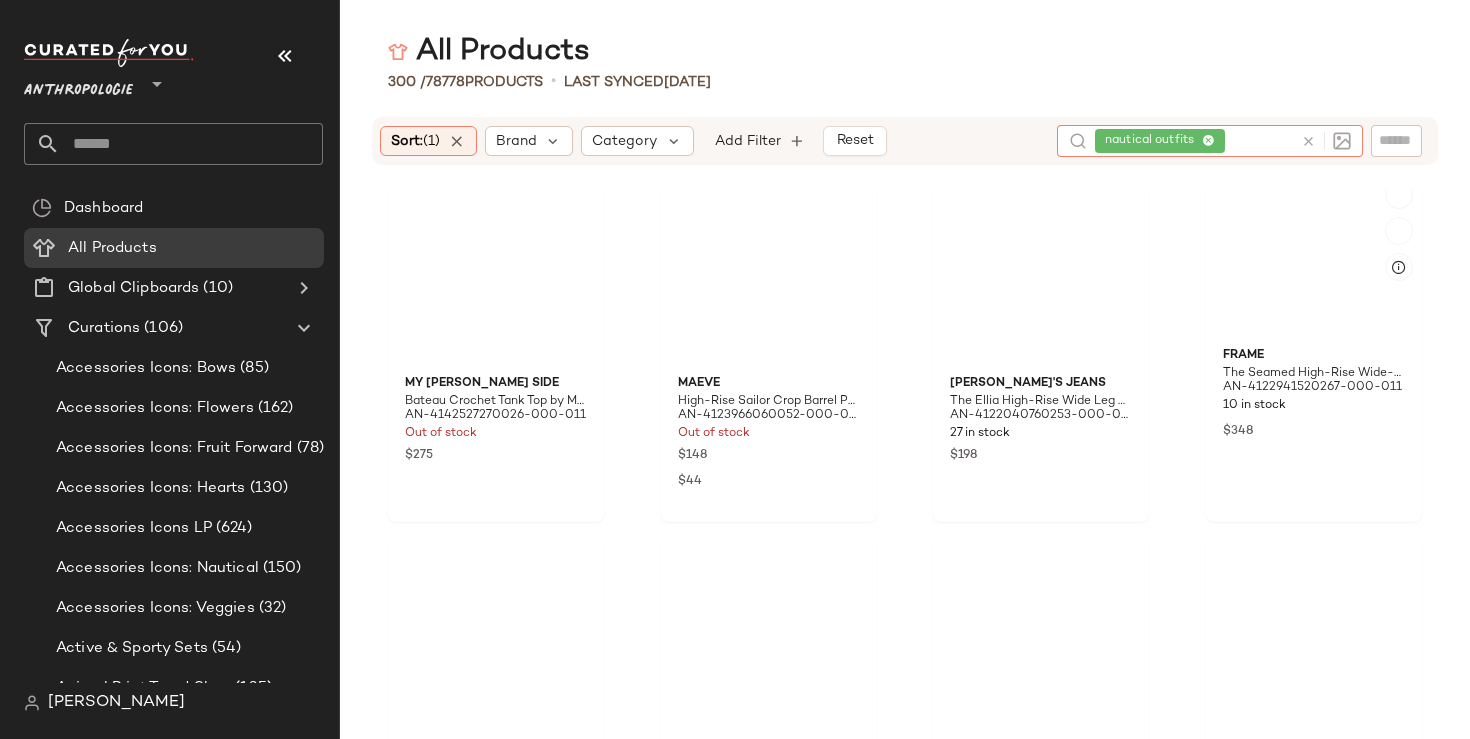 scroll, scrollTop: 1419, scrollLeft: 0, axis: vertical 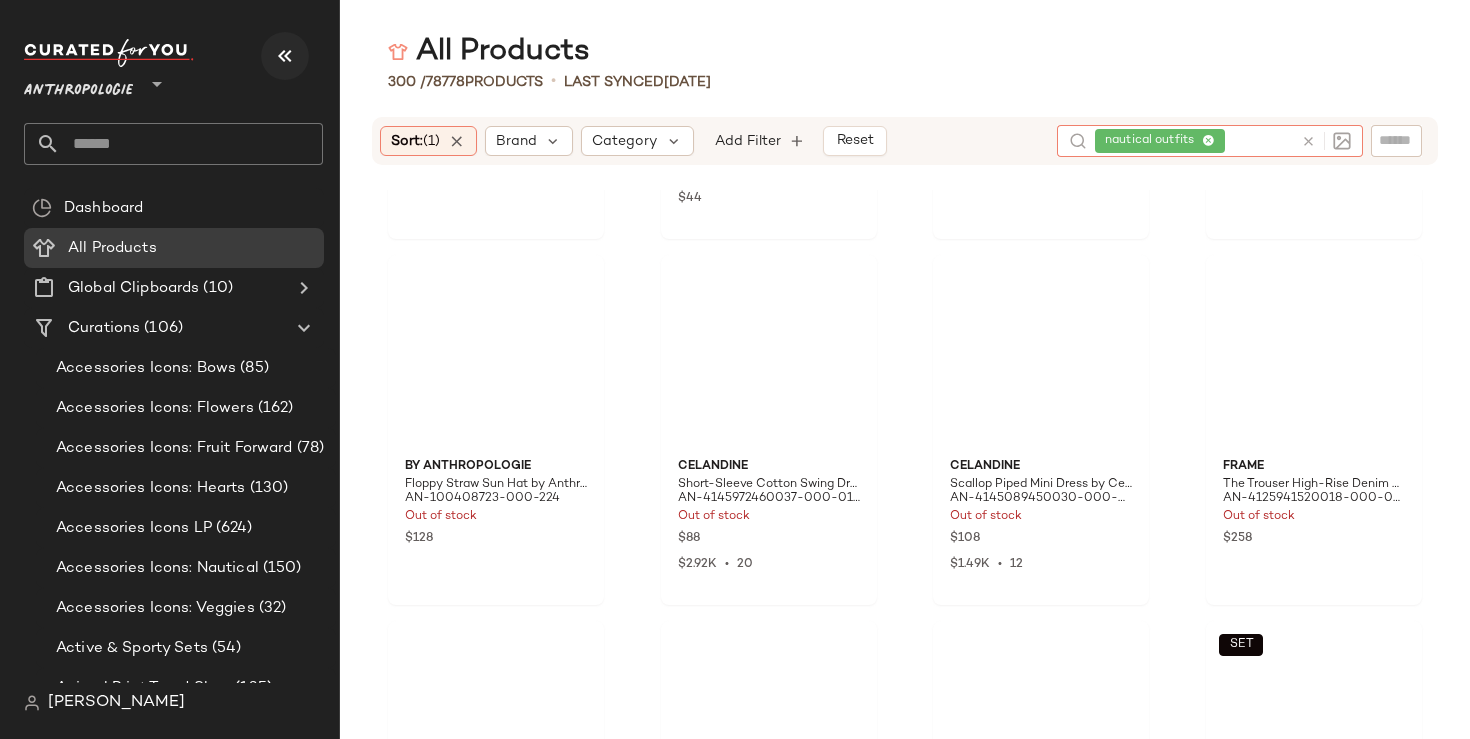 click at bounding box center [285, 56] 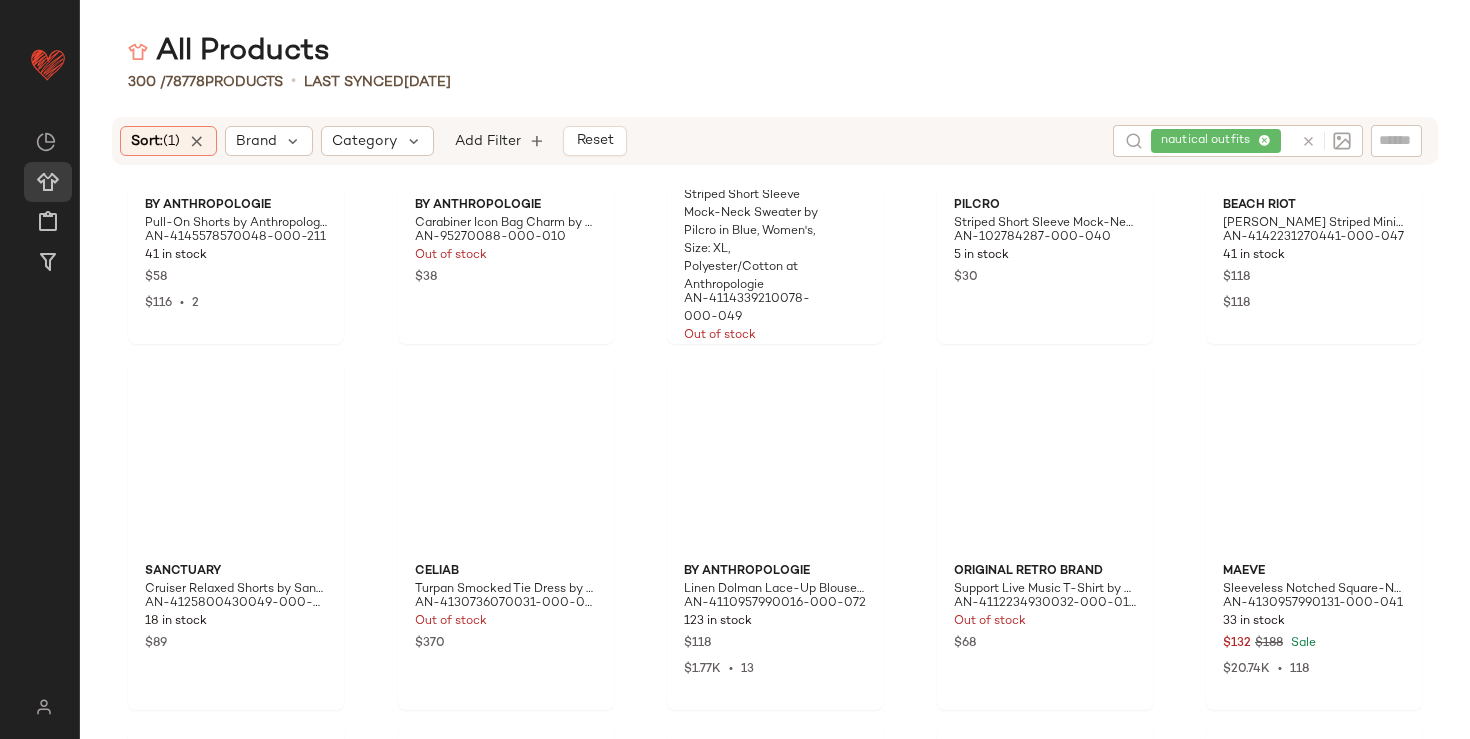 scroll, scrollTop: 3896, scrollLeft: 0, axis: vertical 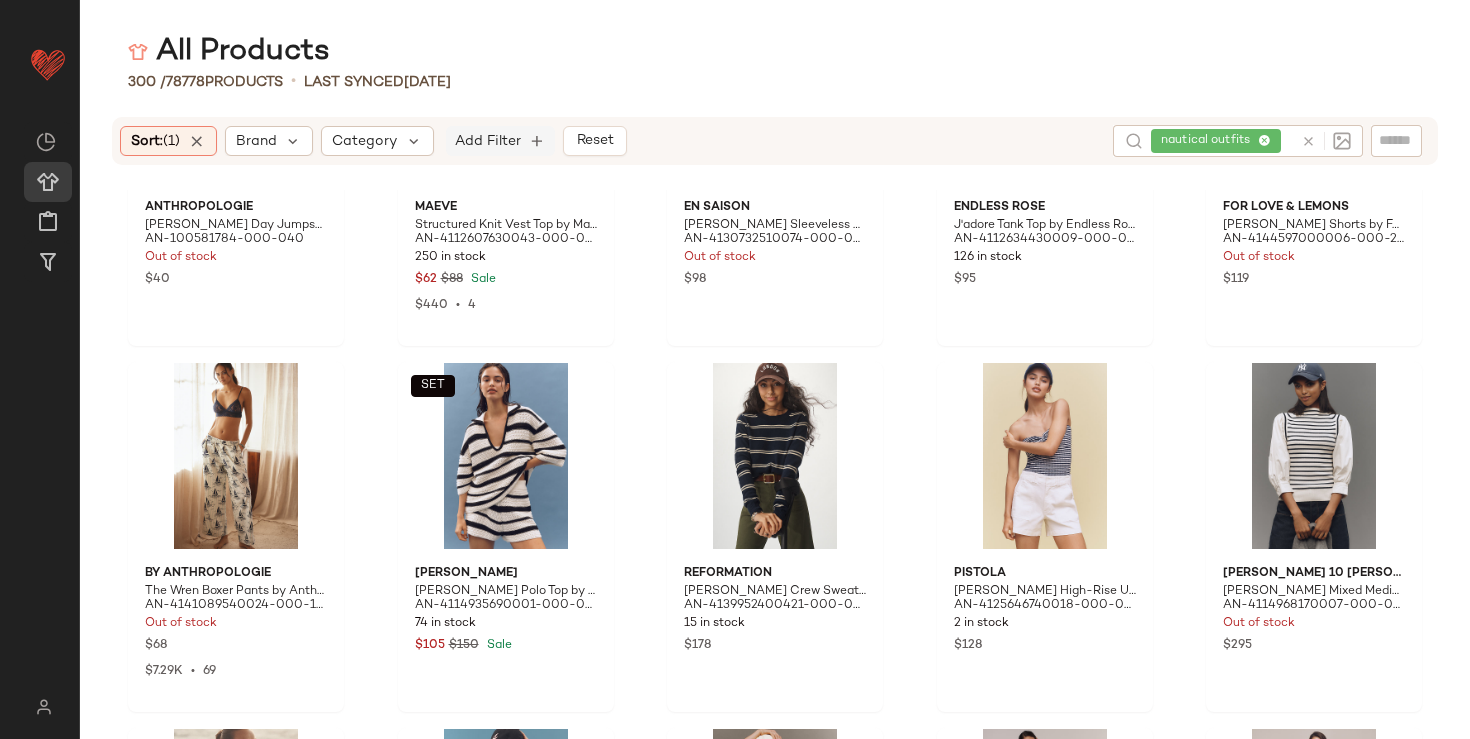 click on "Add Filter" at bounding box center [488, 141] 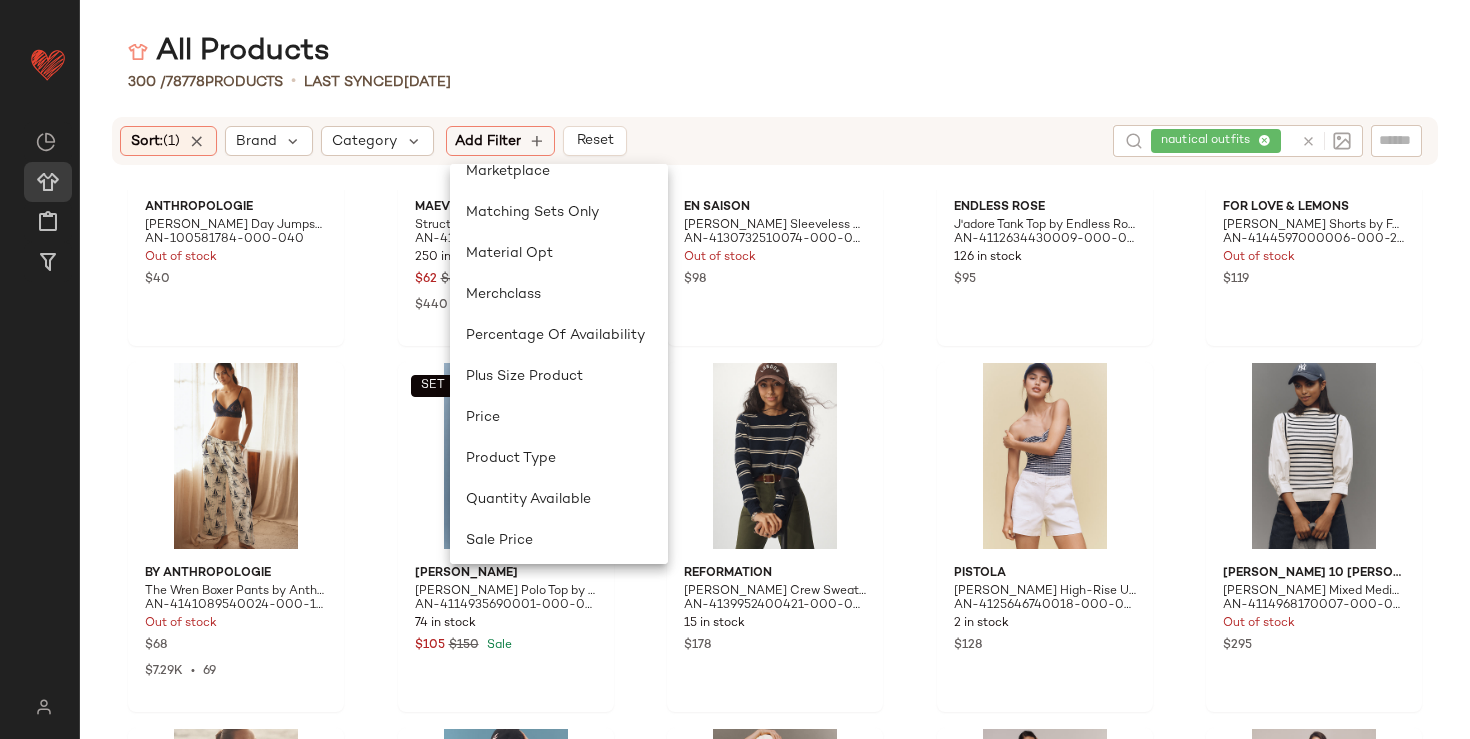 scroll, scrollTop: 494, scrollLeft: 0, axis: vertical 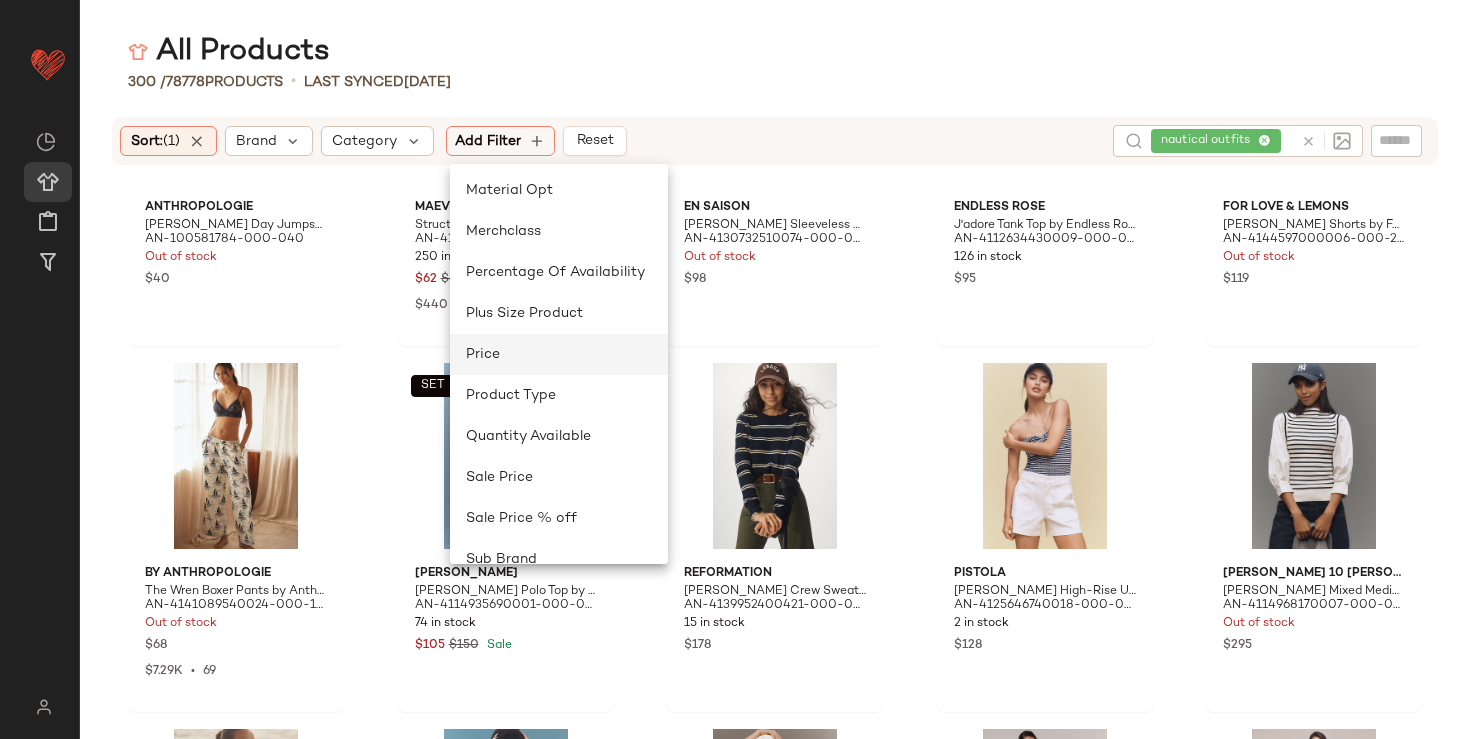 click on "Price" 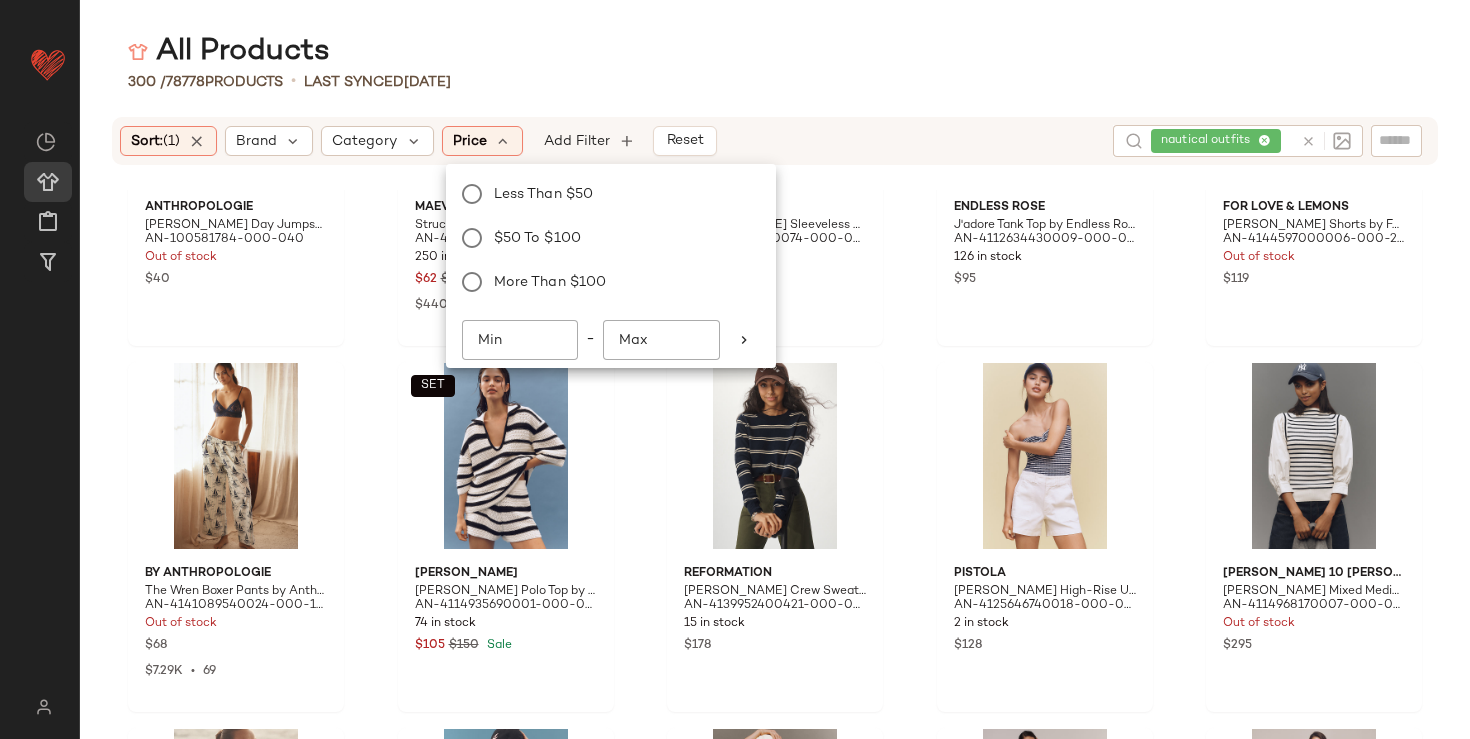 click on "Price" 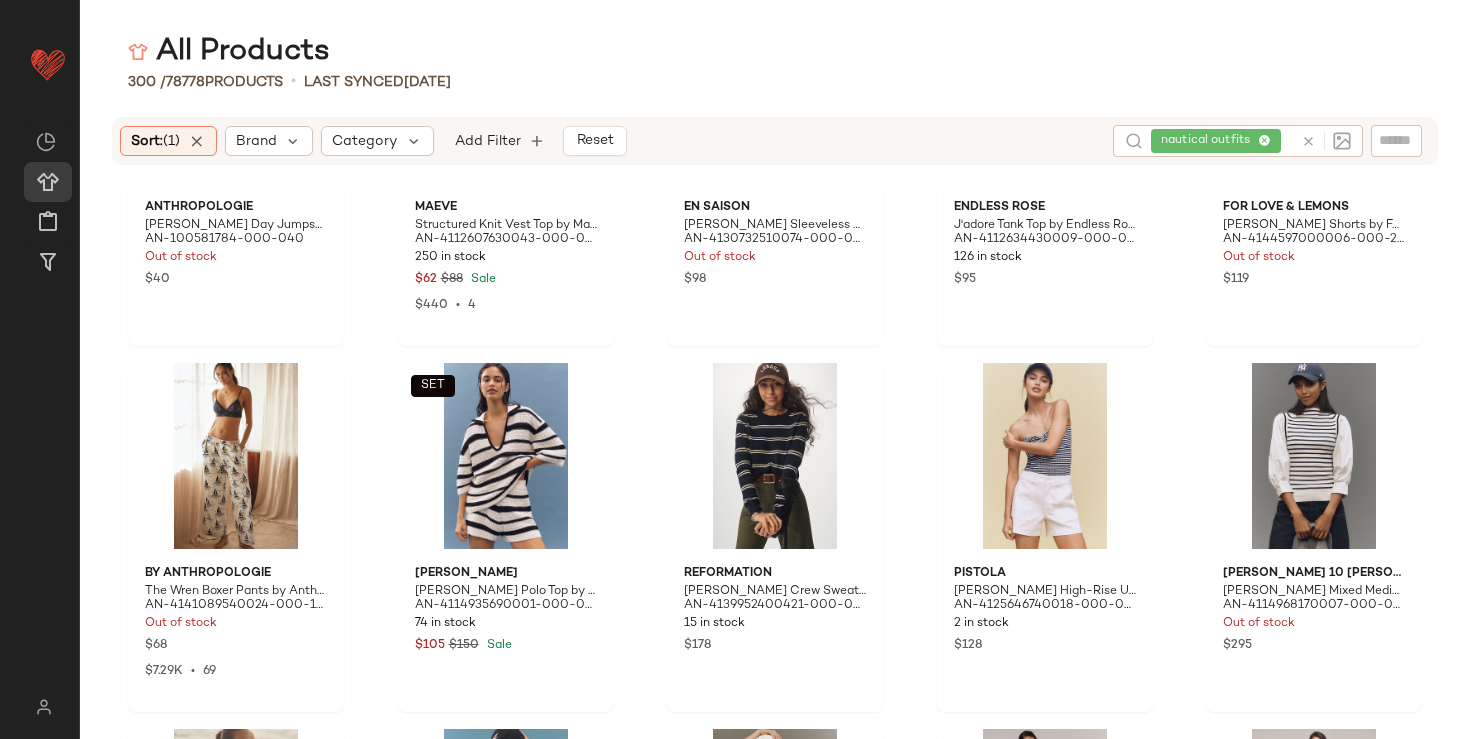 click on "Add Filter" at bounding box center [488, 141] 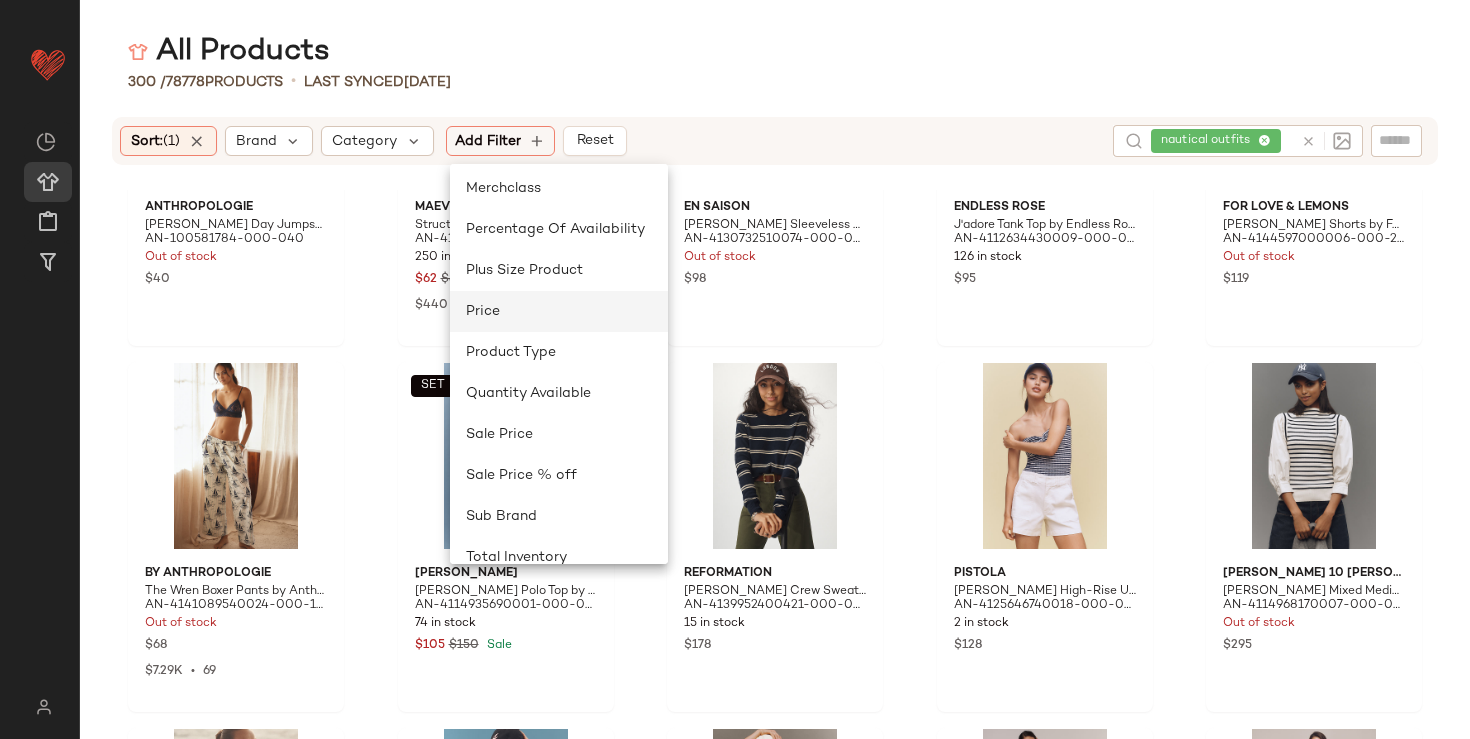 scroll, scrollTop: 539, scrollLeft: 0, axis: vertical 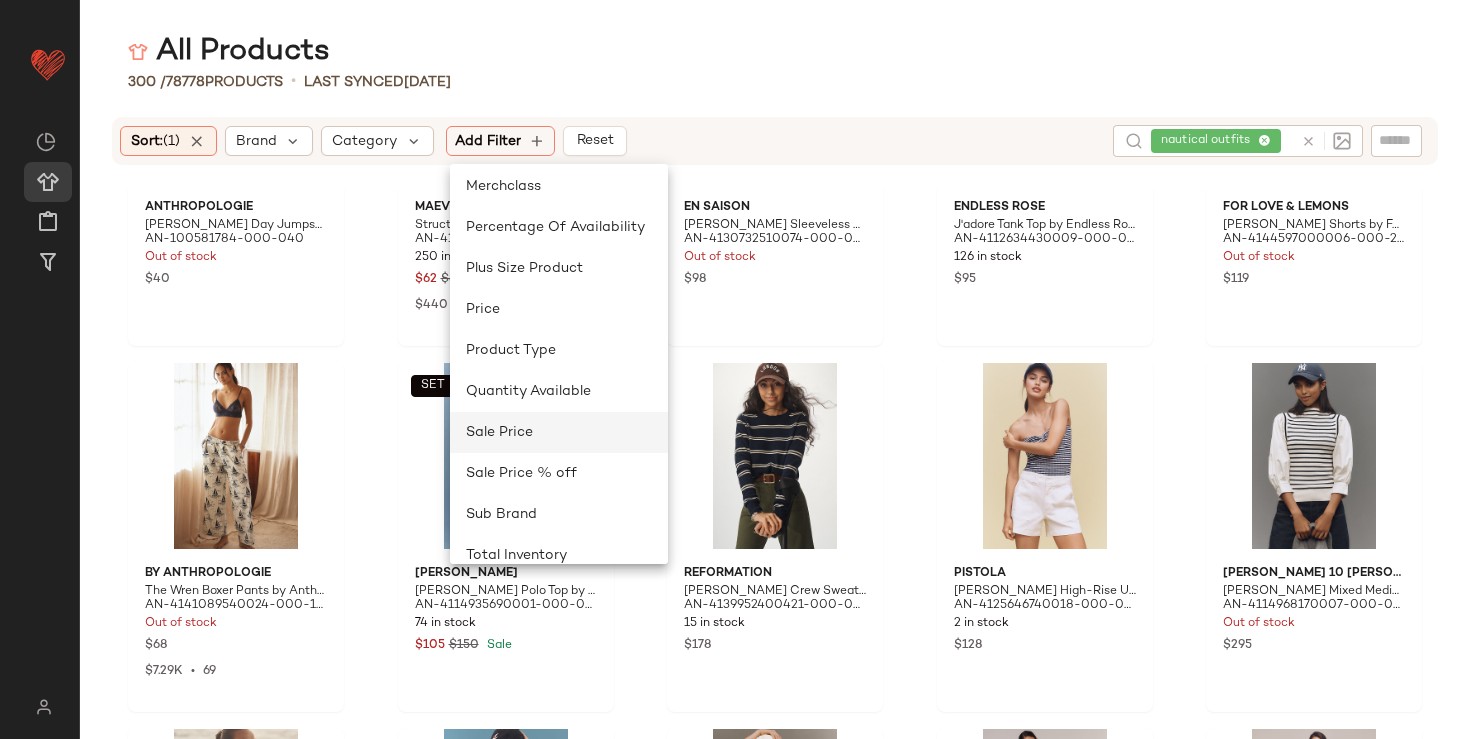click on "Sale Price" 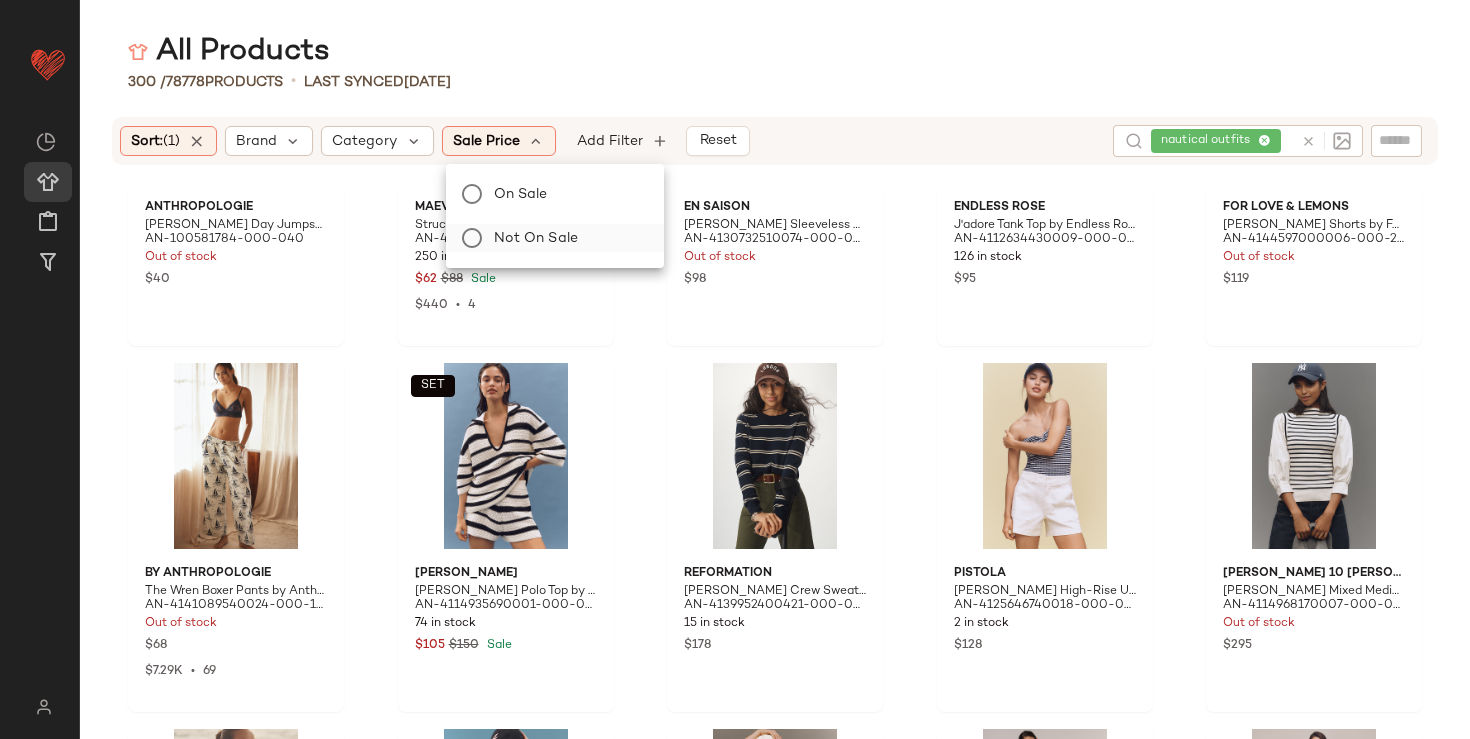 click on "Not on sale" 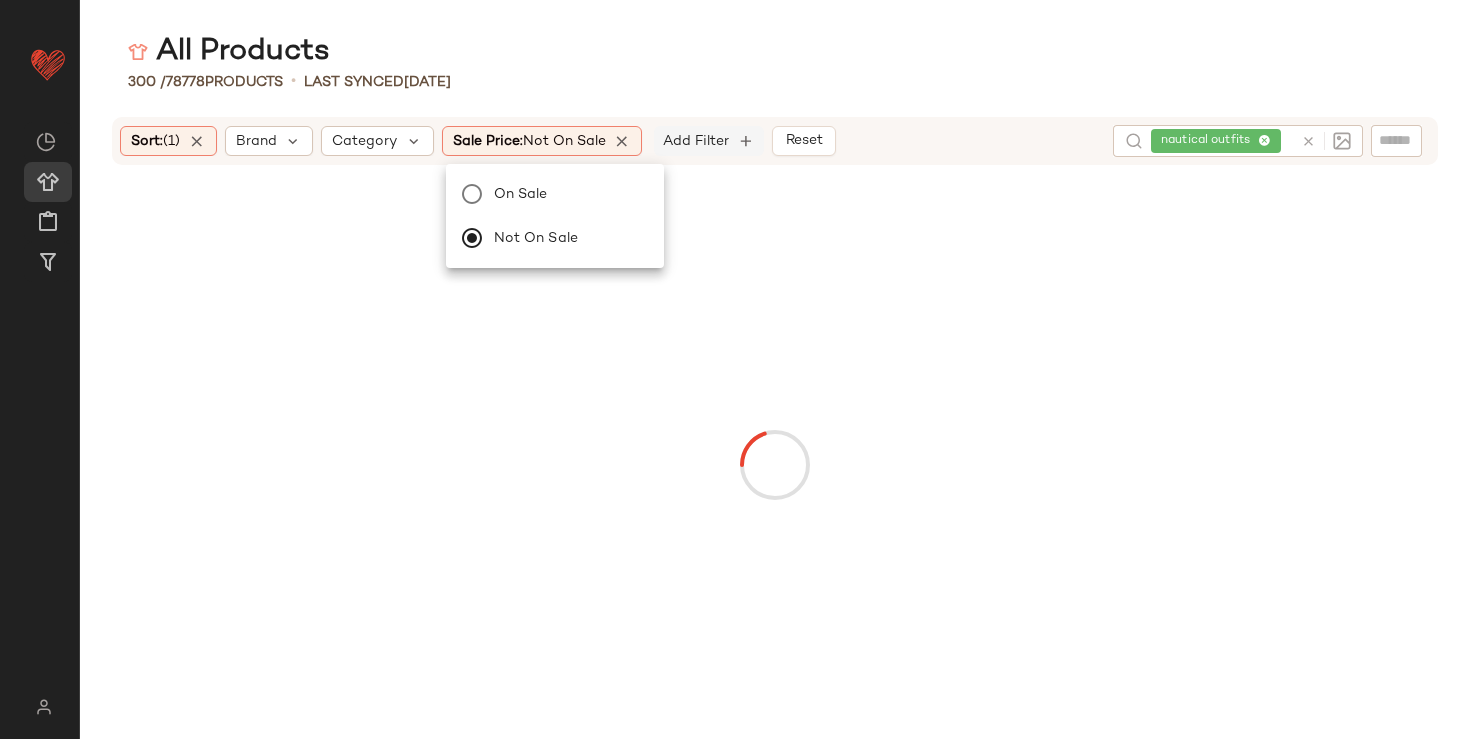 click on "Add Filter" at bounding box center [696, 141] 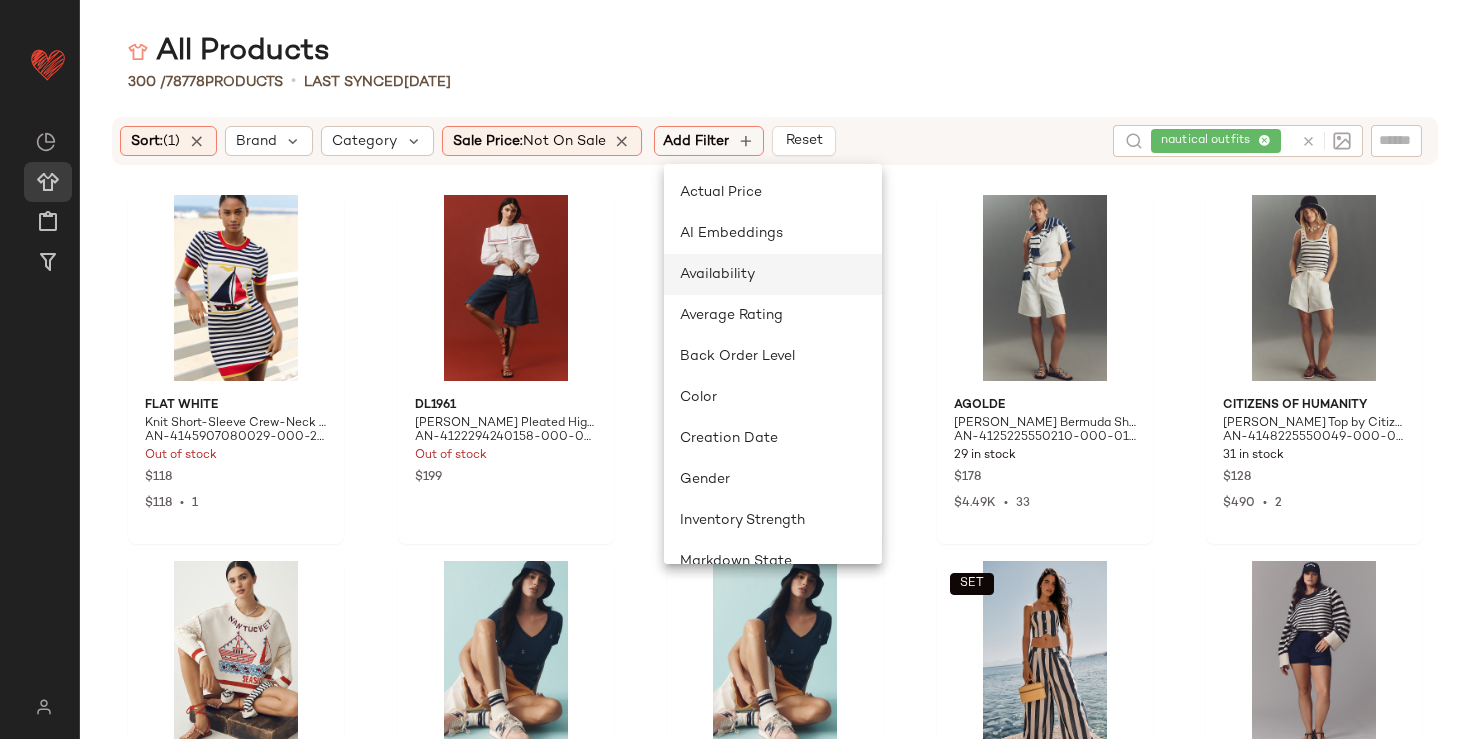 click on "Availability" 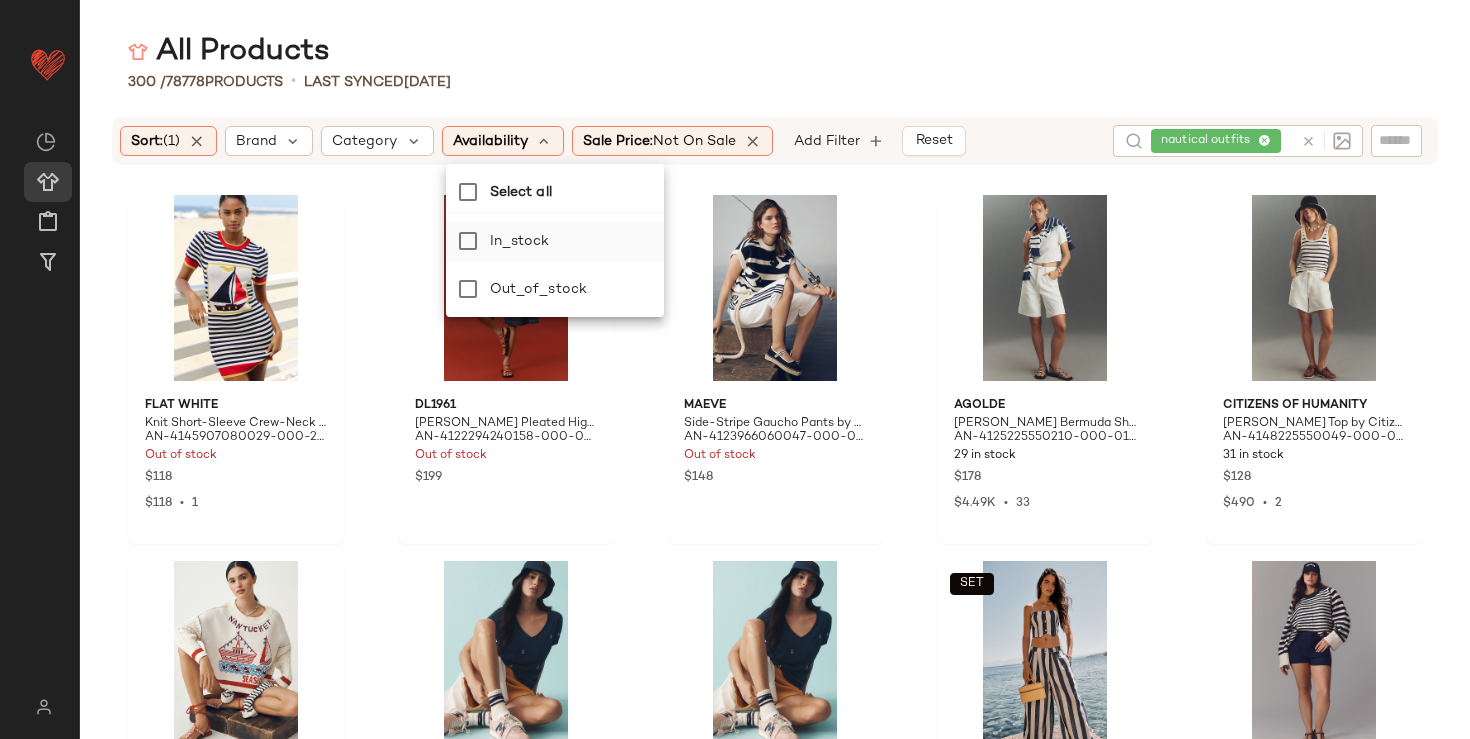 click on "in_stock" 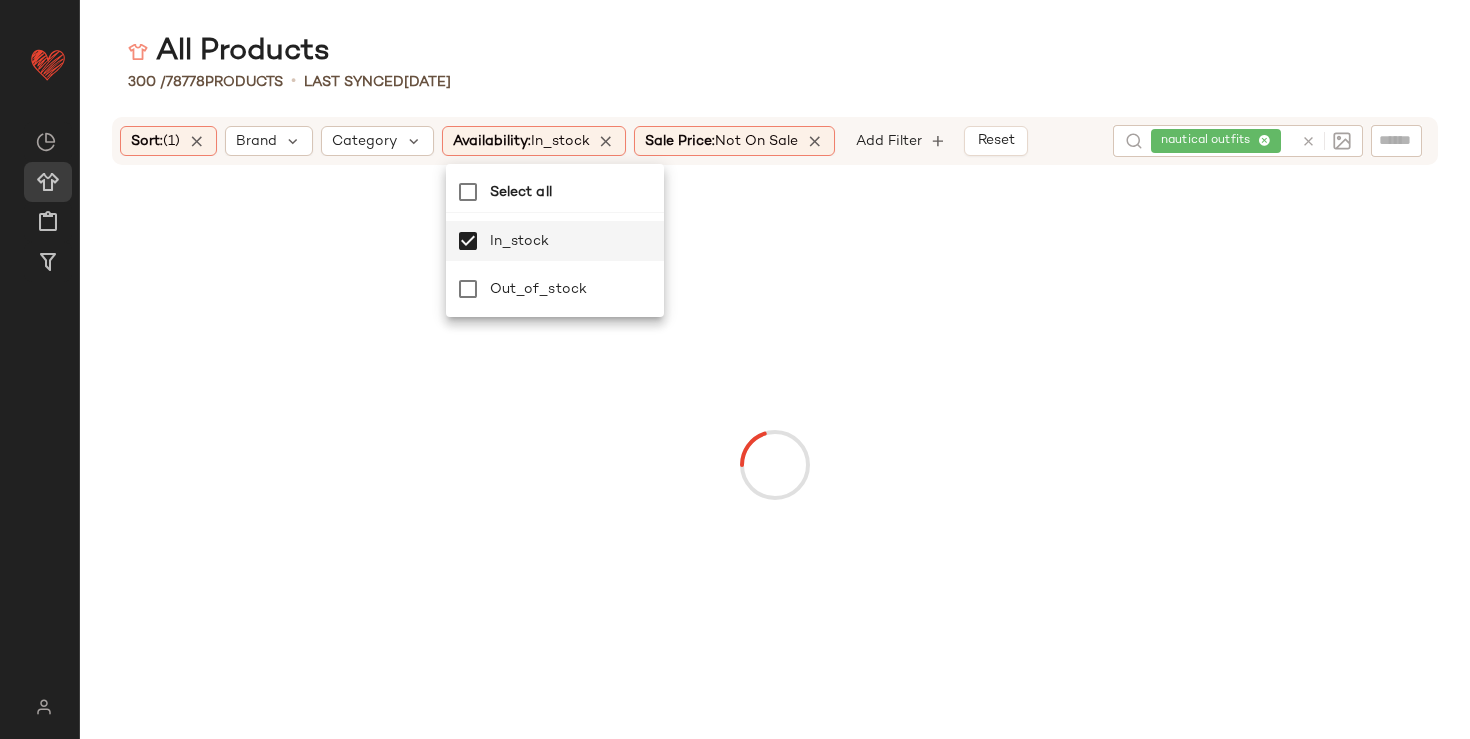 click on "All Products 300 /  78778   Products   •   Last synced  7/9/25 Sort:   (1) Brand  Category  Availability:   in_stock Sale Price:   Not on sale Add Filter   Reset  nautical outfits" at bounding box center [775, 385] 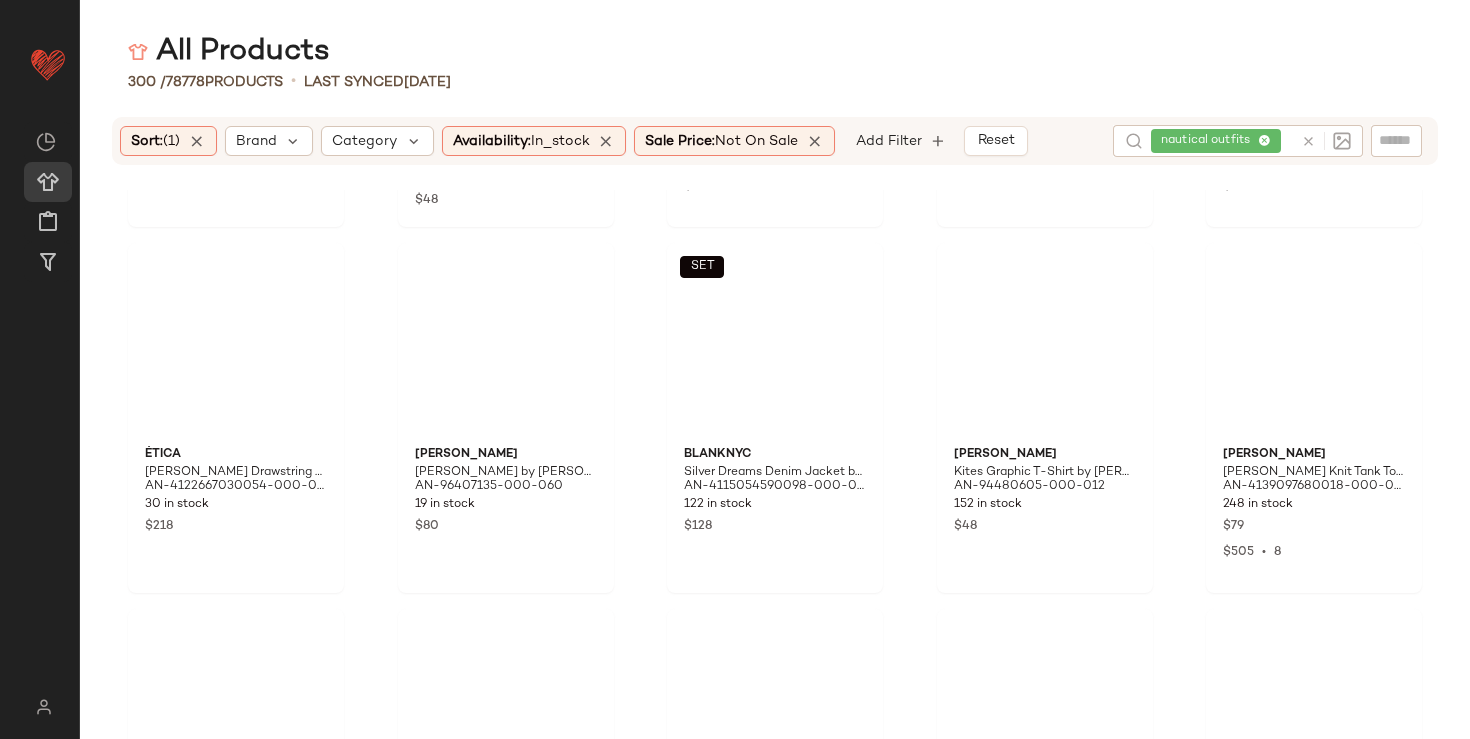 scroll, scrollTop: 8376, scrollLeft: 0, axis: vertical 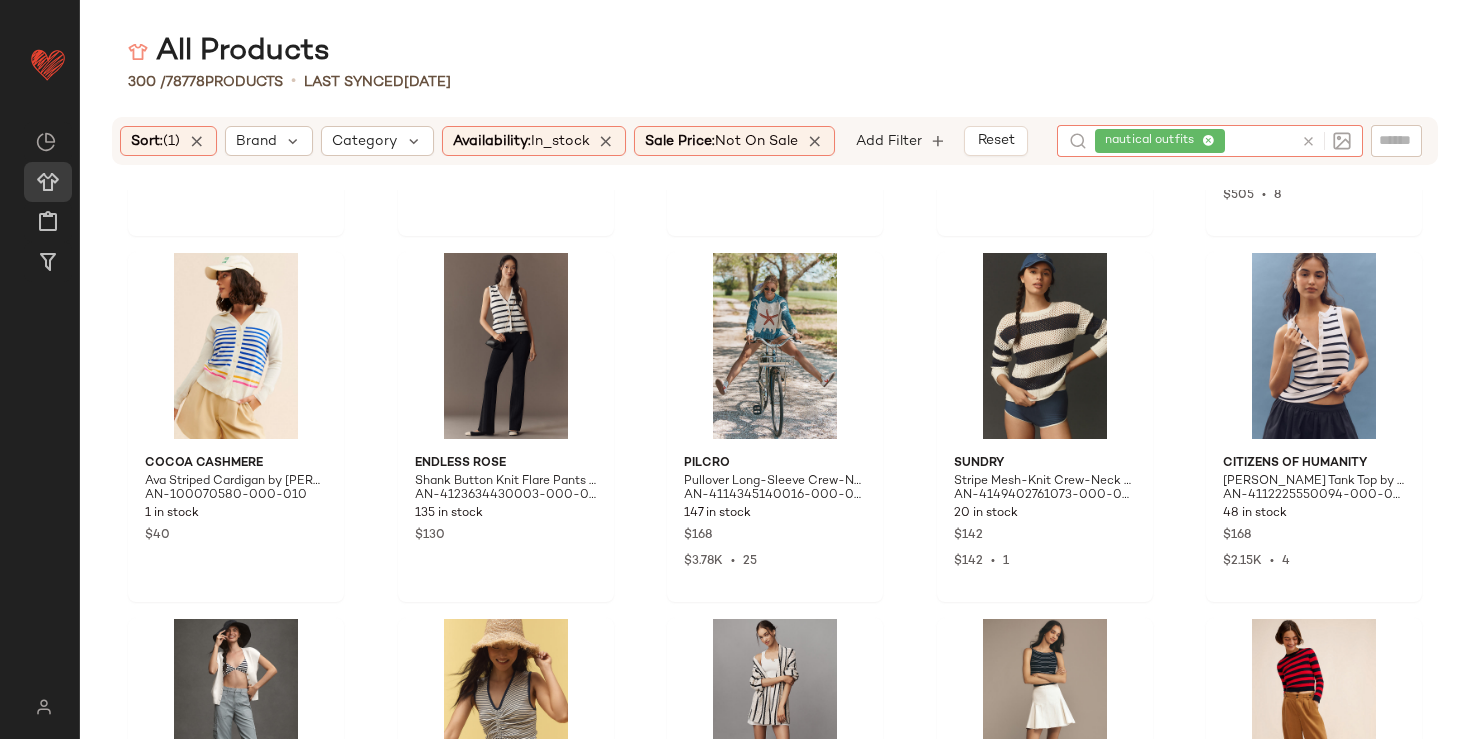 click on "nautical outfits" 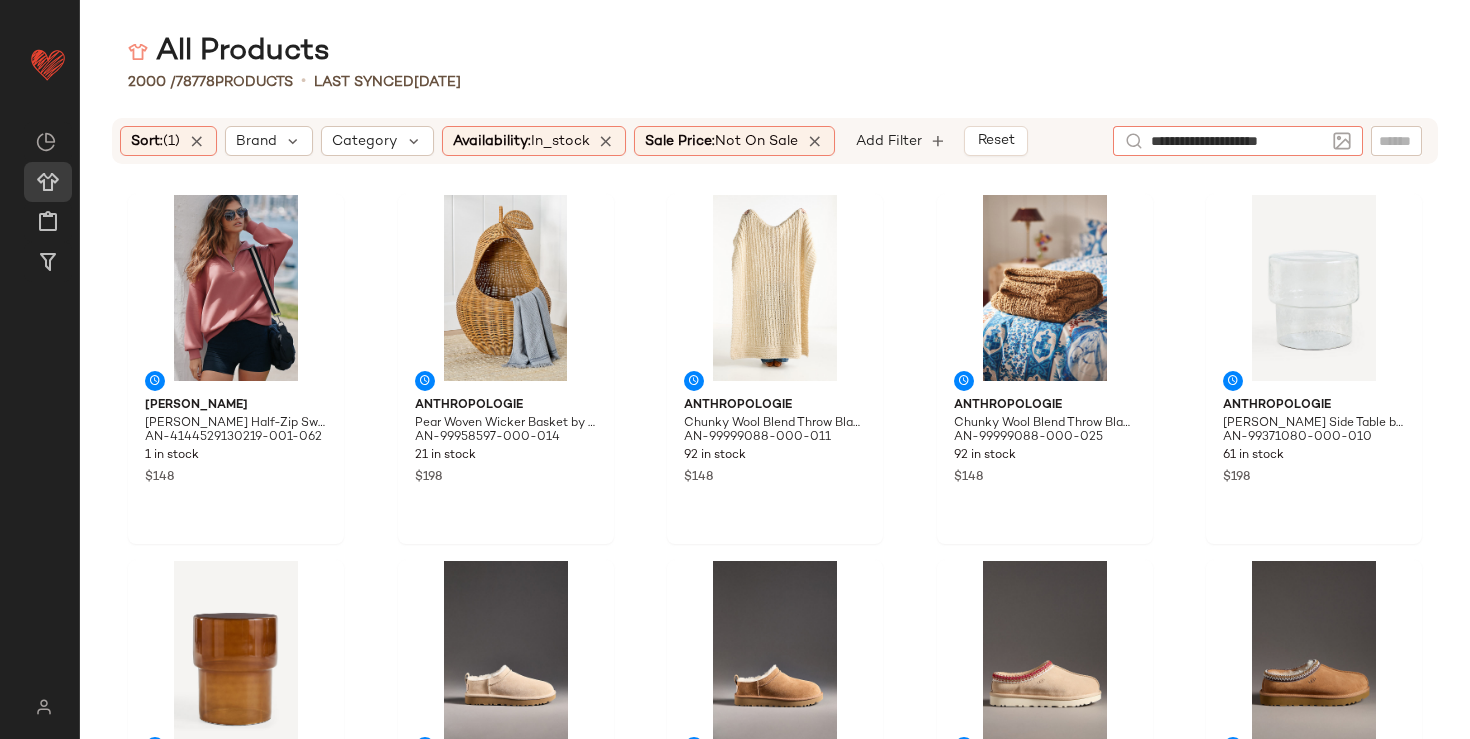 type on "**********" 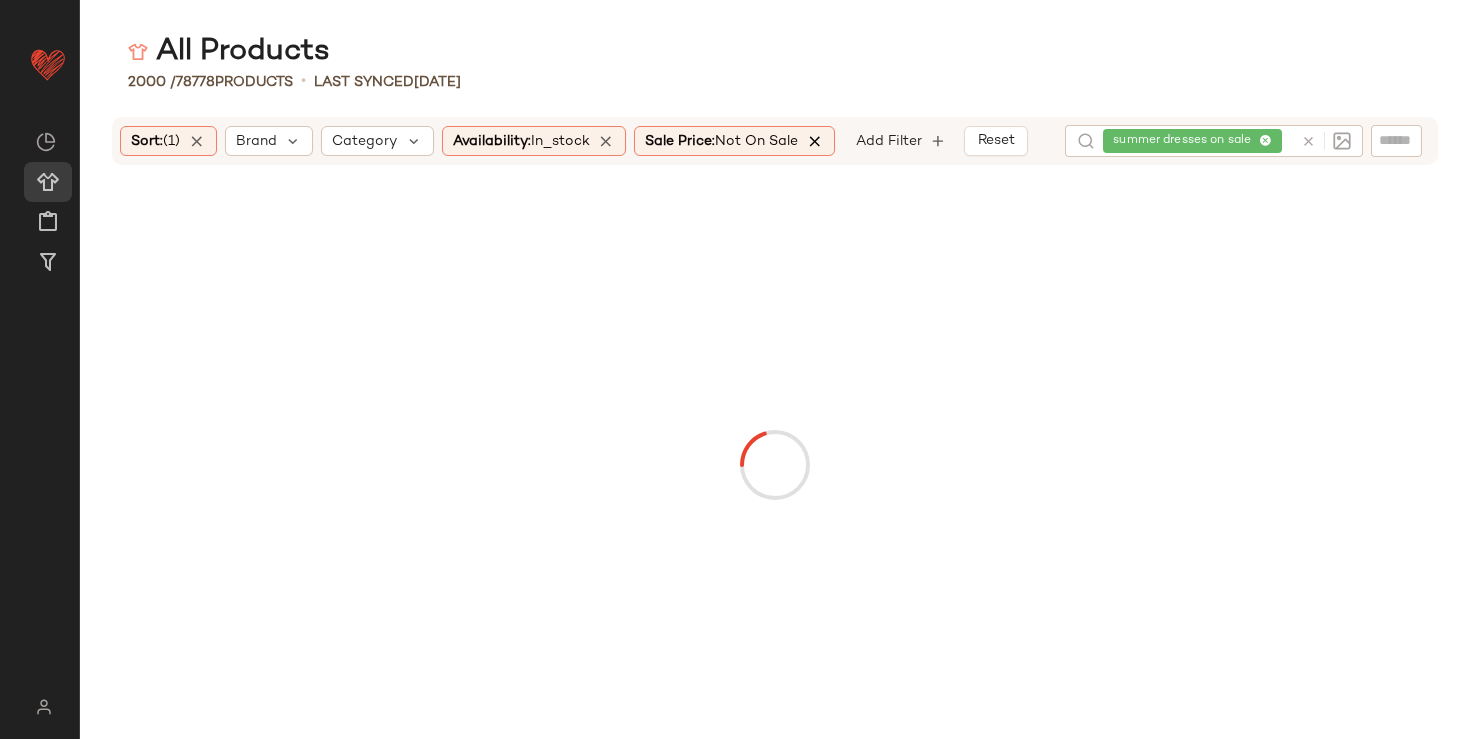 click at bounding box center [815, 141] 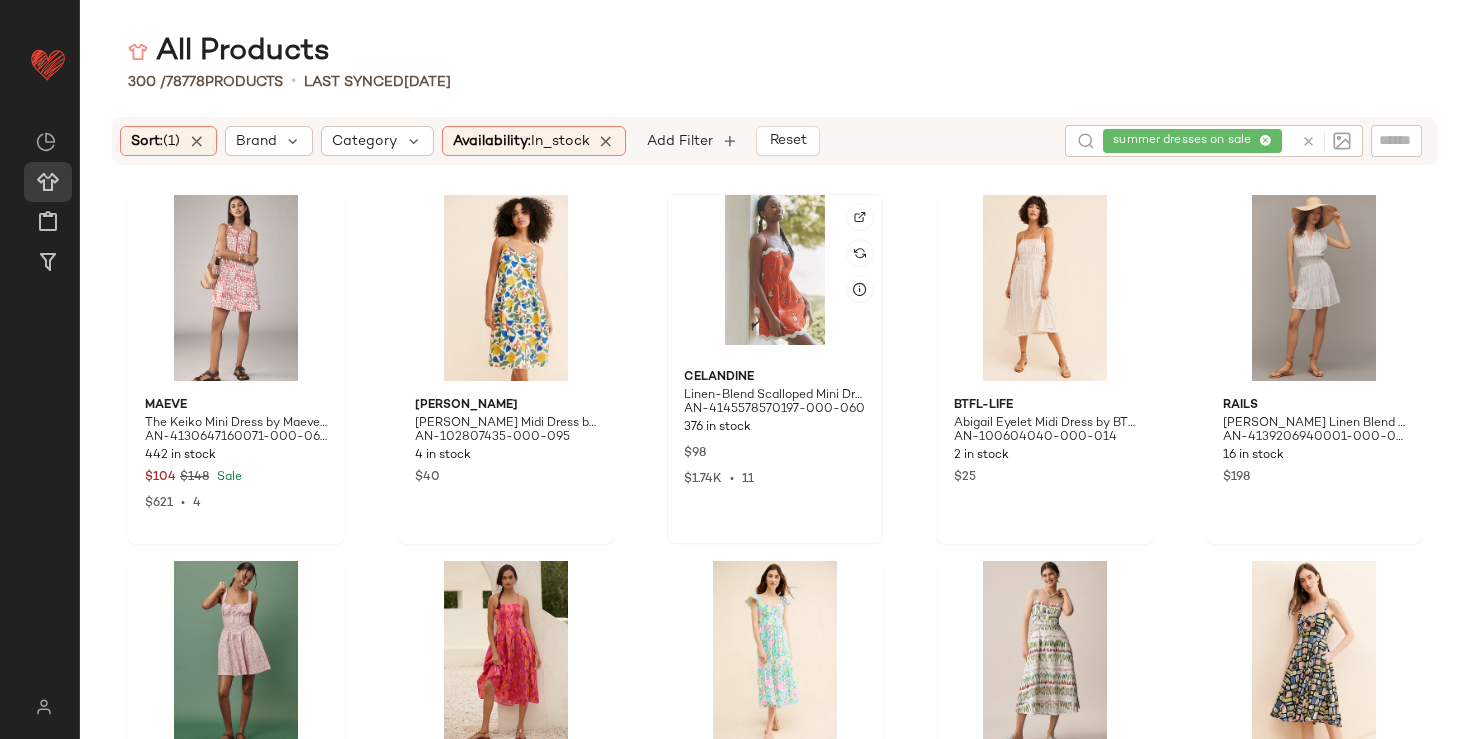 click 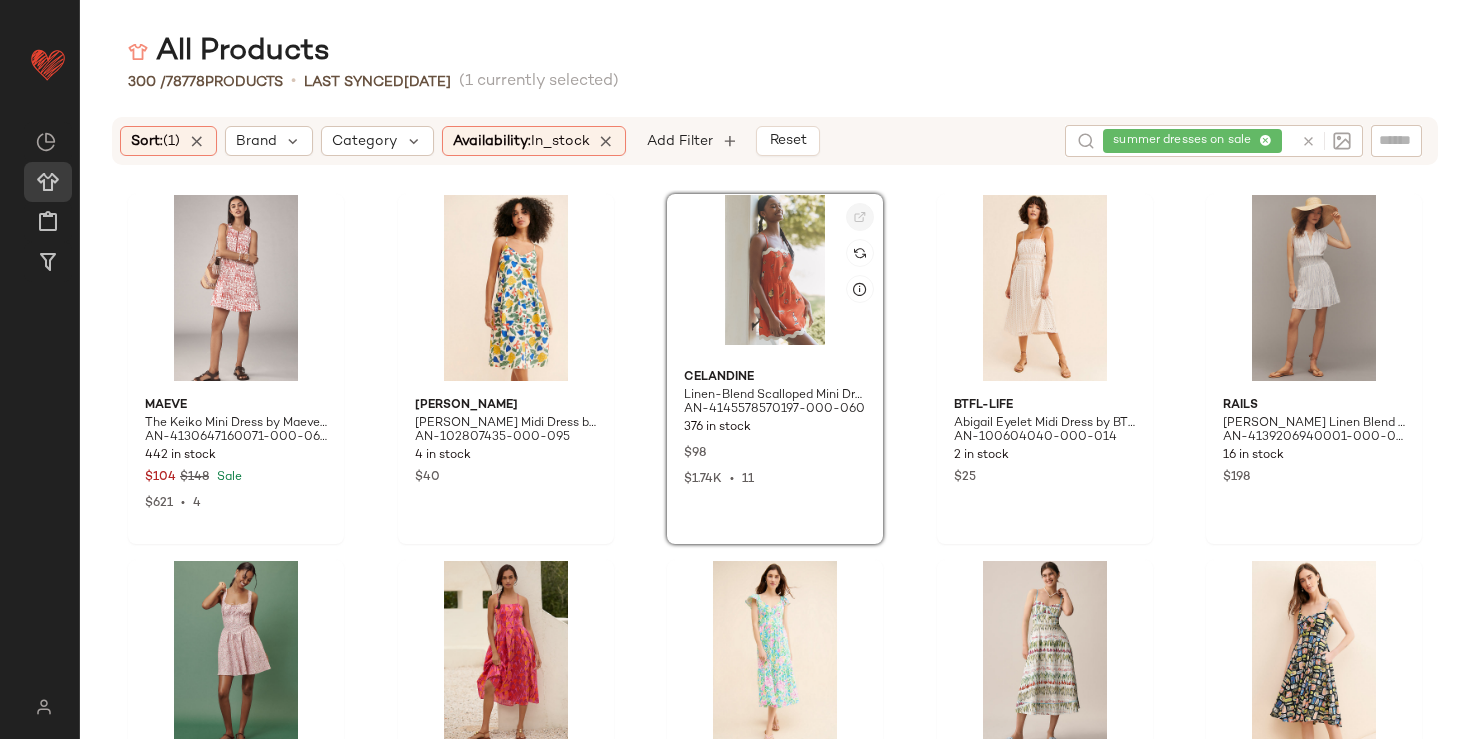 click 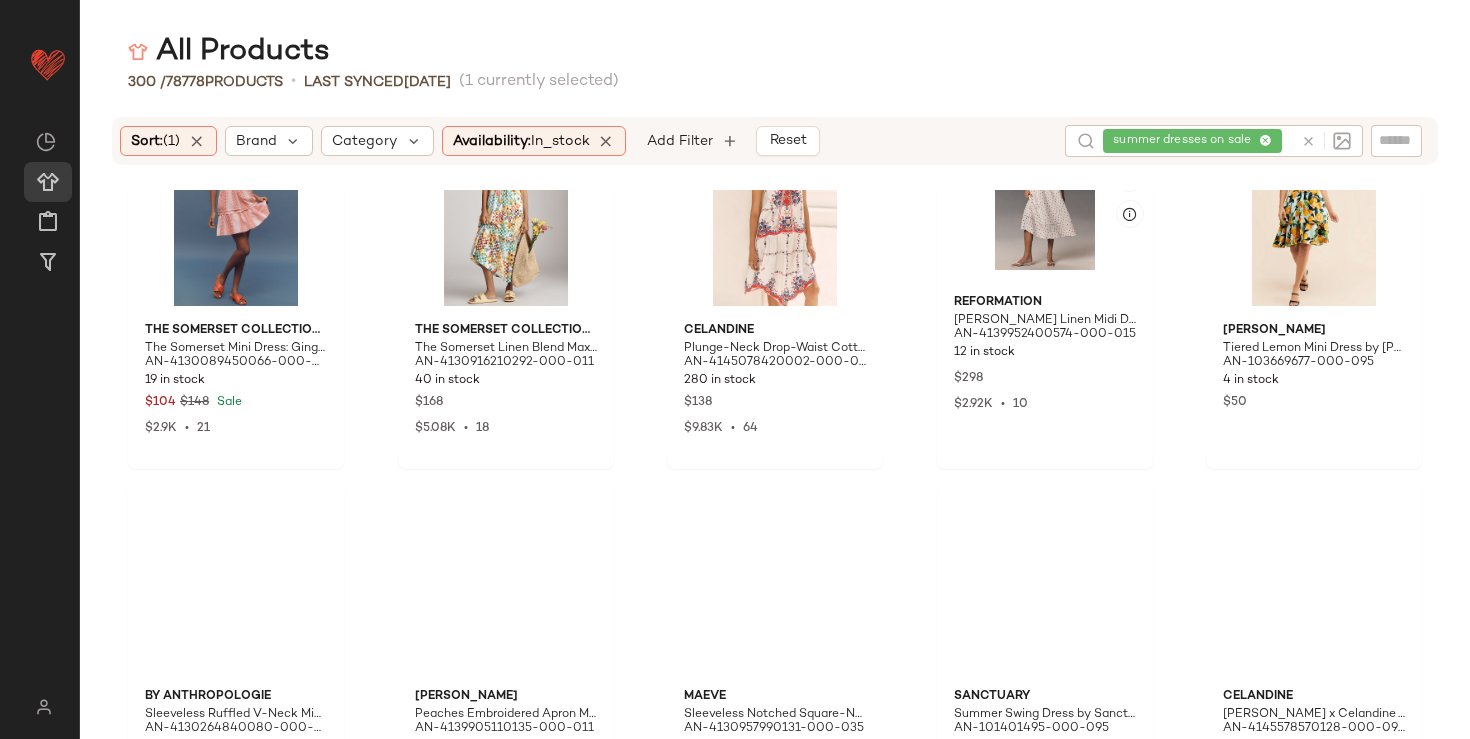 scroll, scrollTop: 1317, scrollLeft: 0, axis: vertical 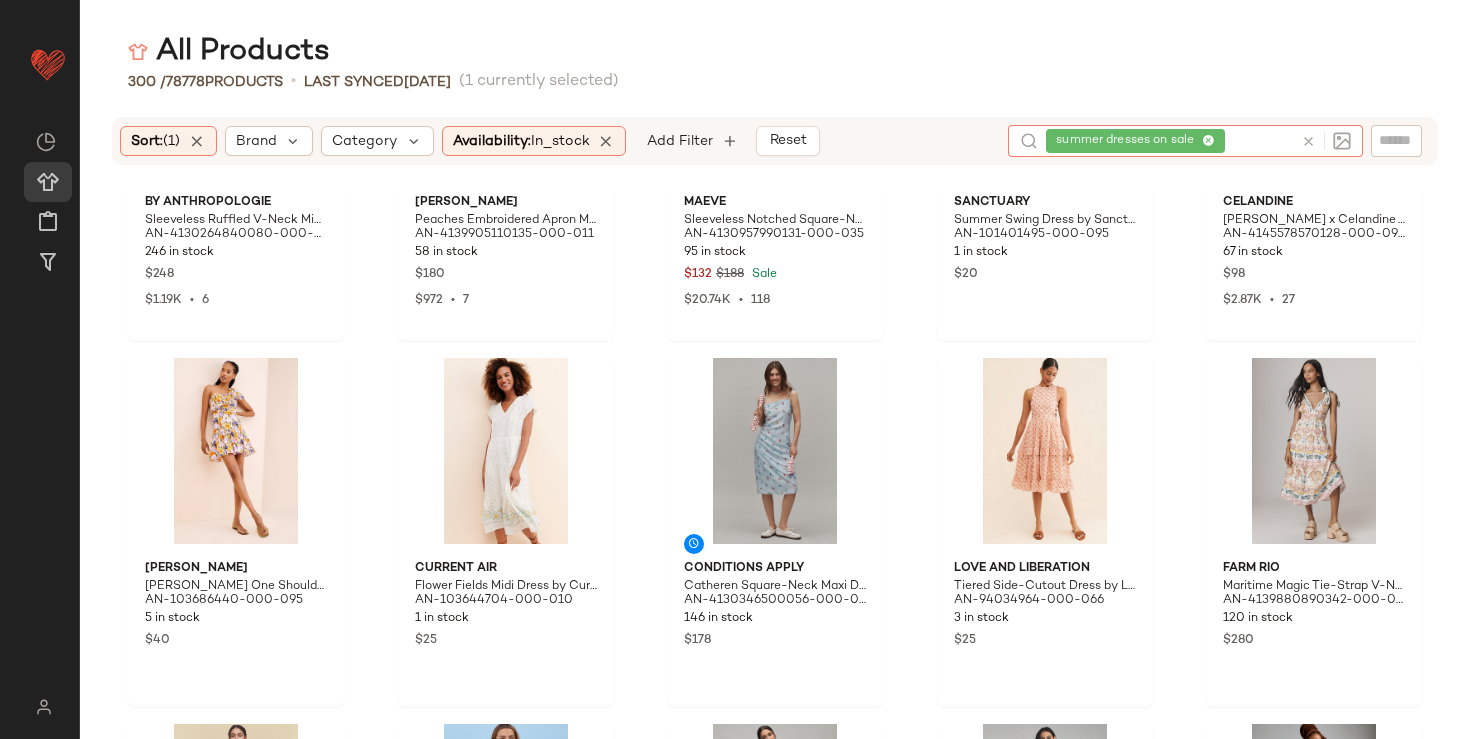 click on "summer dresses on sale" 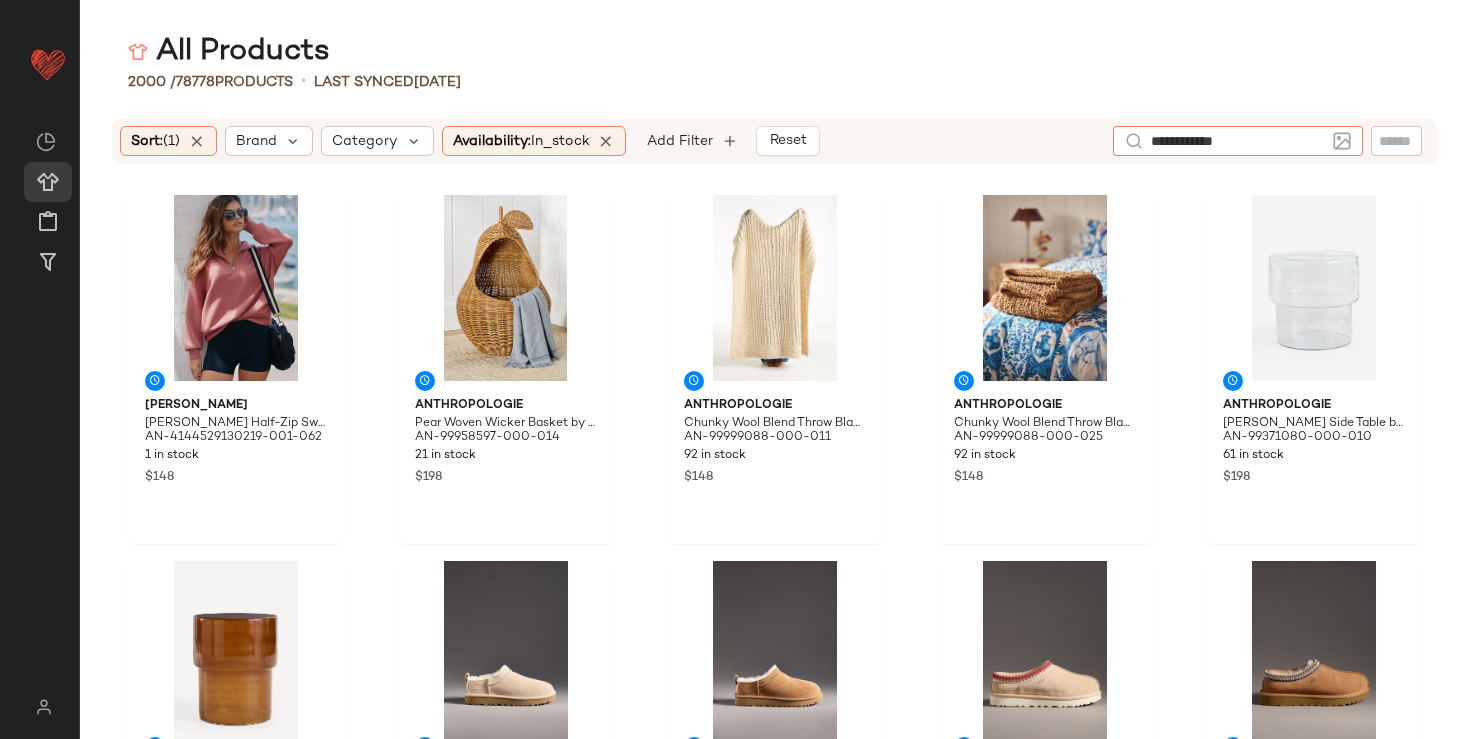 type on "**********" 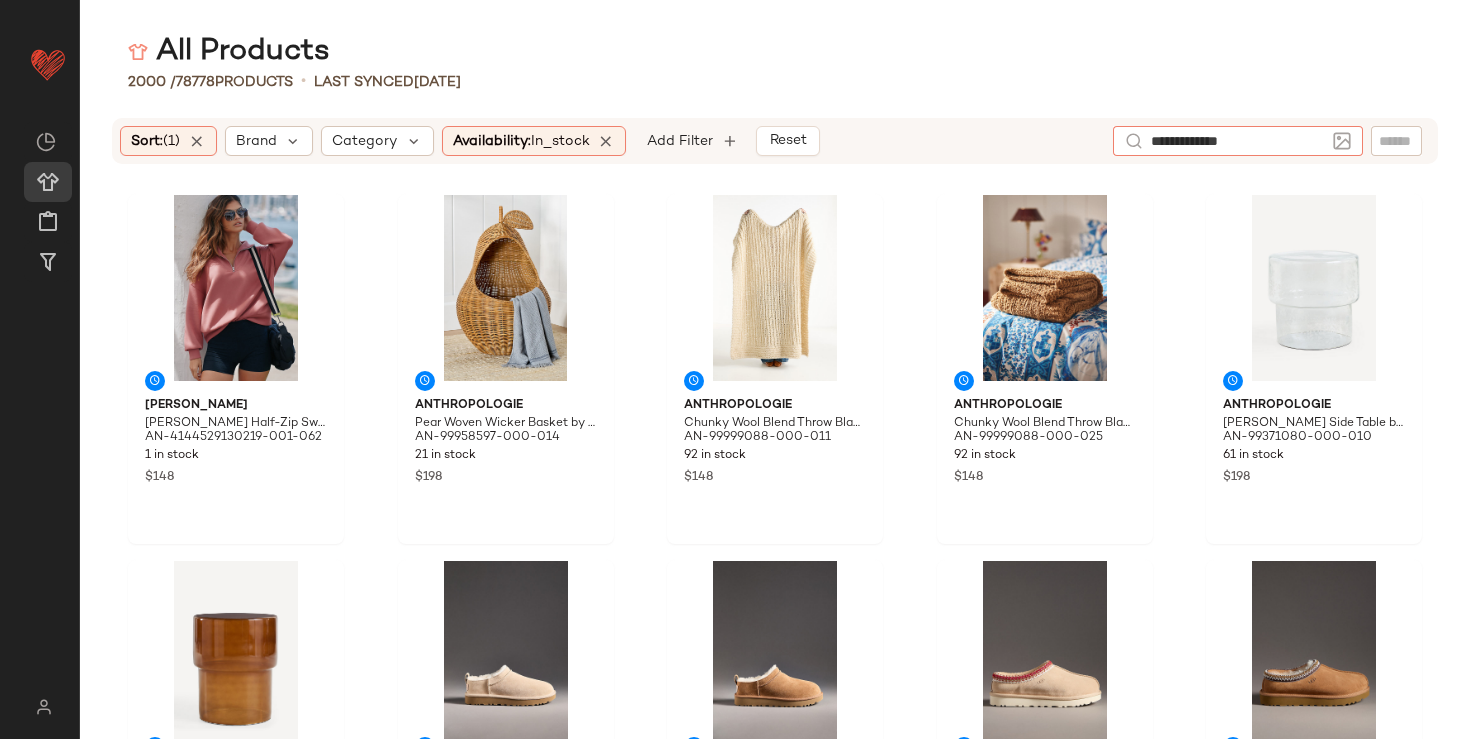 type 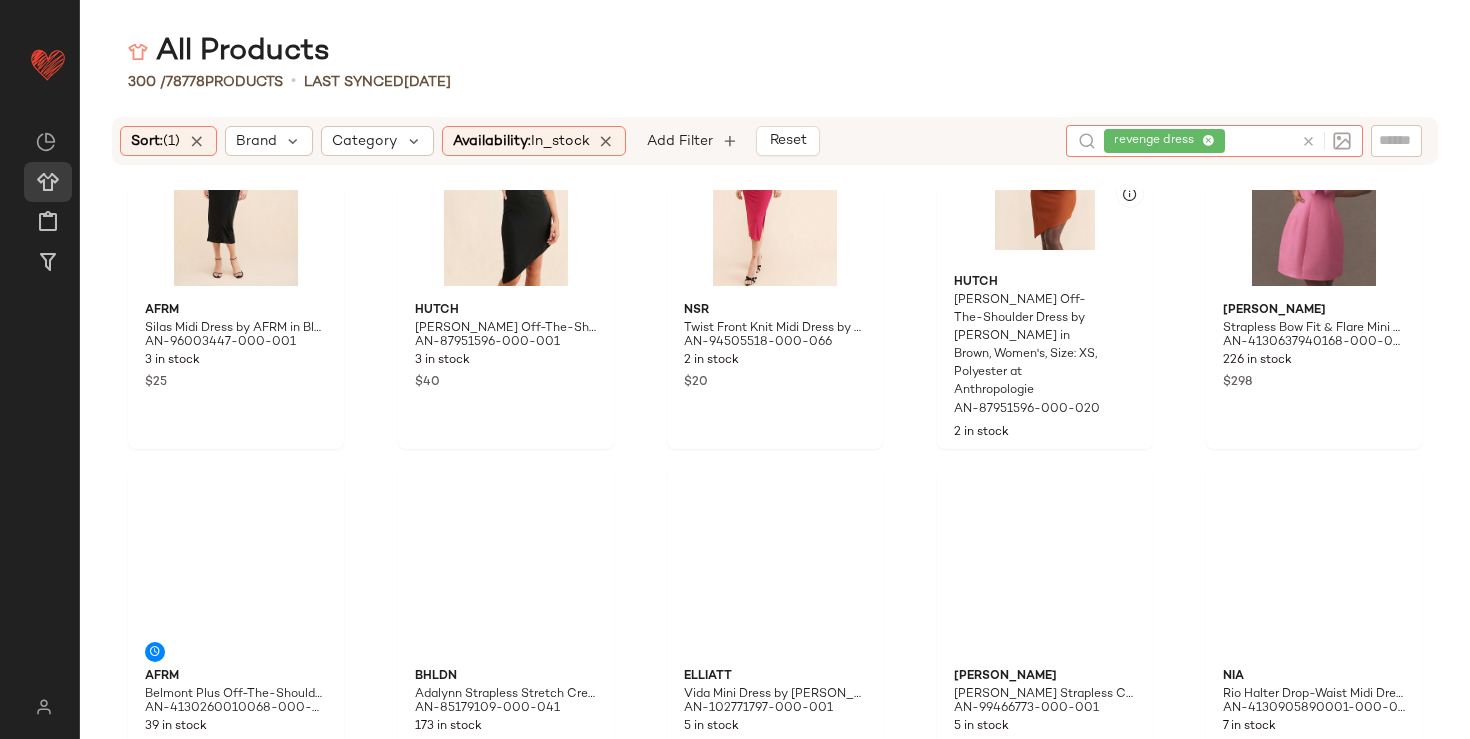 scroll, scrollTop: 1871, scrollLeft: 0, axis: vertical 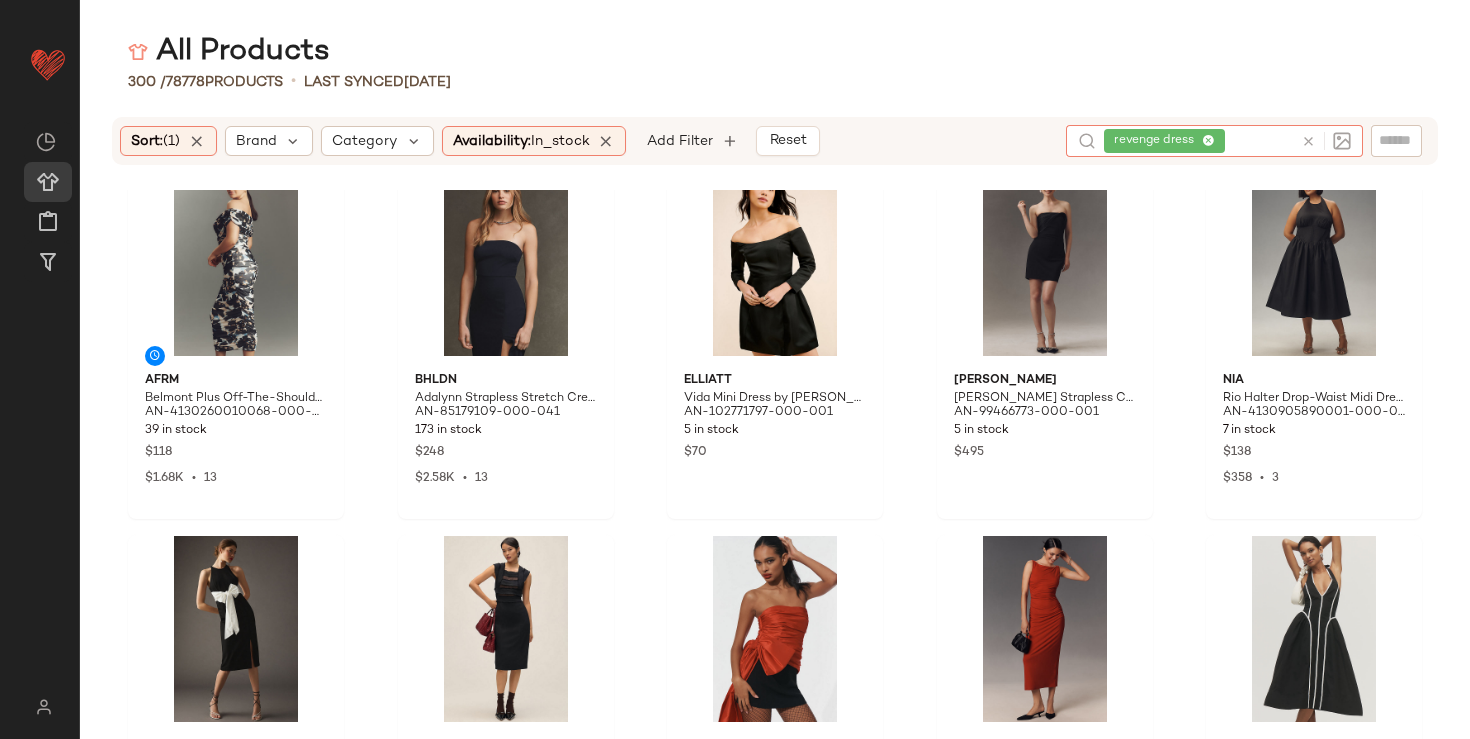 click 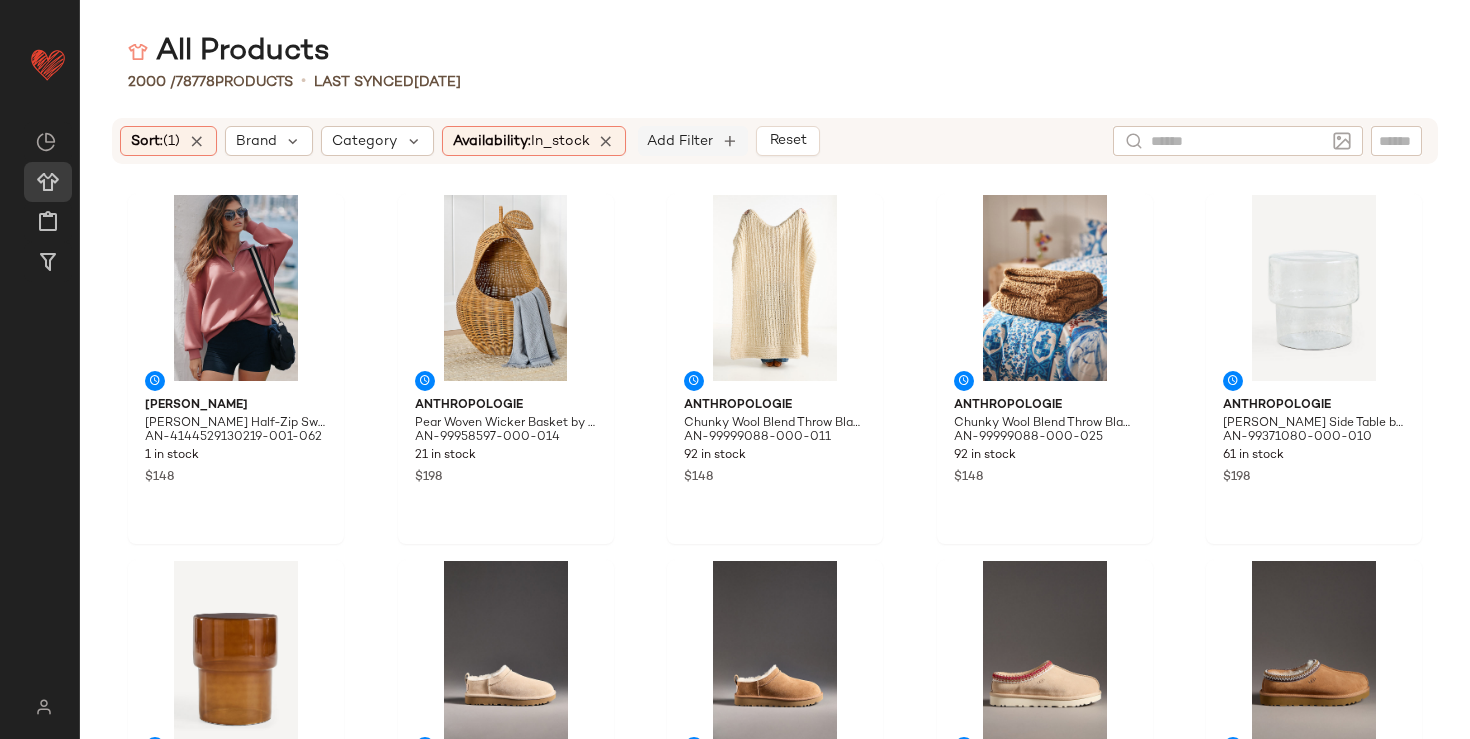 click on "Add Filter" at bounding box center (680, 141) 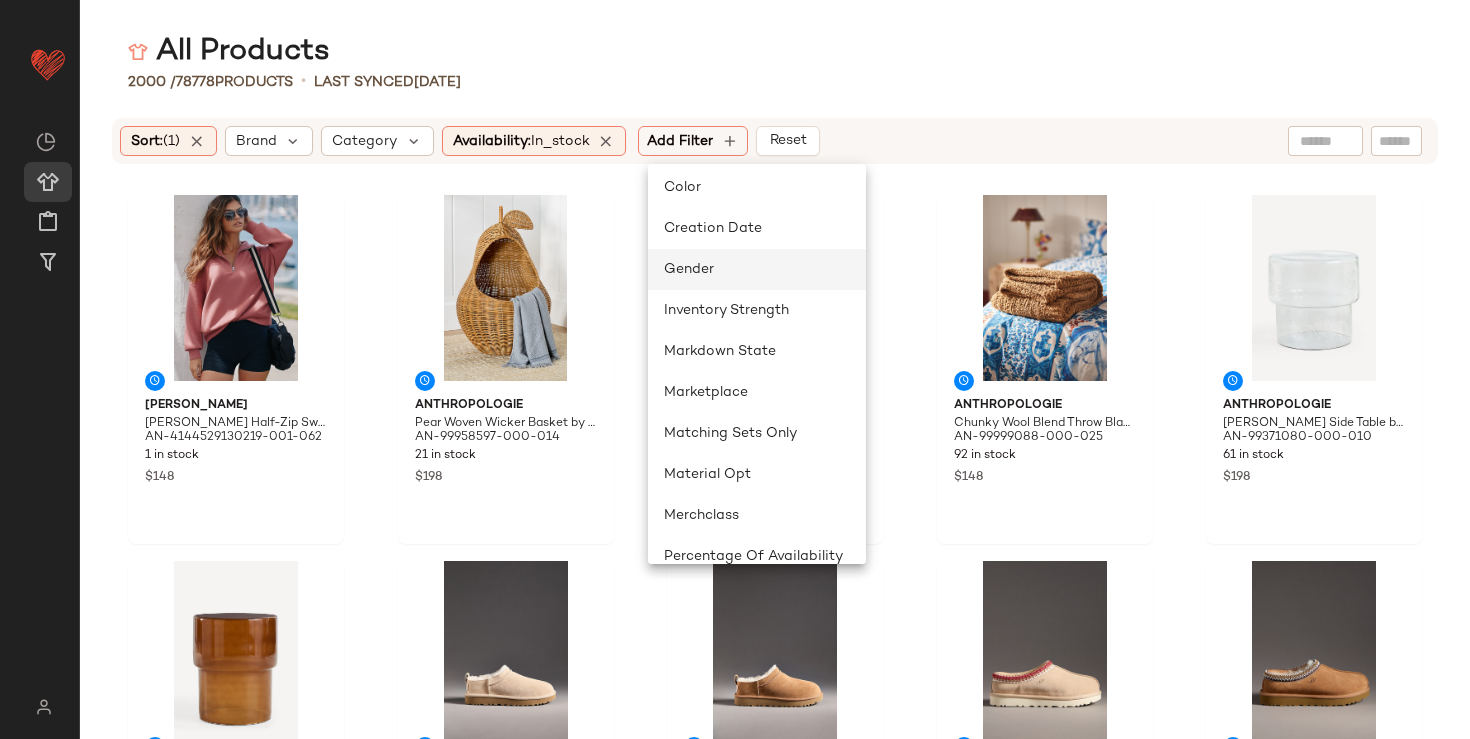 scroll, scrollTop: 168, scrollLeft: 0, axis: vertical 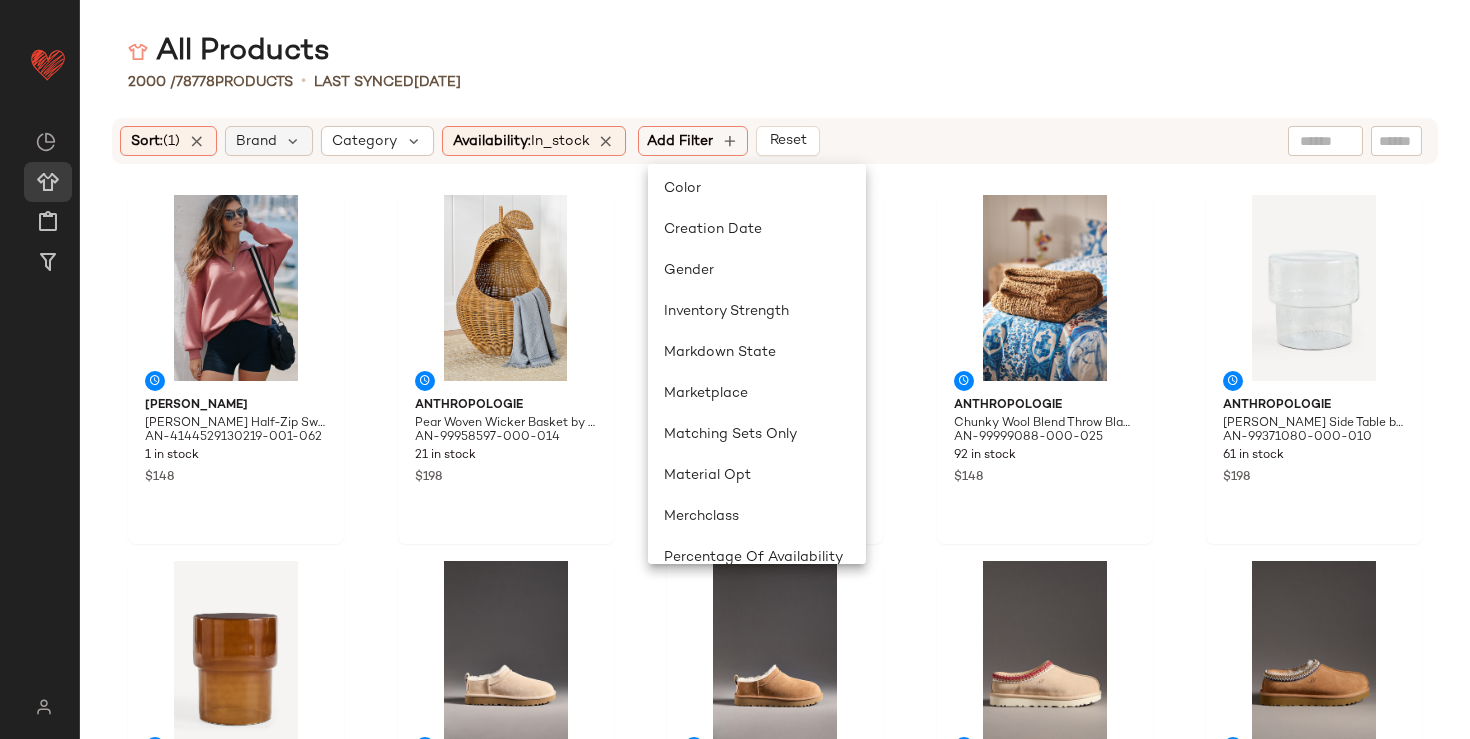 click on "Brand" at bounding box center [256, 141] 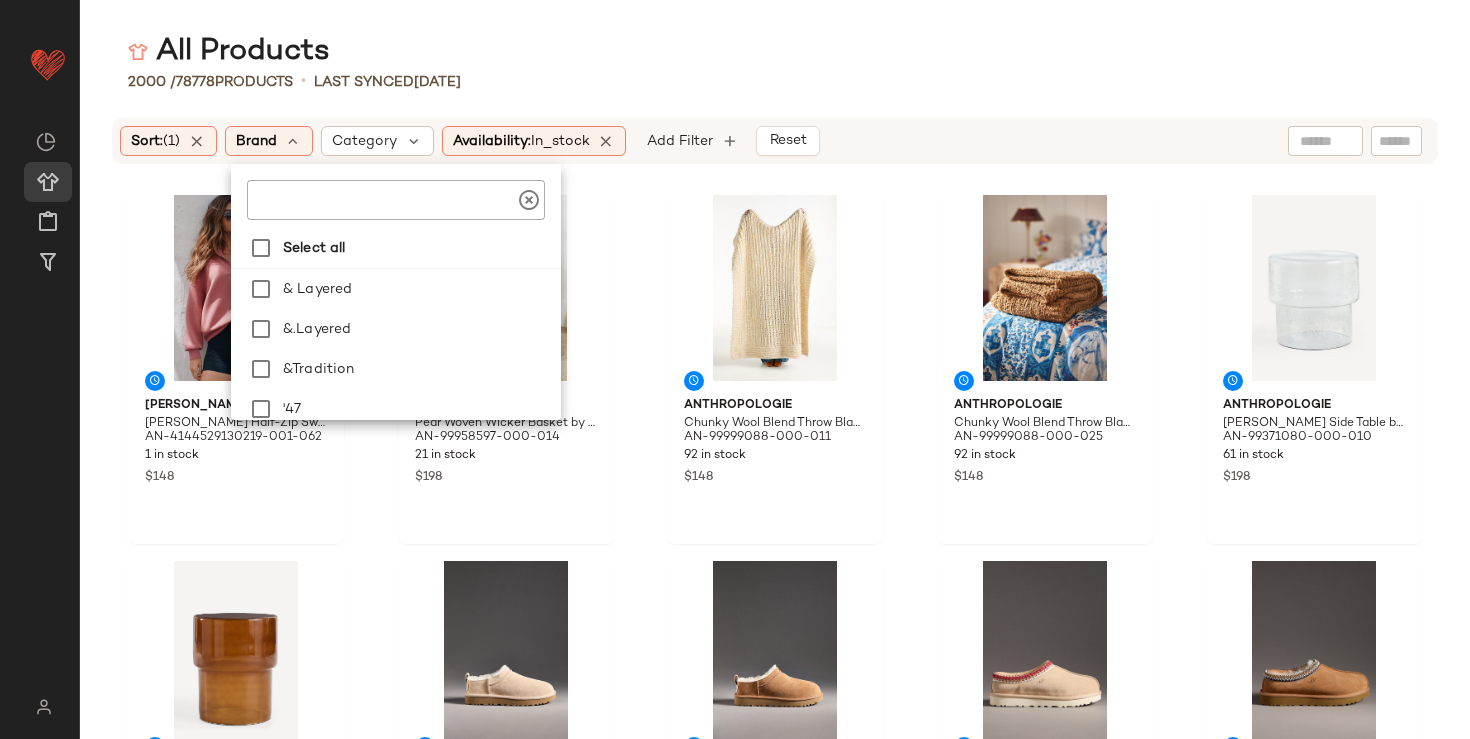 click 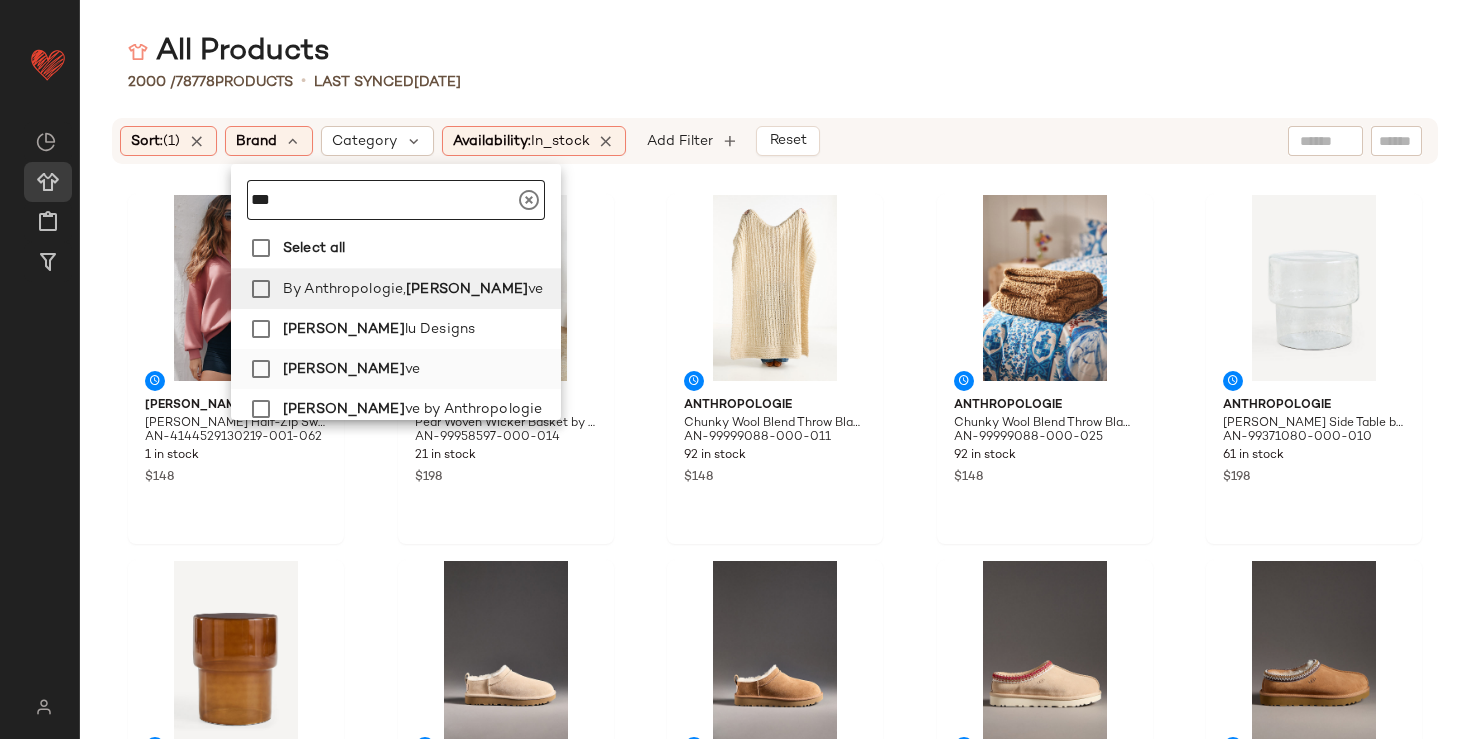 type on "***" 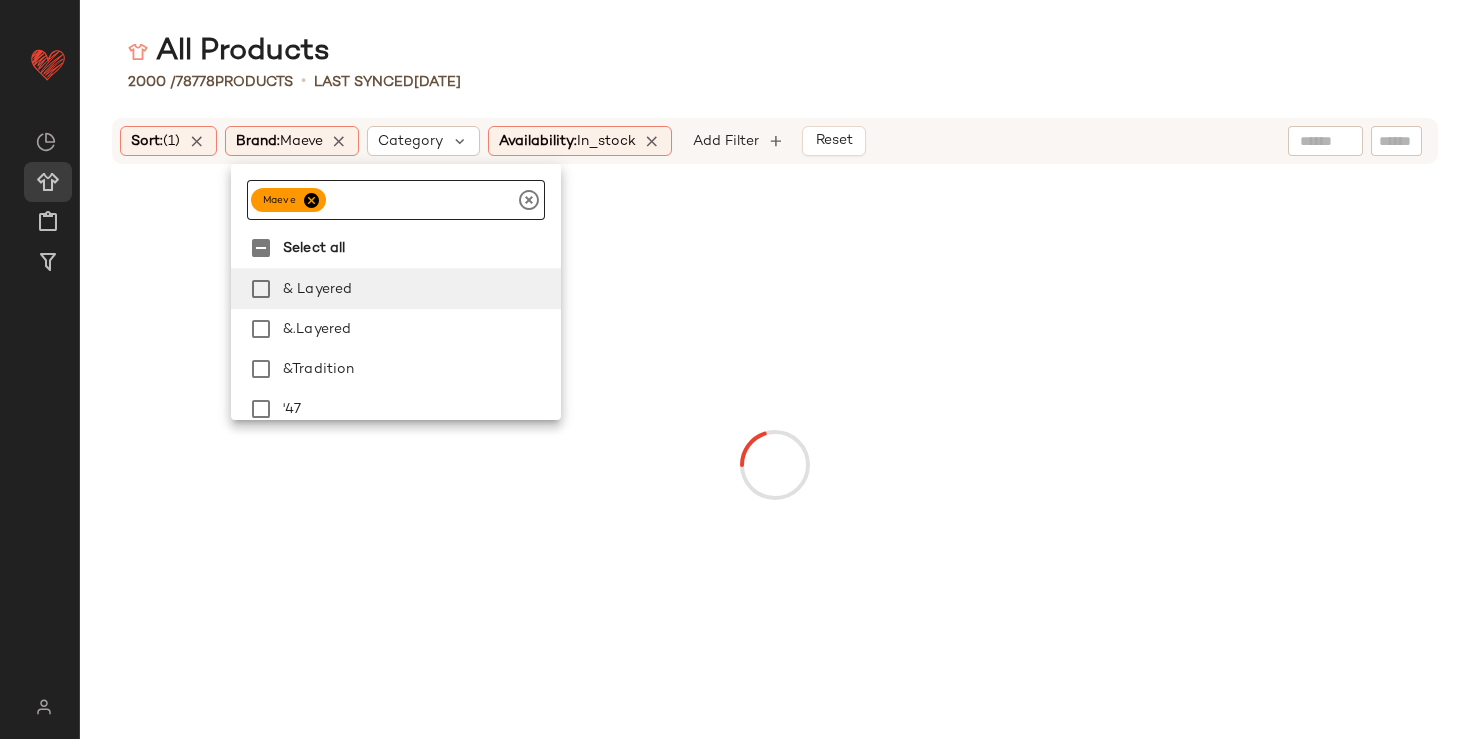click 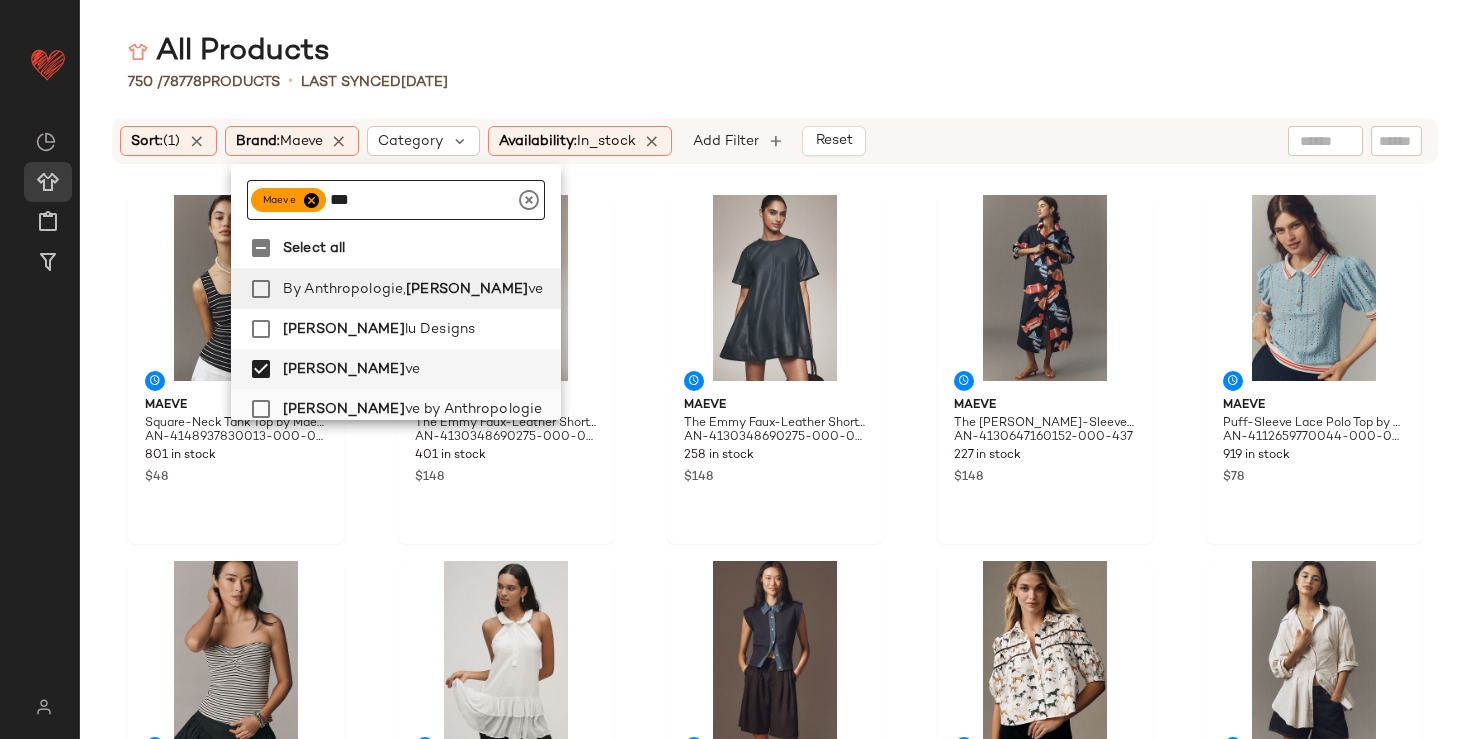 type on "***" 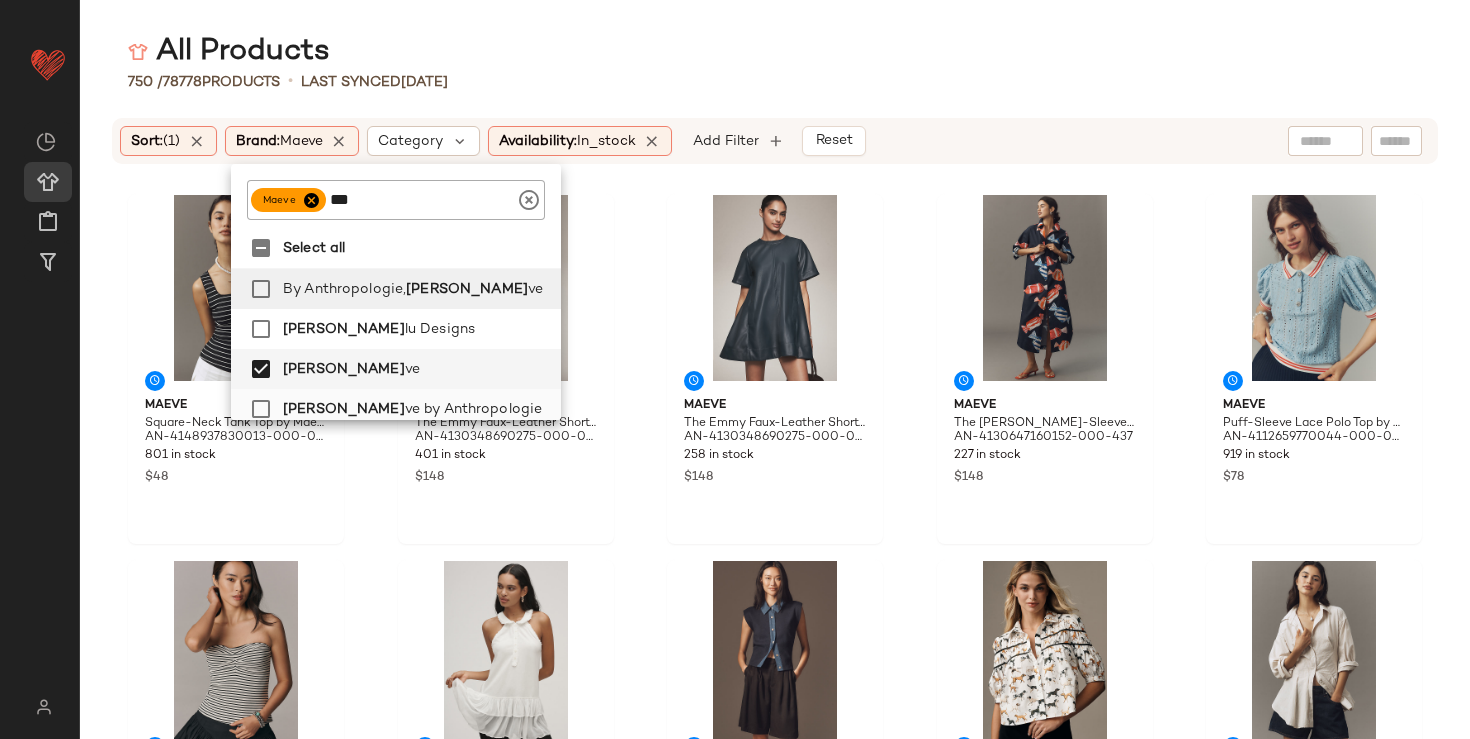 click on "Mae  ve by Anthropologie" 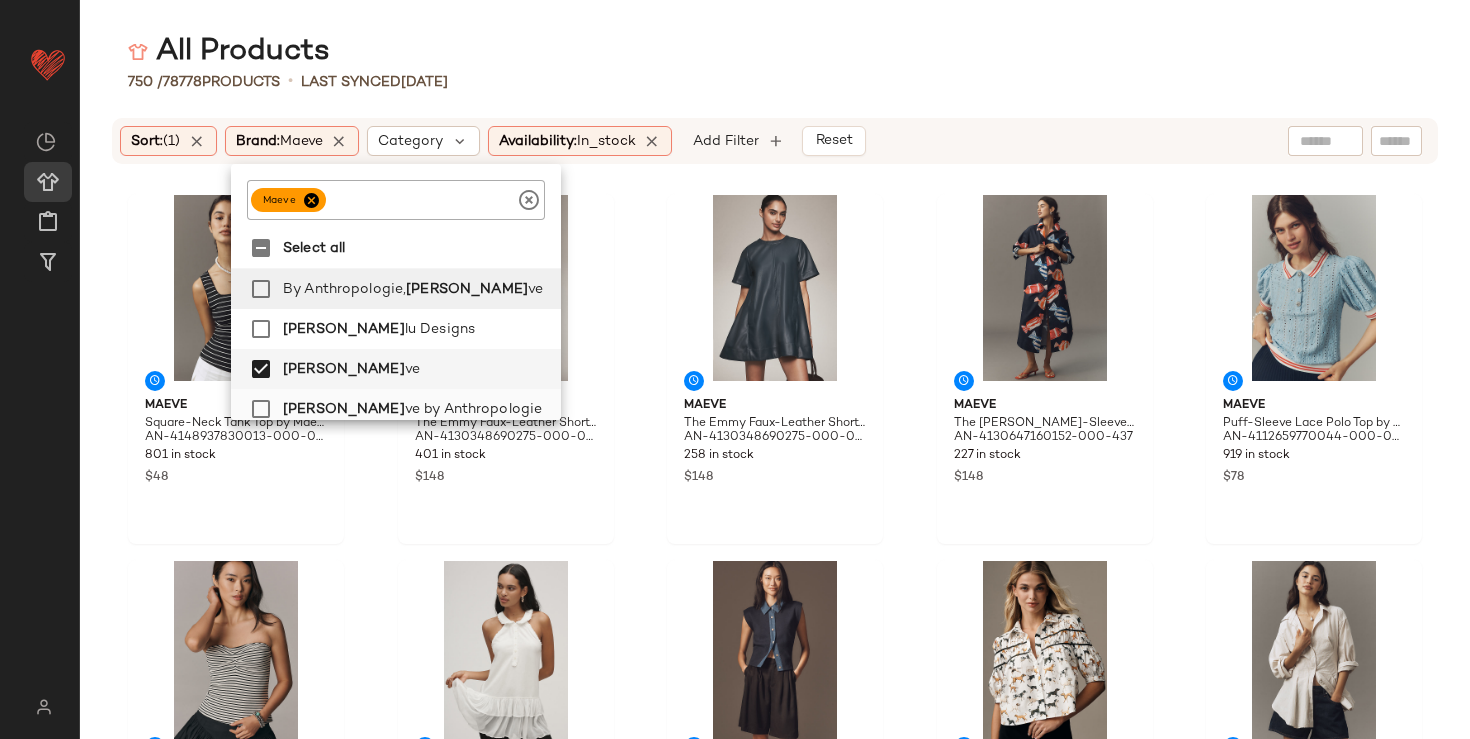 scroll, scrollTop: 3, scrollLeft: 0, axis: vertical 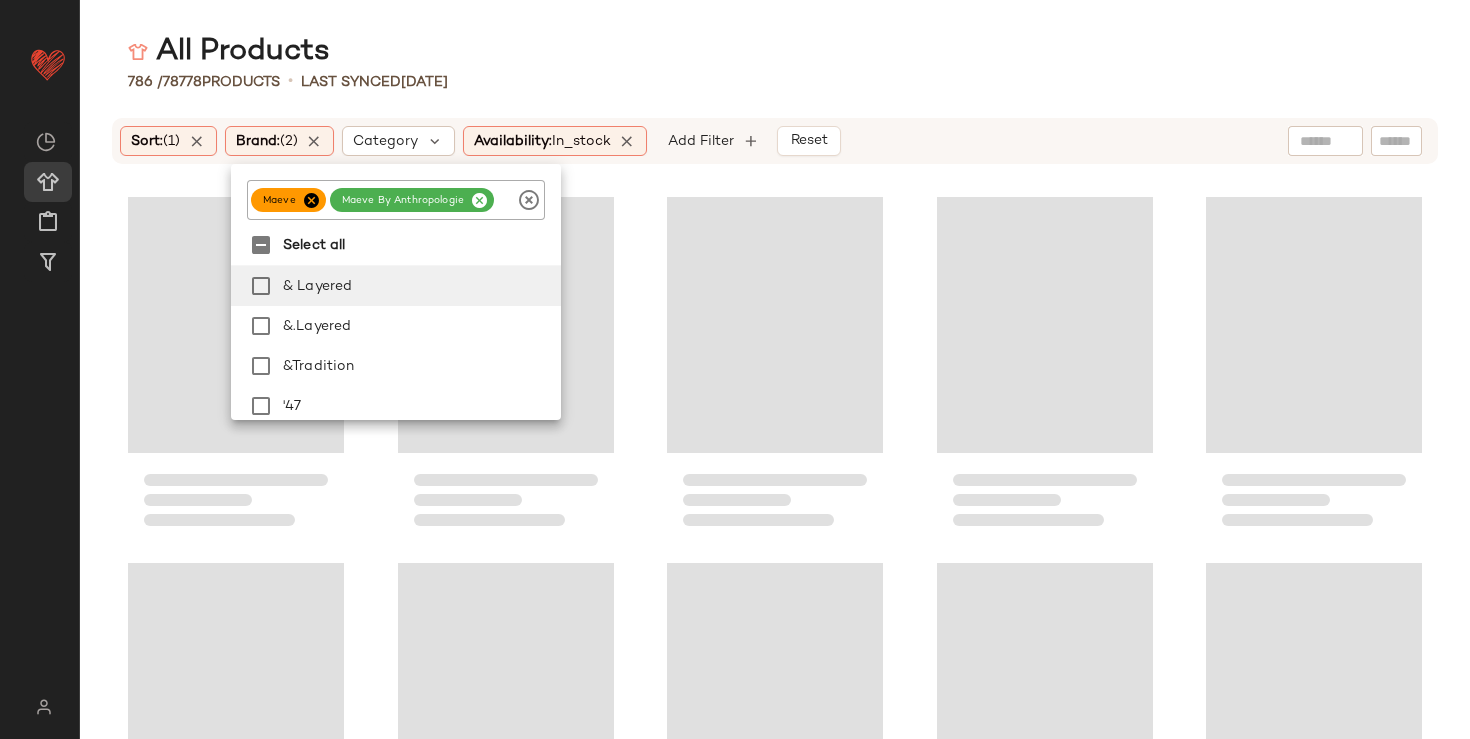 click on "All Products" 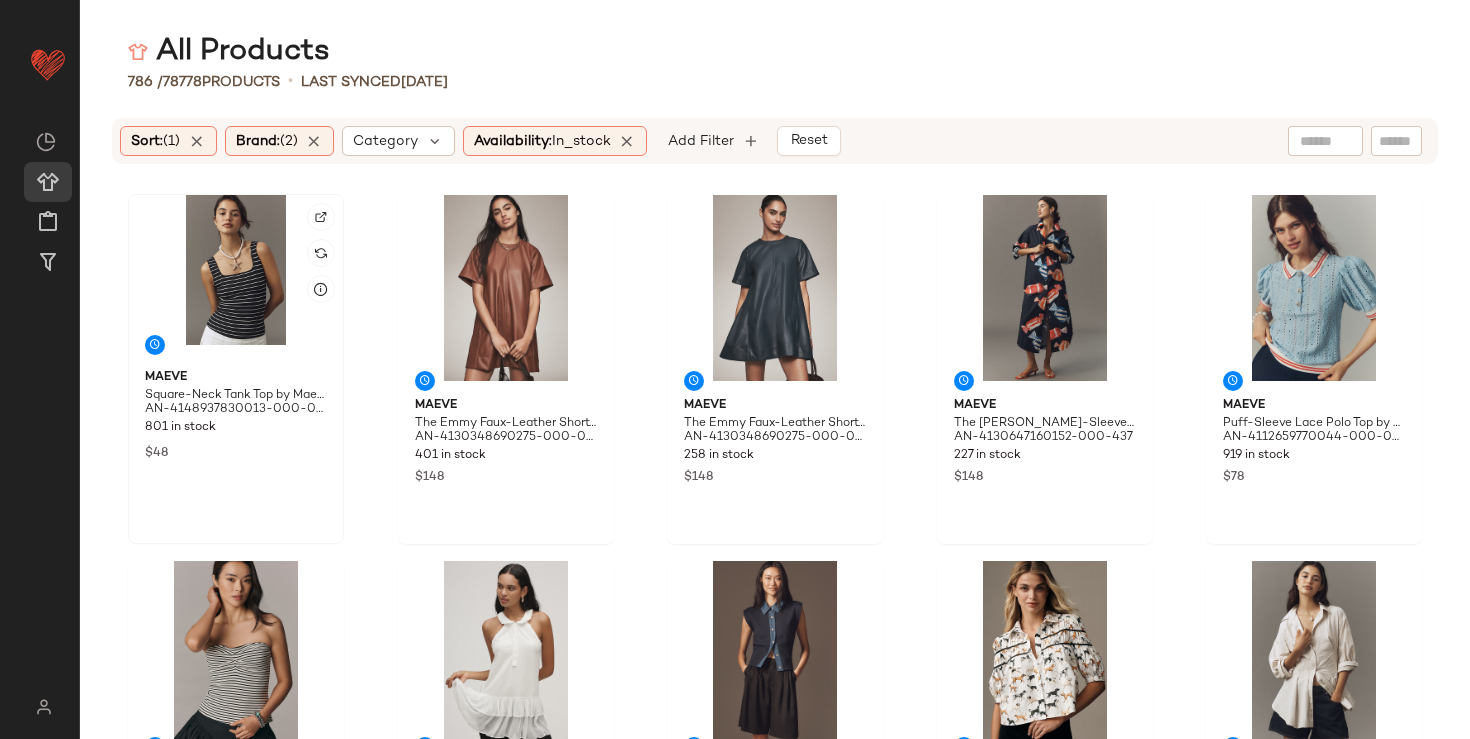 click 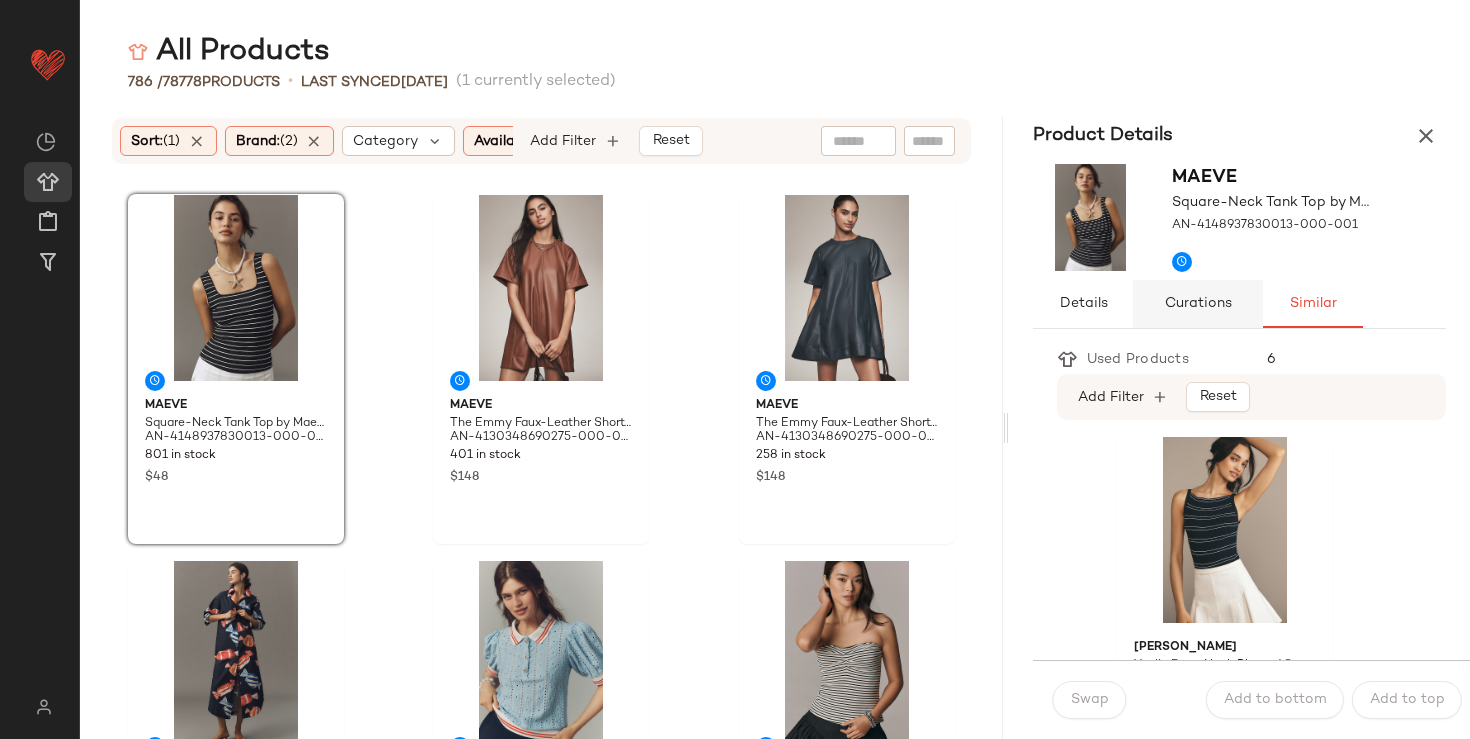 click on "Curations" 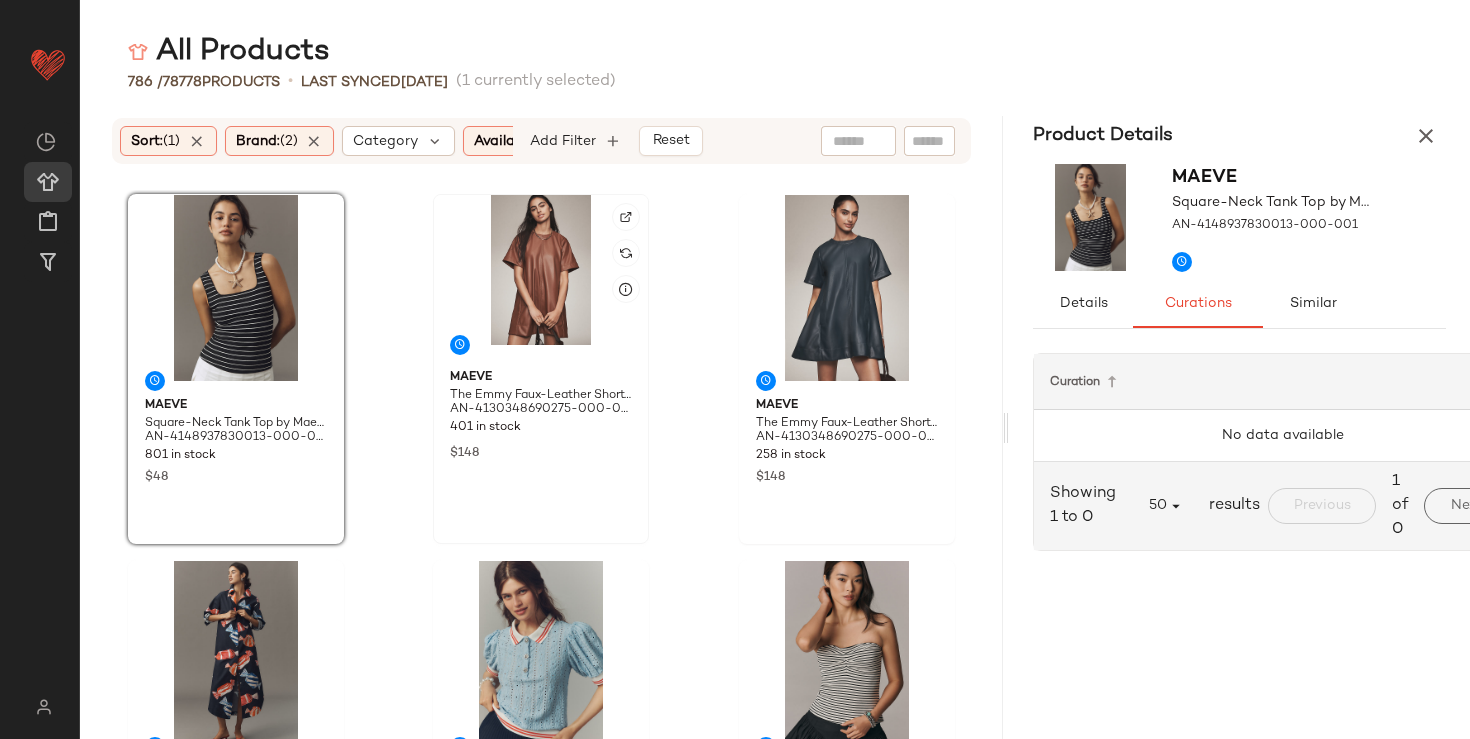 click 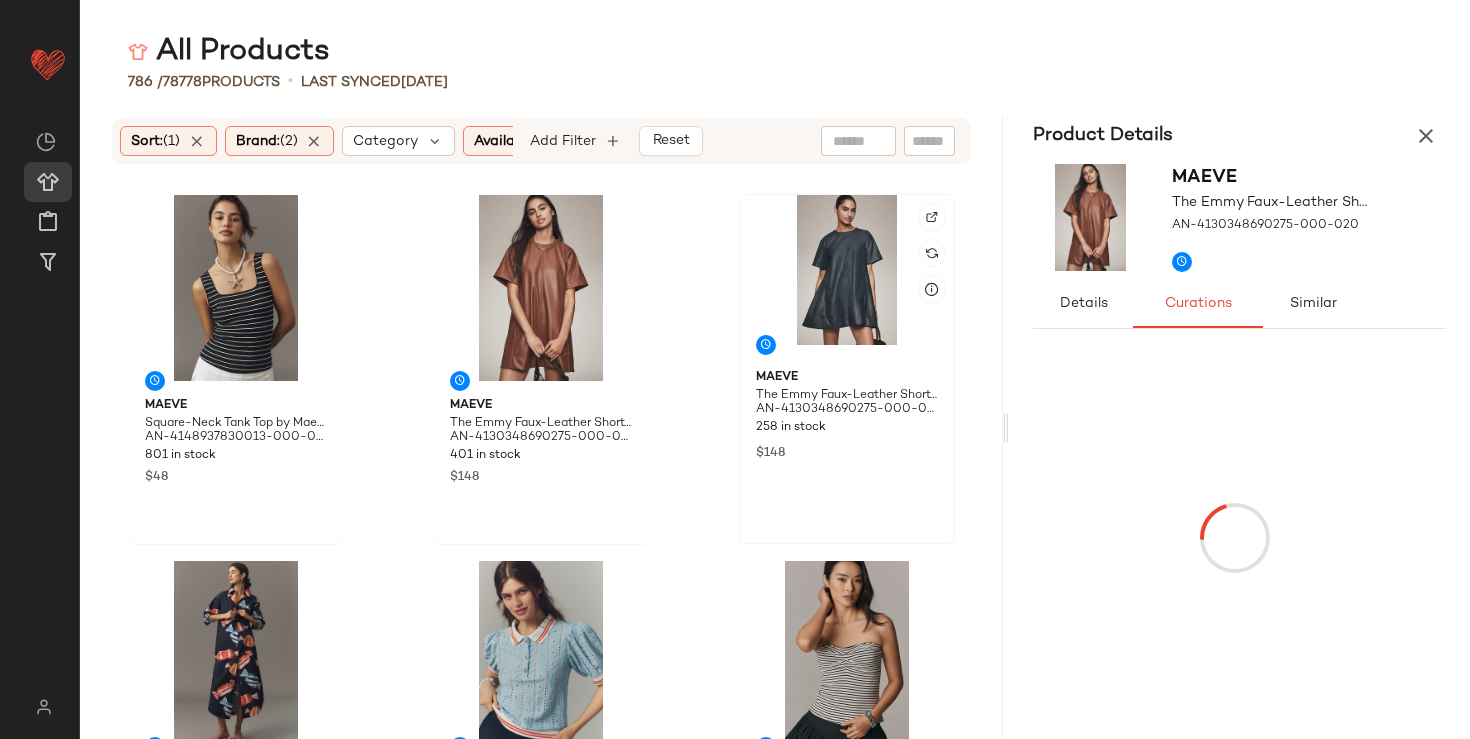 click 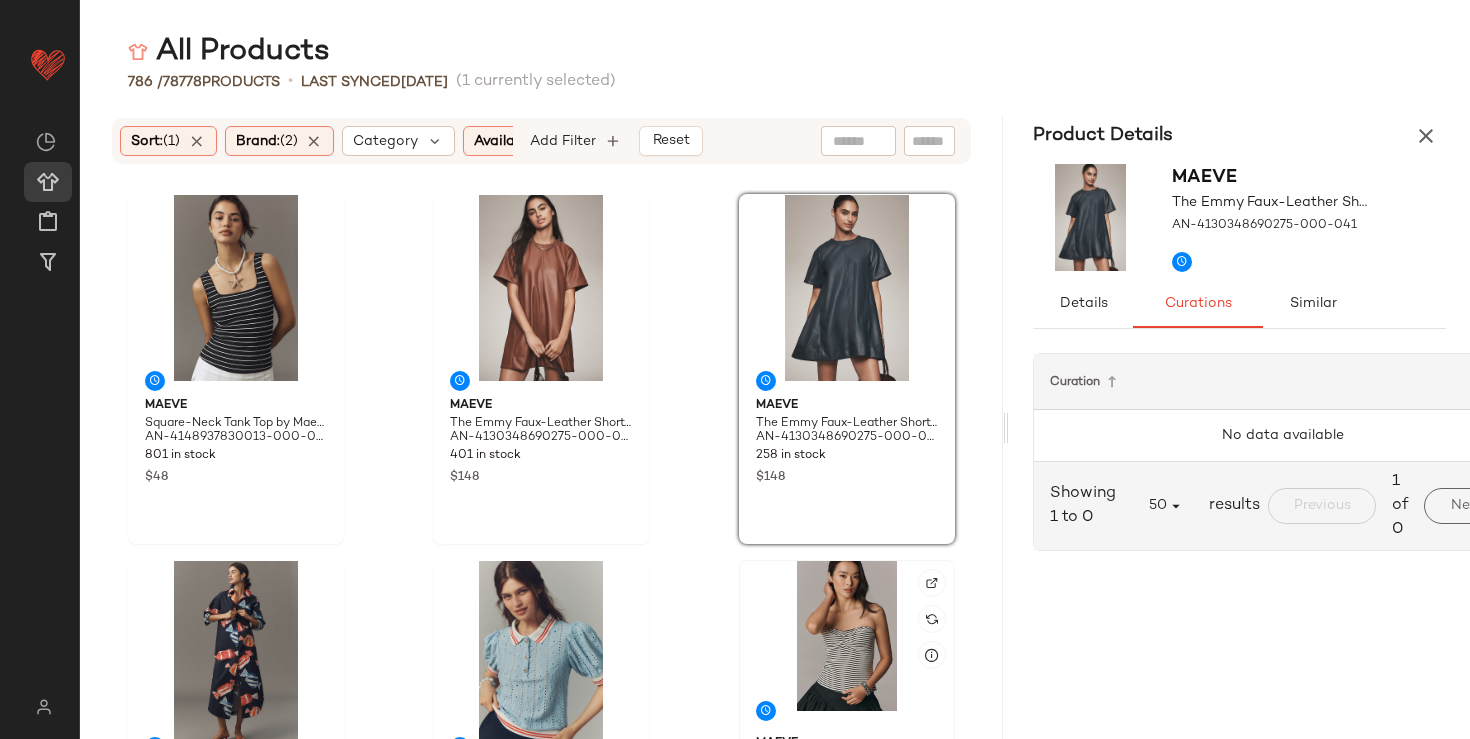click 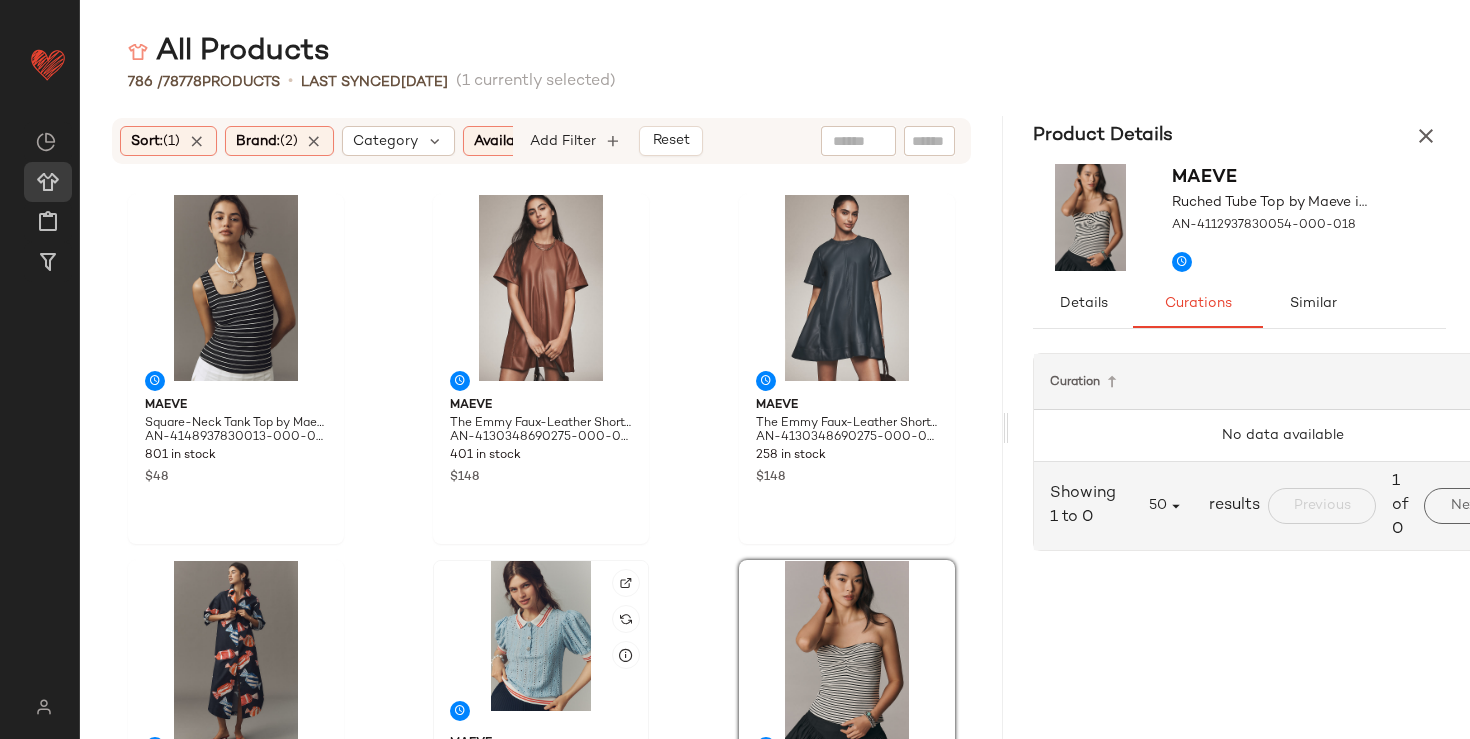 click 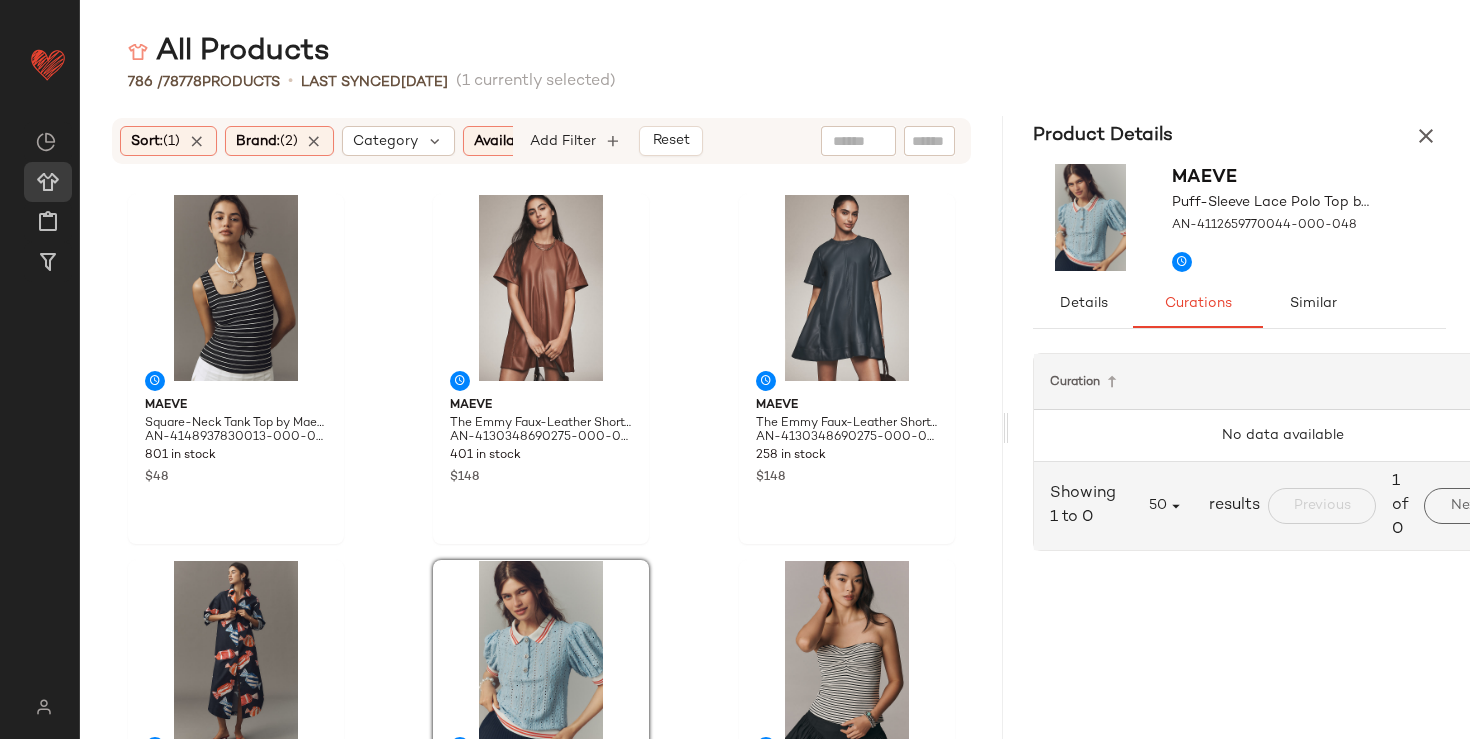 click on "Maeve Square-Neck Tank Top by Maeve in Black, Women's, Size: XS, Polyester/Viscose/Elastane at Anthropologie AN-4148937830013-000-001 801 in stock $48 Maeve The Emmy Faux-Leather Short-Sleeve Mini Dress by Maeve in Brown, Women's, Size: XS, Polyester/Leather/Polyurethane at Anthropologie AN-4130348690275-000-020 401 in stock $148 Maeve The Emmy Faux-Leather Short-Sleeve Mini Dress by Maeve in Blue, Women's, Size: S P, Polyester/Leather/Polyurethane at Anthropologie AN-4130348690275-000-041 258 in stock $148 Maeve The Soren Long-Sleeve Shirt Dress by Maeve in Blue, Women's, Size: XS, Cotton/Tin at Anthropologie AN-4130647160152-000-437 227 in stock $148 Maeve Puff-Sleeve Lace Polo Top by Maeve in Blue, Women's, Size: XL, Polyester/Elastane at Anthropologie AN-4112659770044-000-048 919 in stock $78 Maeve Ruched Tube Top by Maeve in Black, Women's, Size: Small, Polyester/Viscose/Elastane at Anthropologie AN-4112937830054-000-018 431 in stock $58 Maeve AN-4112972460037-000-011 269 in stock $78 Maeve 341 in stock" 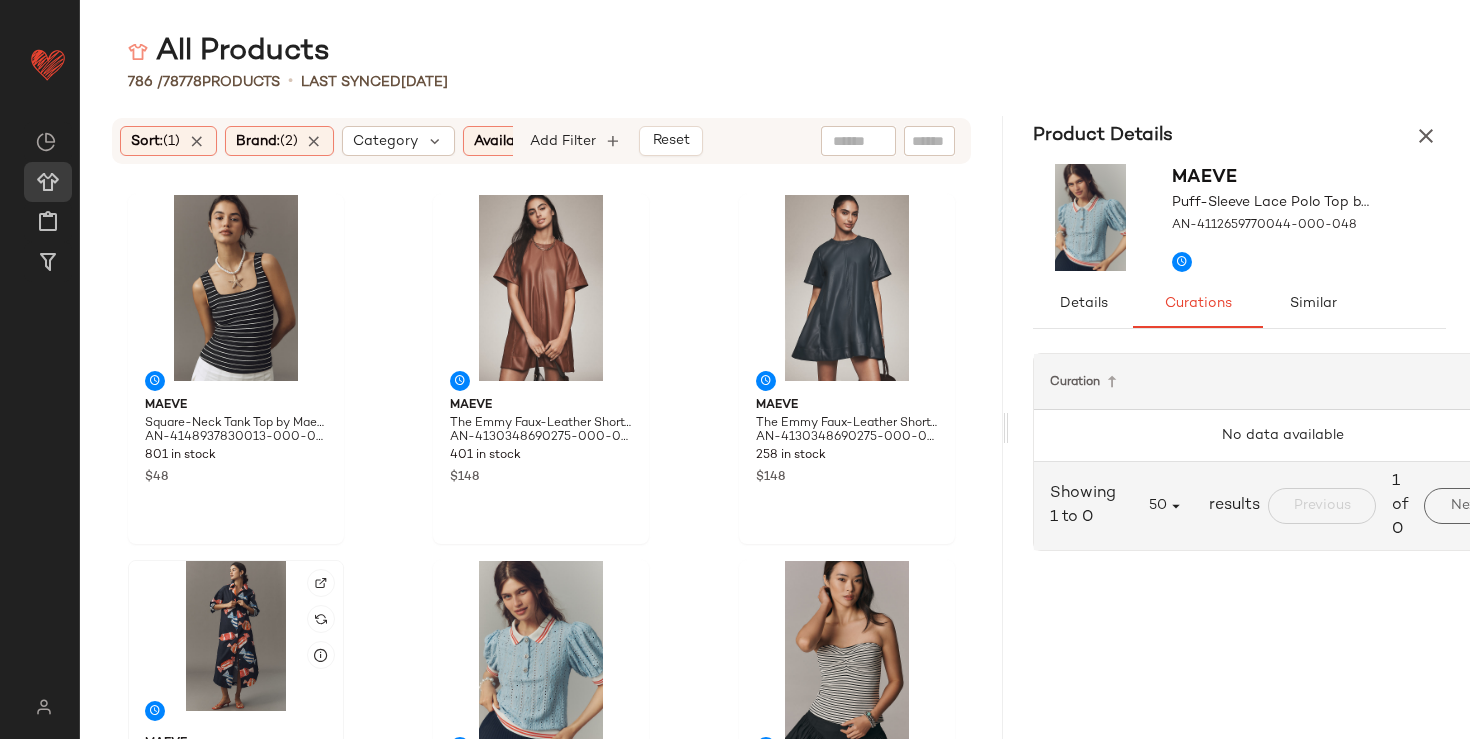 click 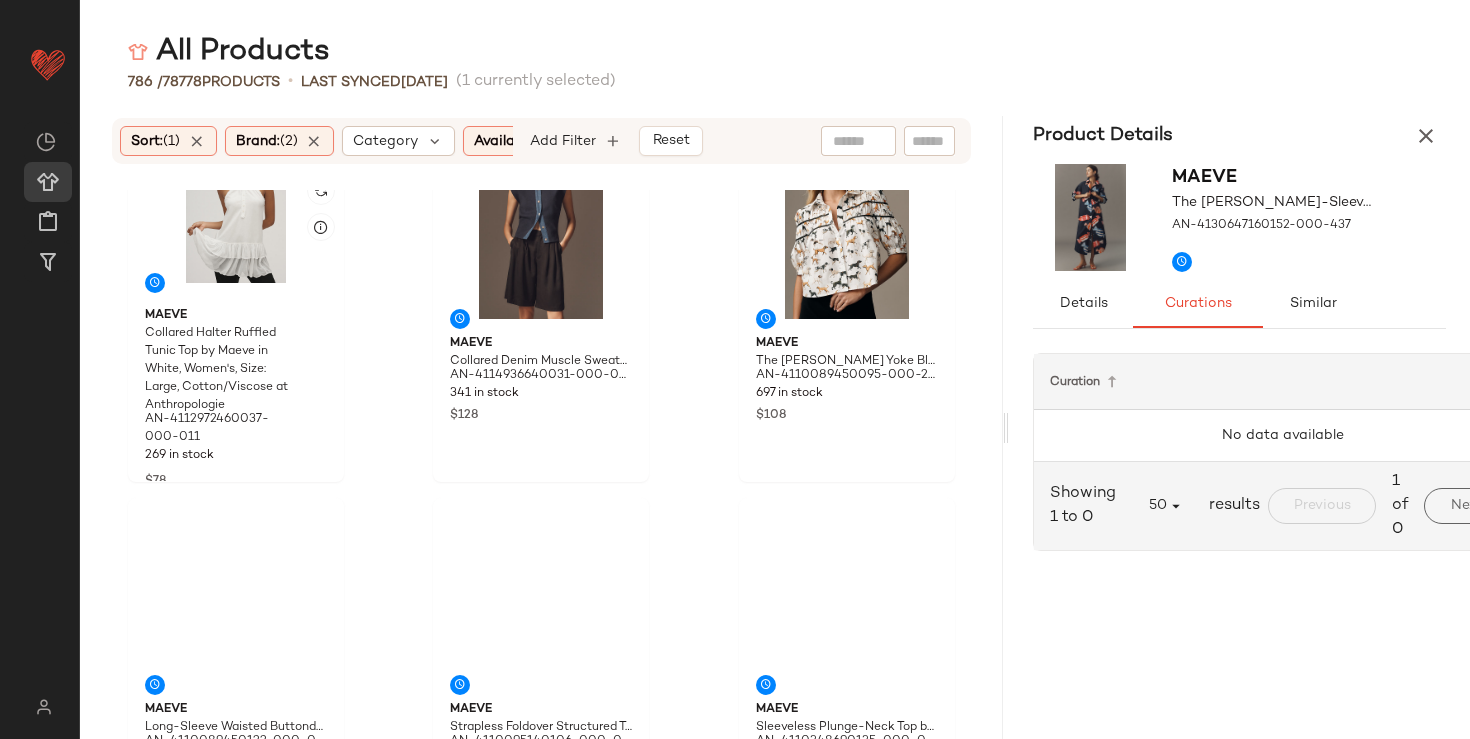 scroll, scrollTop: 1191, scrollLeft: 0, axis: vertical 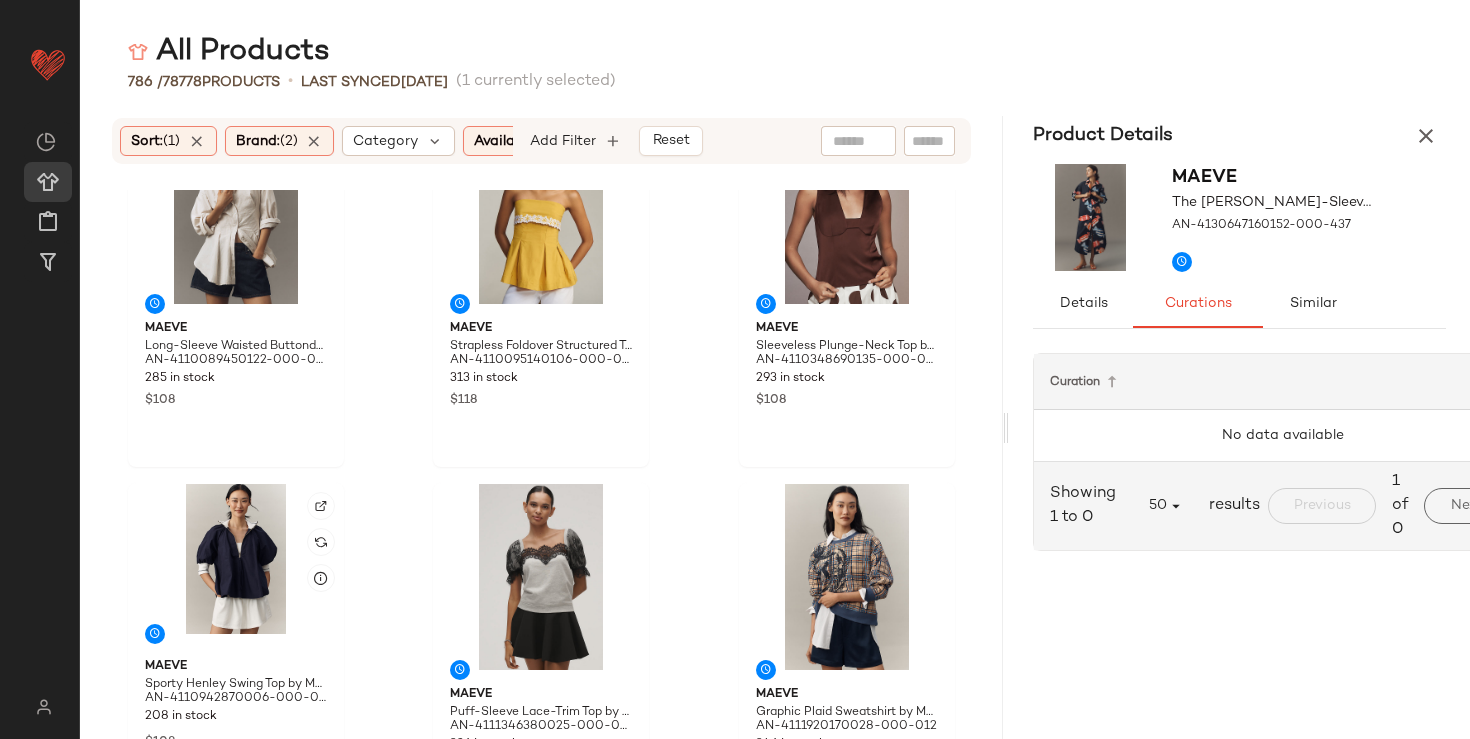 click 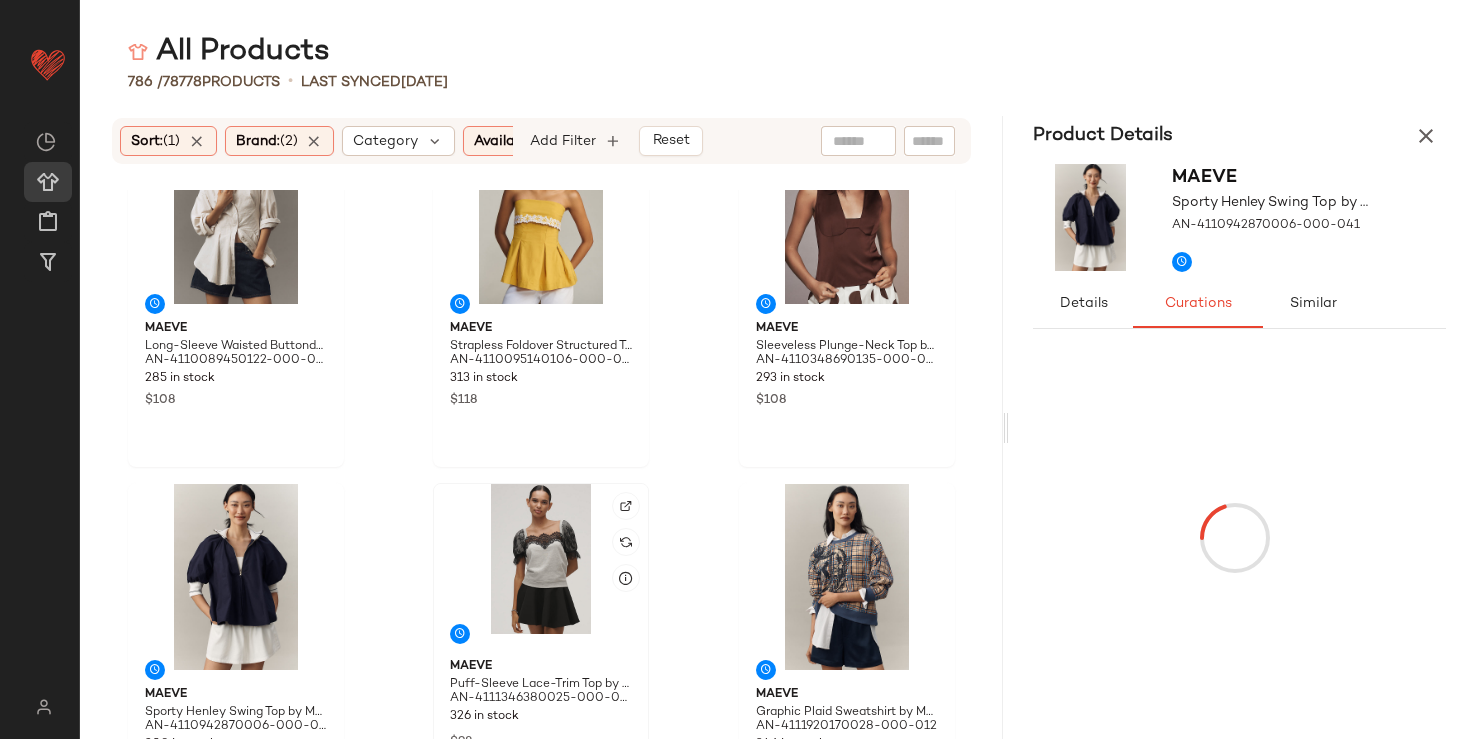 click 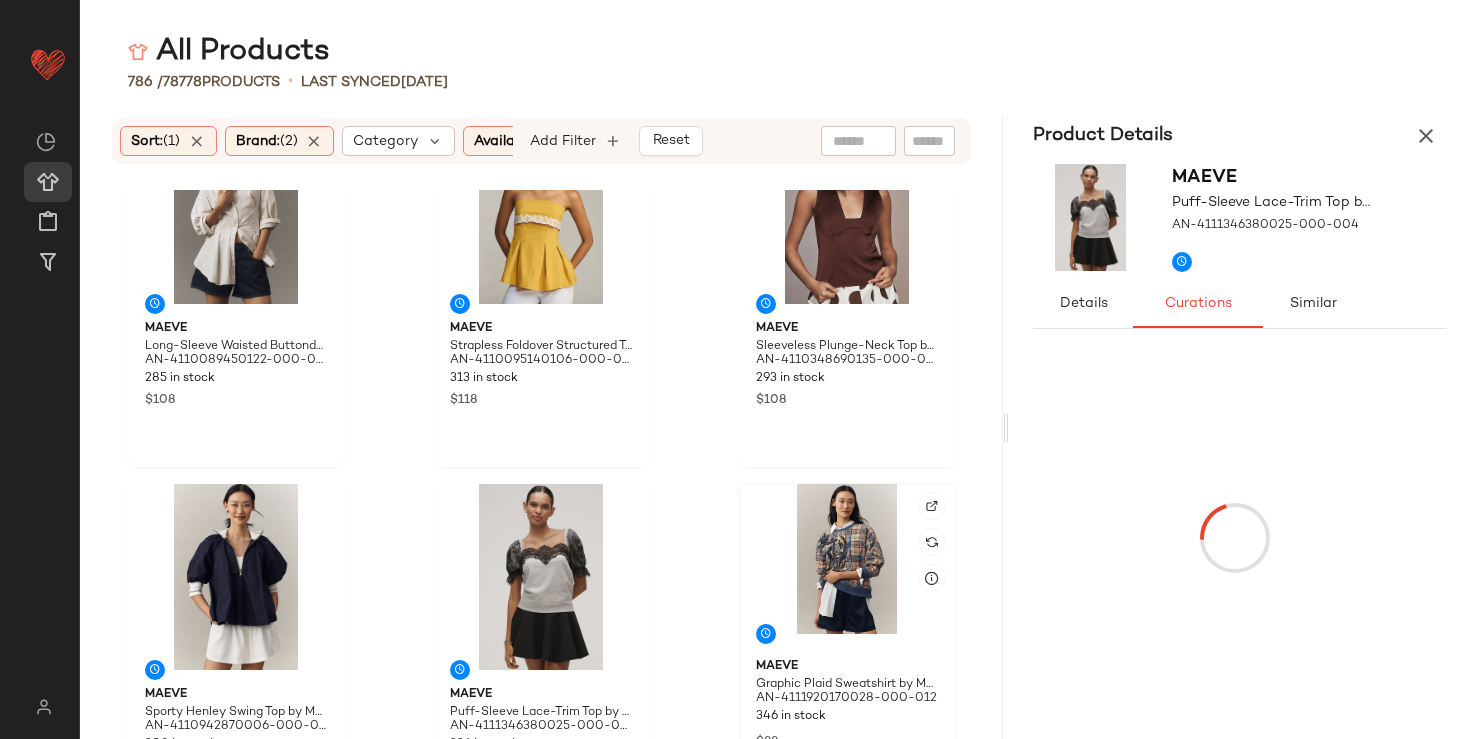 click 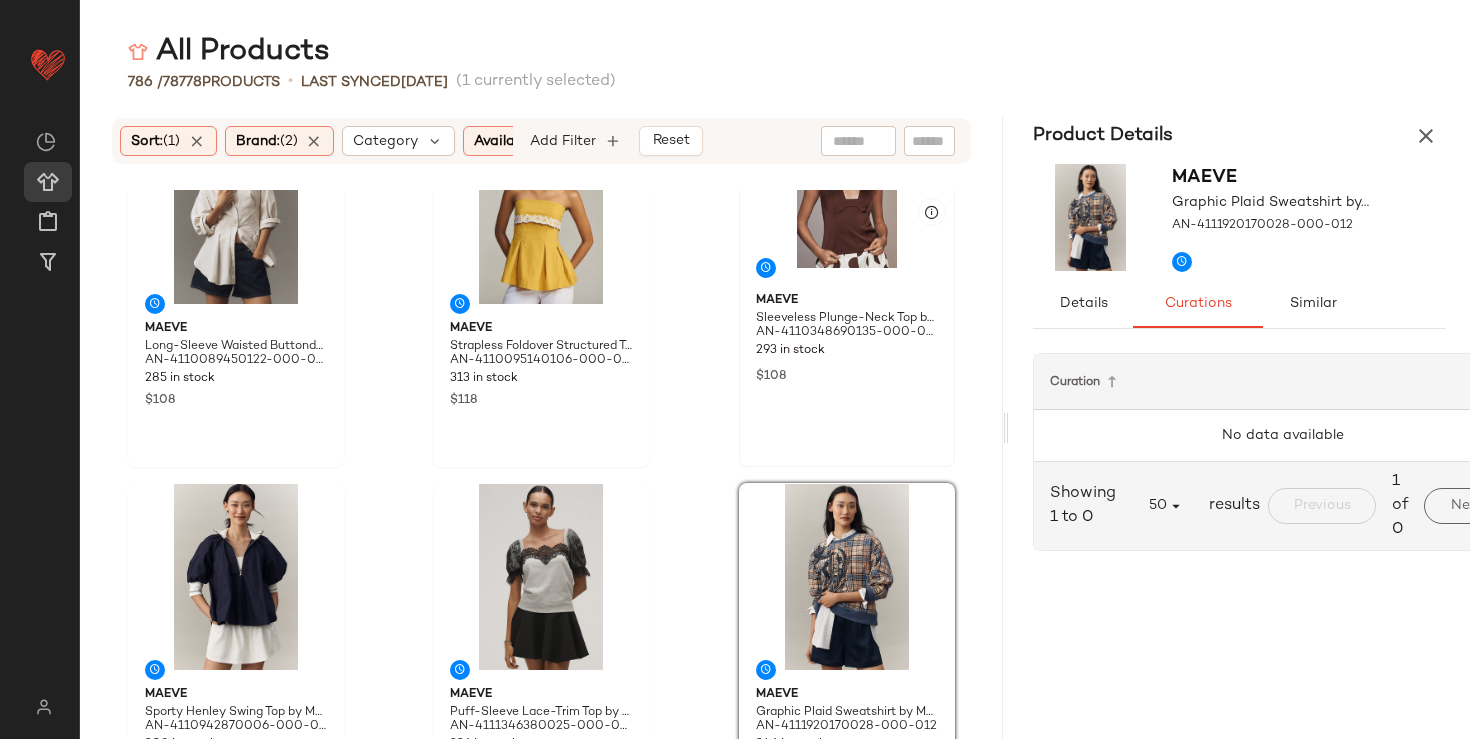 click 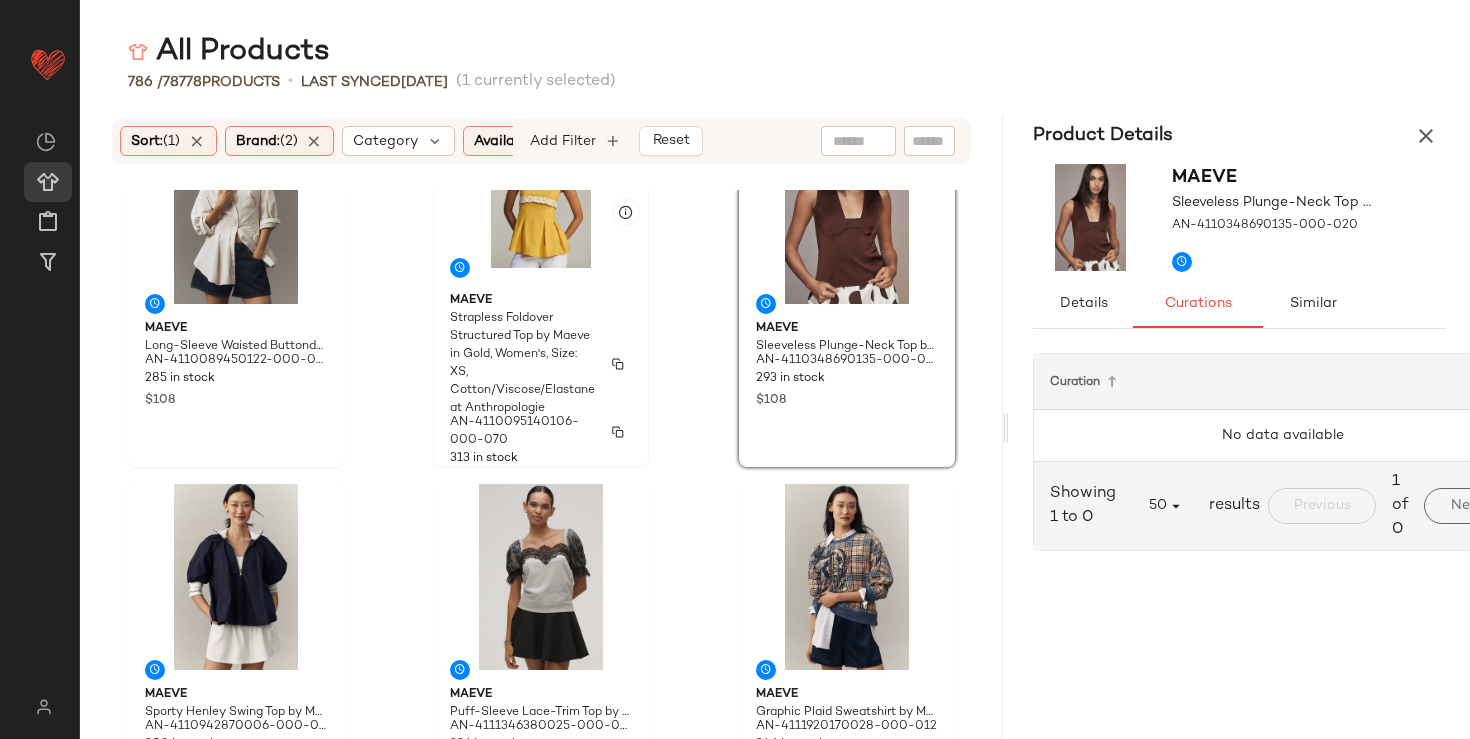 click on "Maeve Strapless Foldover Structured Top by Maeve in Gold, Women's, Size: XS, Cotton/Viscose/Elastane at Anthropologie AN-4110095140106-000-070 313 in stock $118" 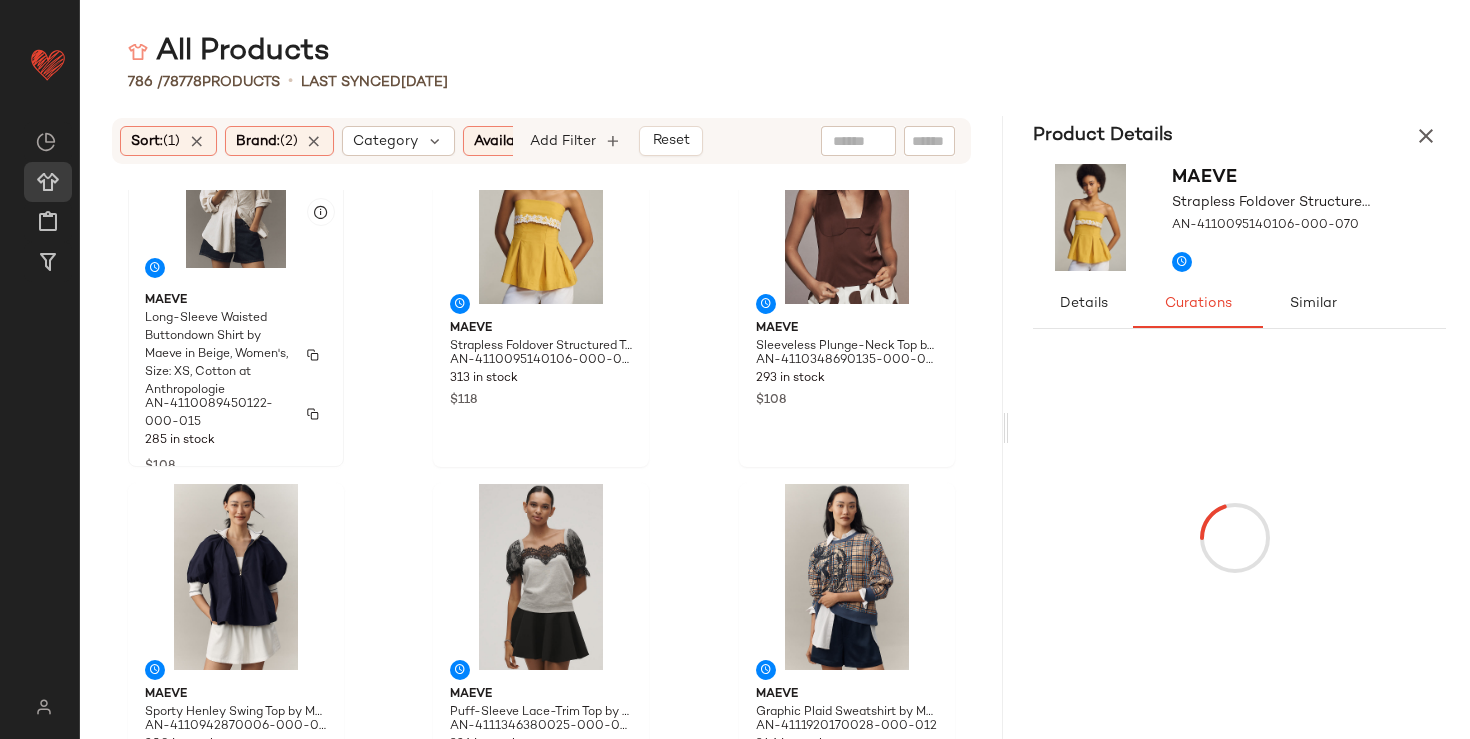 click on "Maeve Long-Sleeve Waisted Buttondown Shirt by Maeve in Beige, Women's, Size: XS, Cotton at Anthropologie AN-4110089450122-000-015 285 in stock $108" 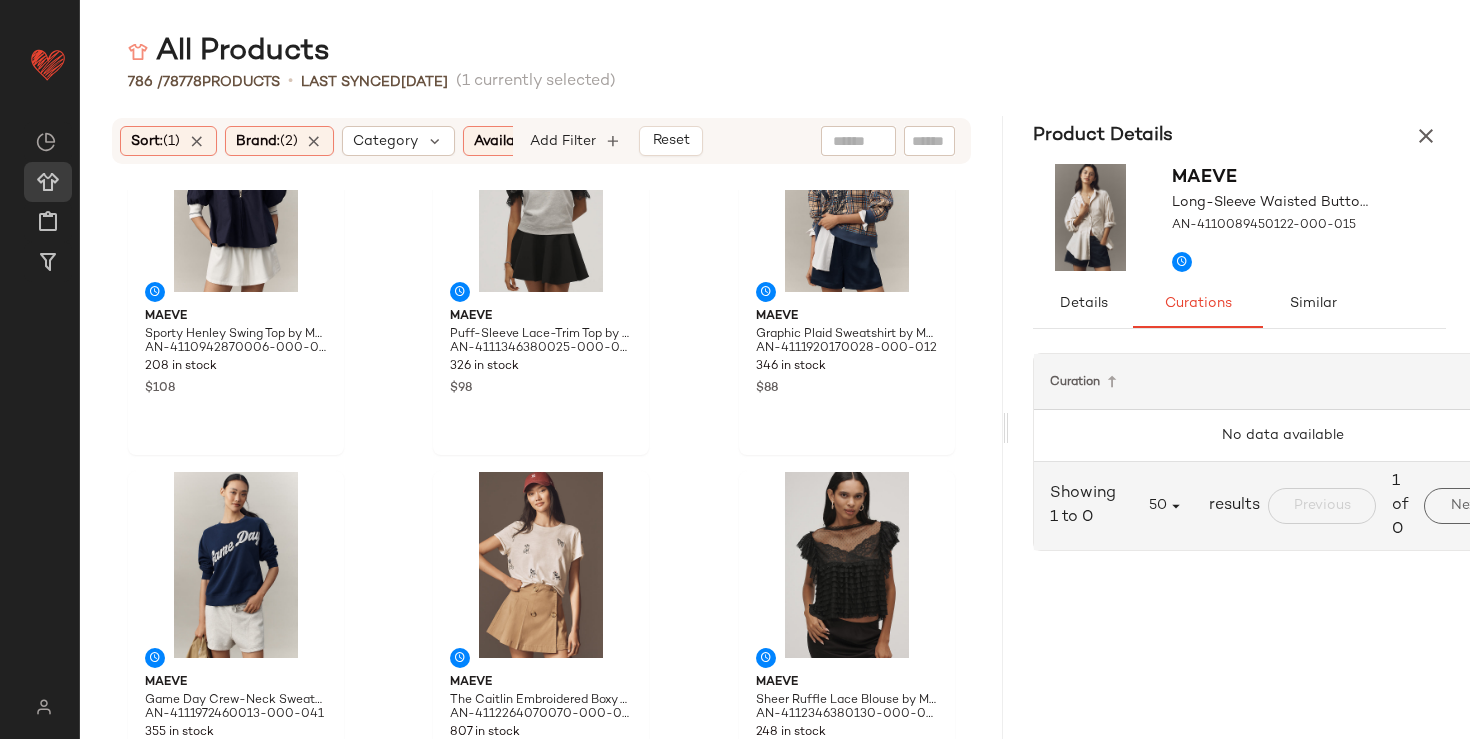 scroll, scrollTop: 1712, scrollLeft: 0, axis: vertical 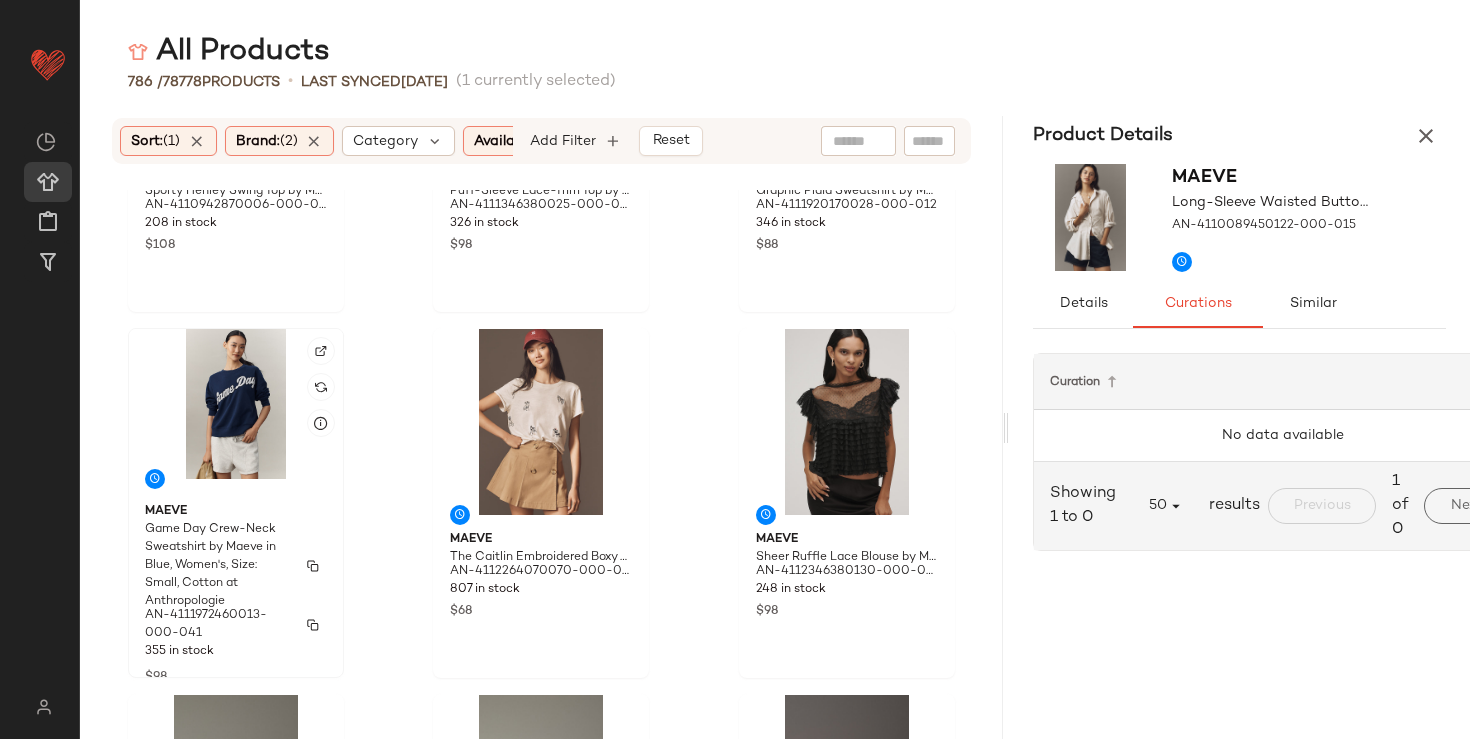 click on "Maeve Game Day Crew-Neck Sweatshirt by Maeve in Blue, Women's, Size: Small, Cotton at Anthropologie AN-4111972460013-000-041 355 in stock $98" 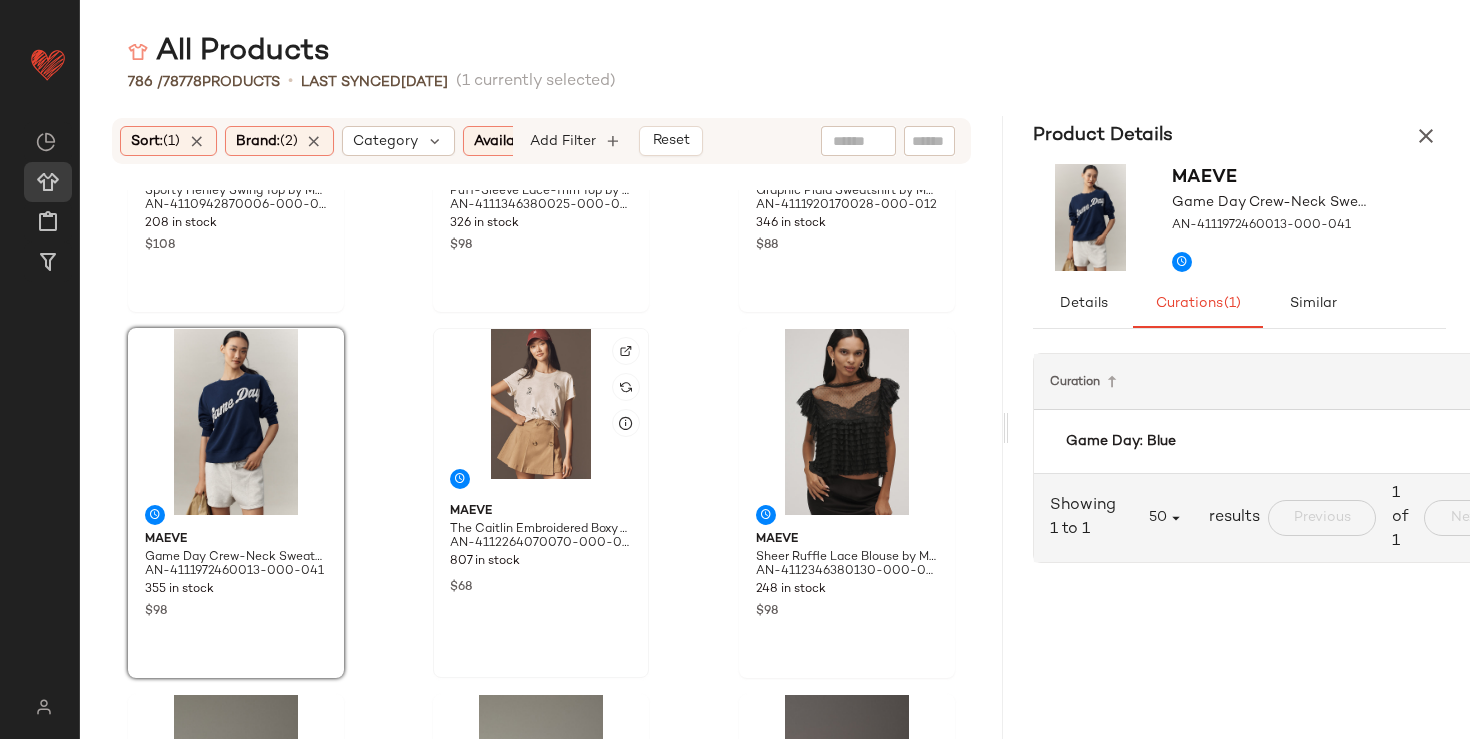 click 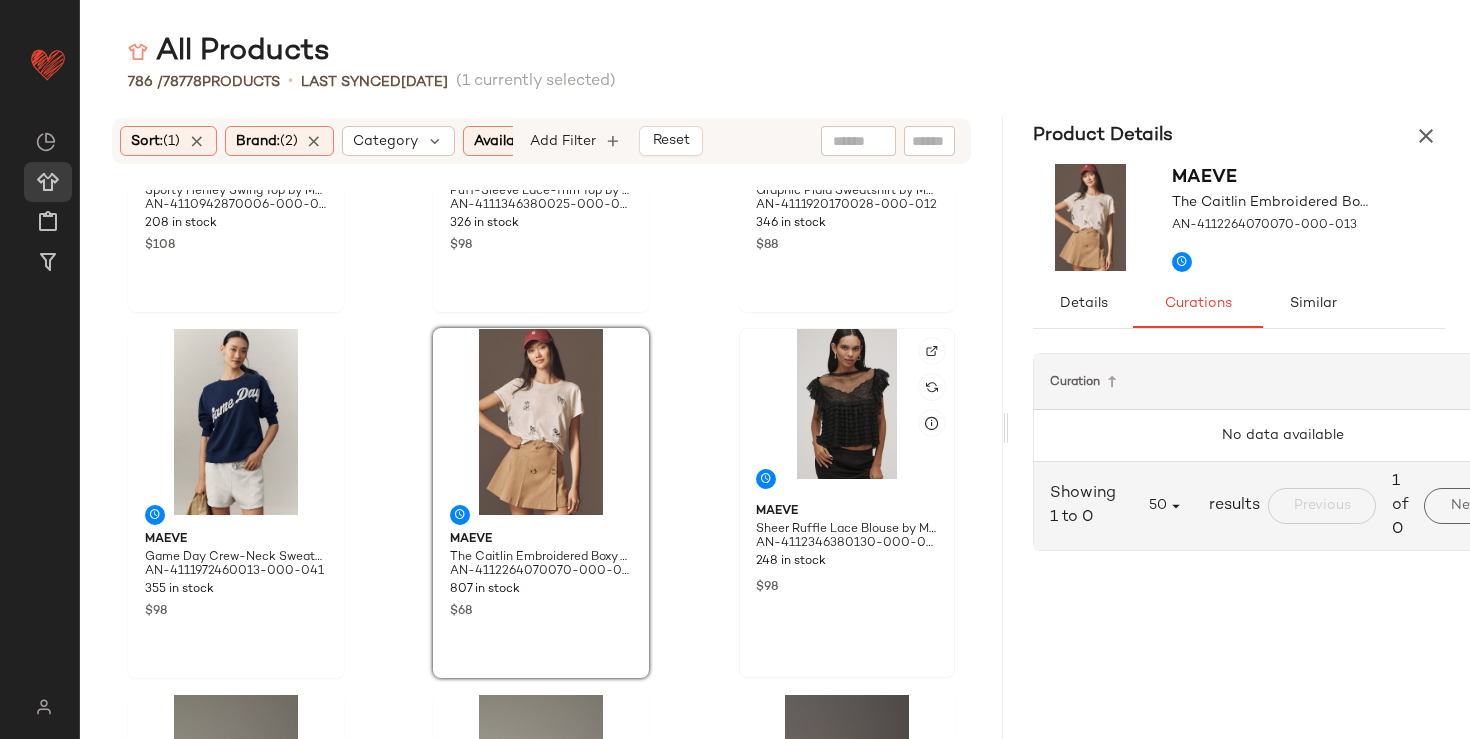 click 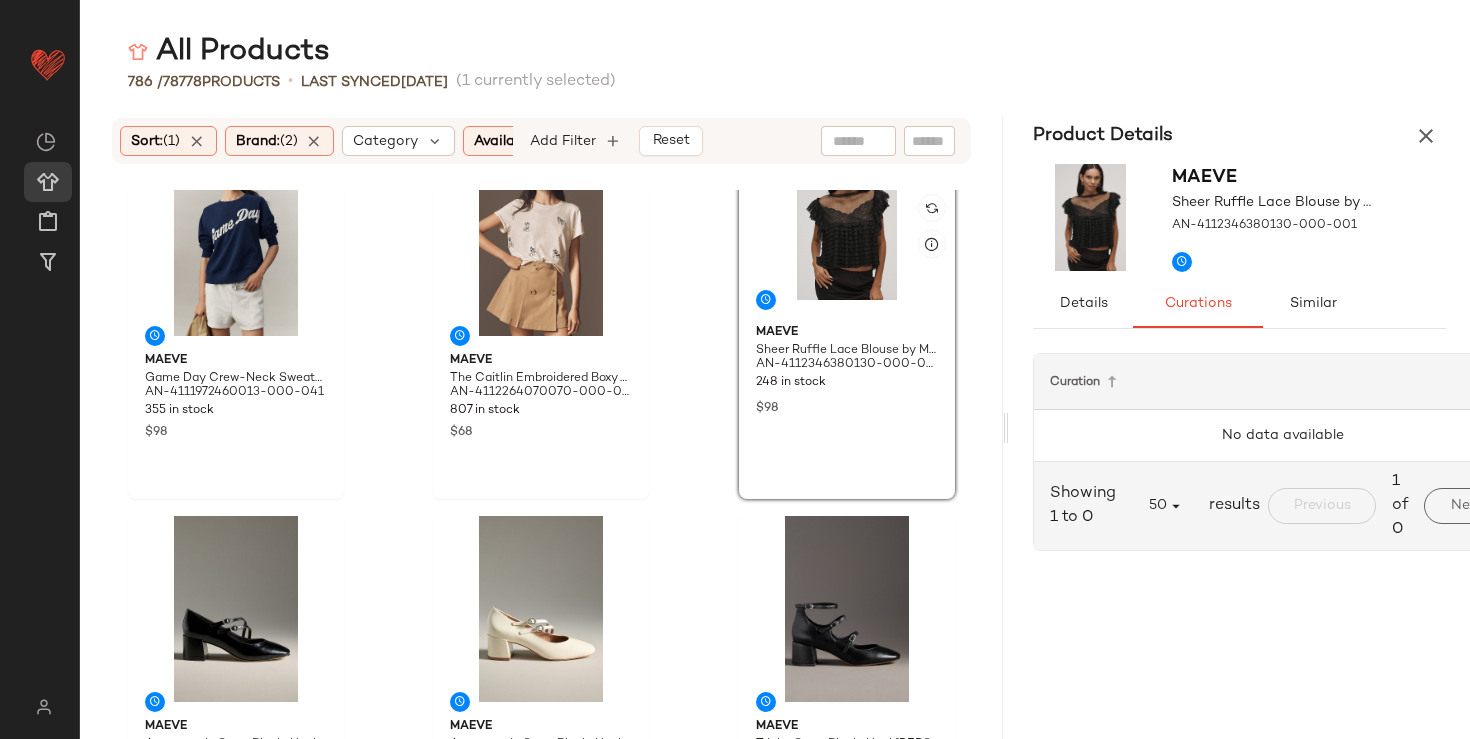 scroll, scrollTop: 1901, scrollLeft: 0, axis: vertical 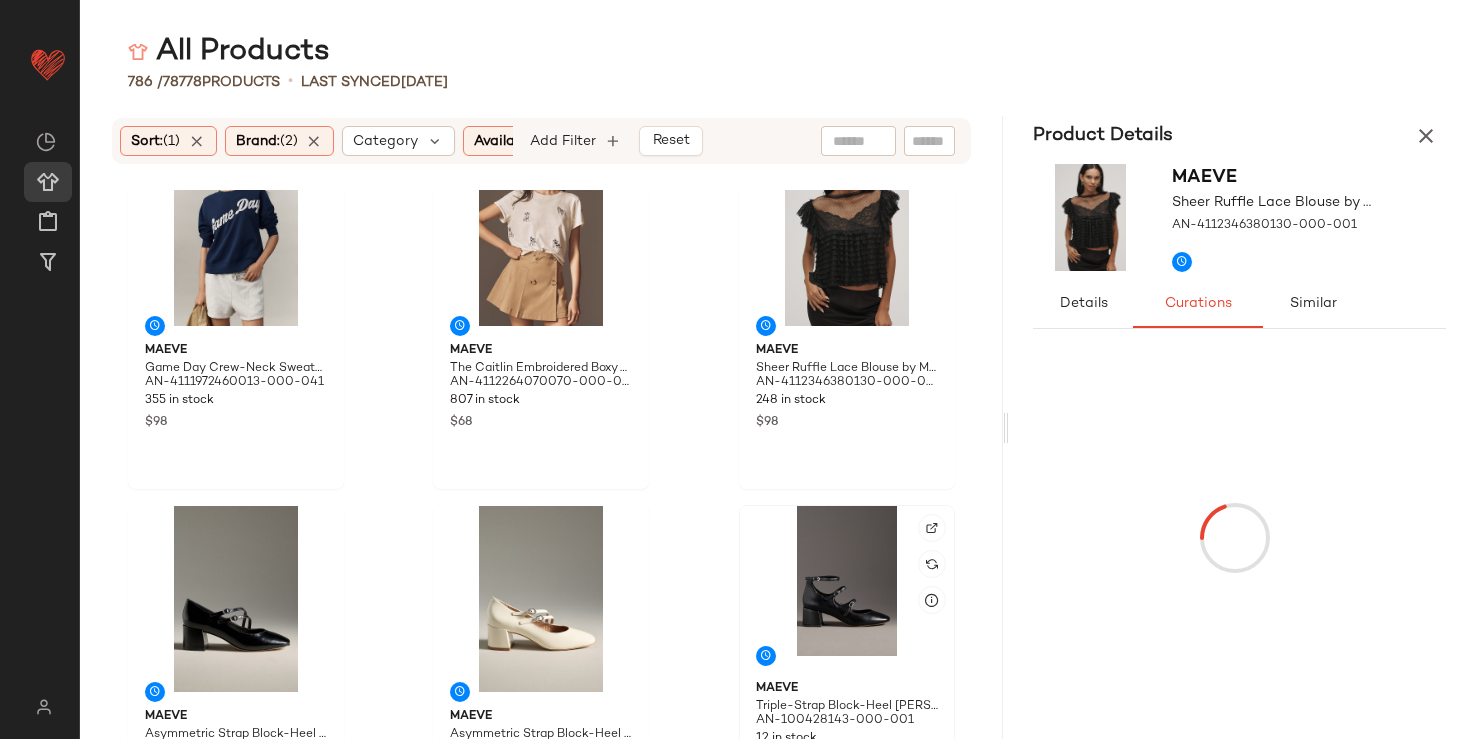 click 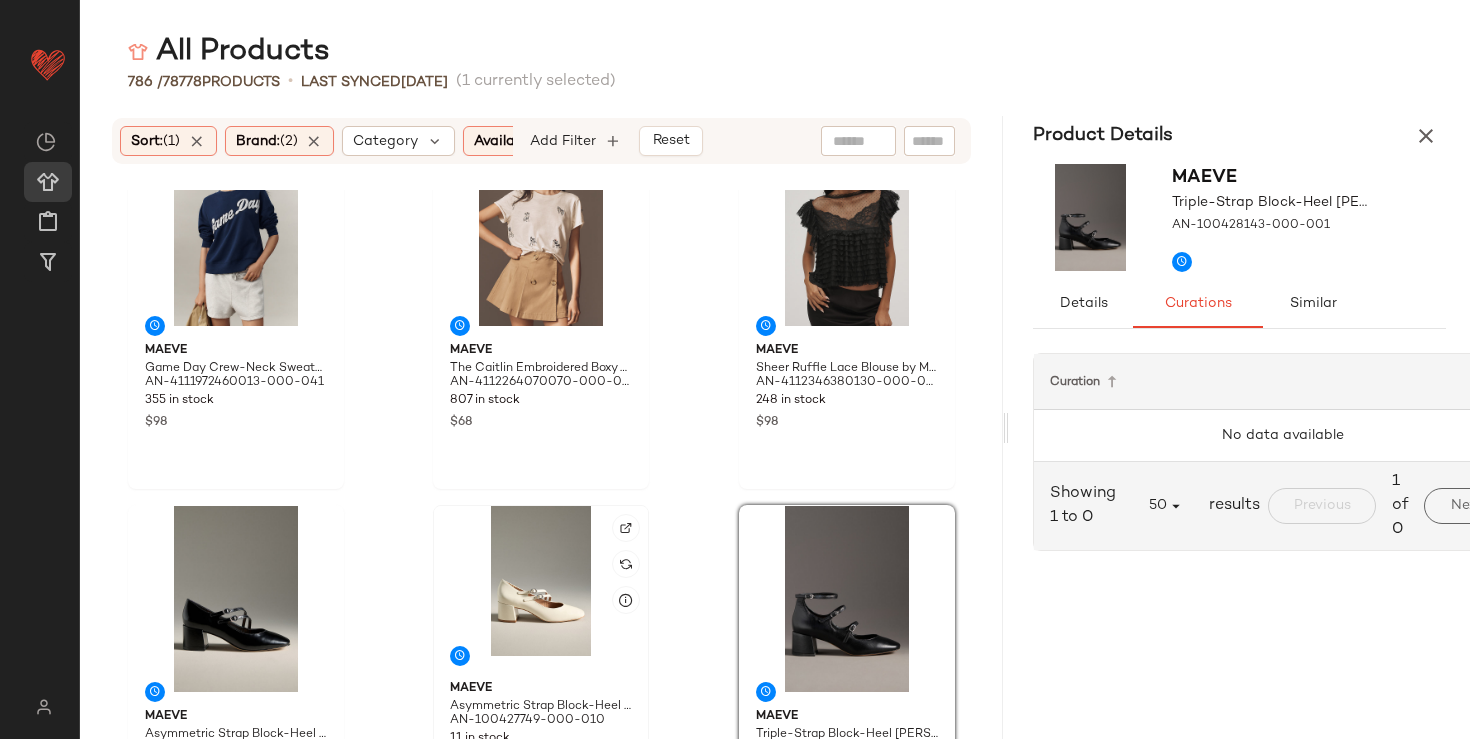 click 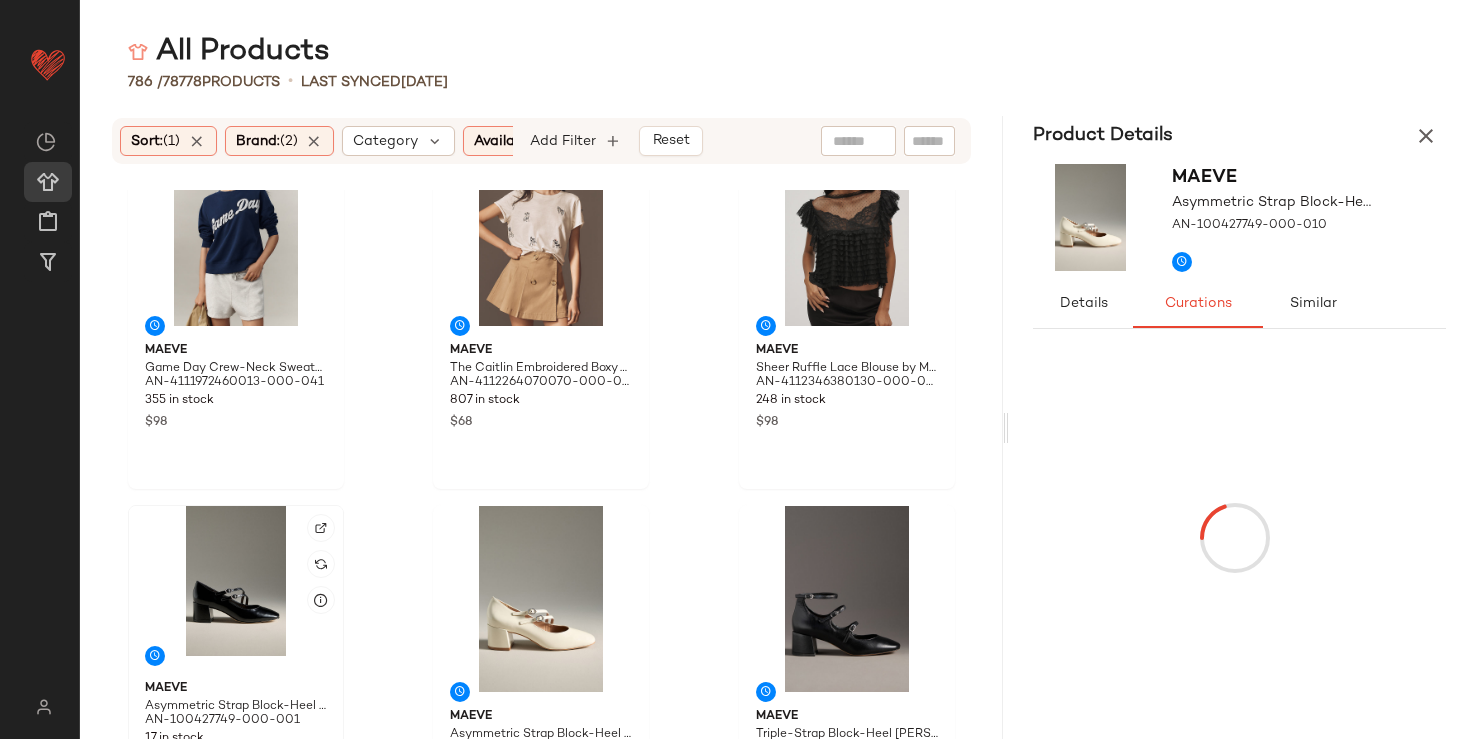 click 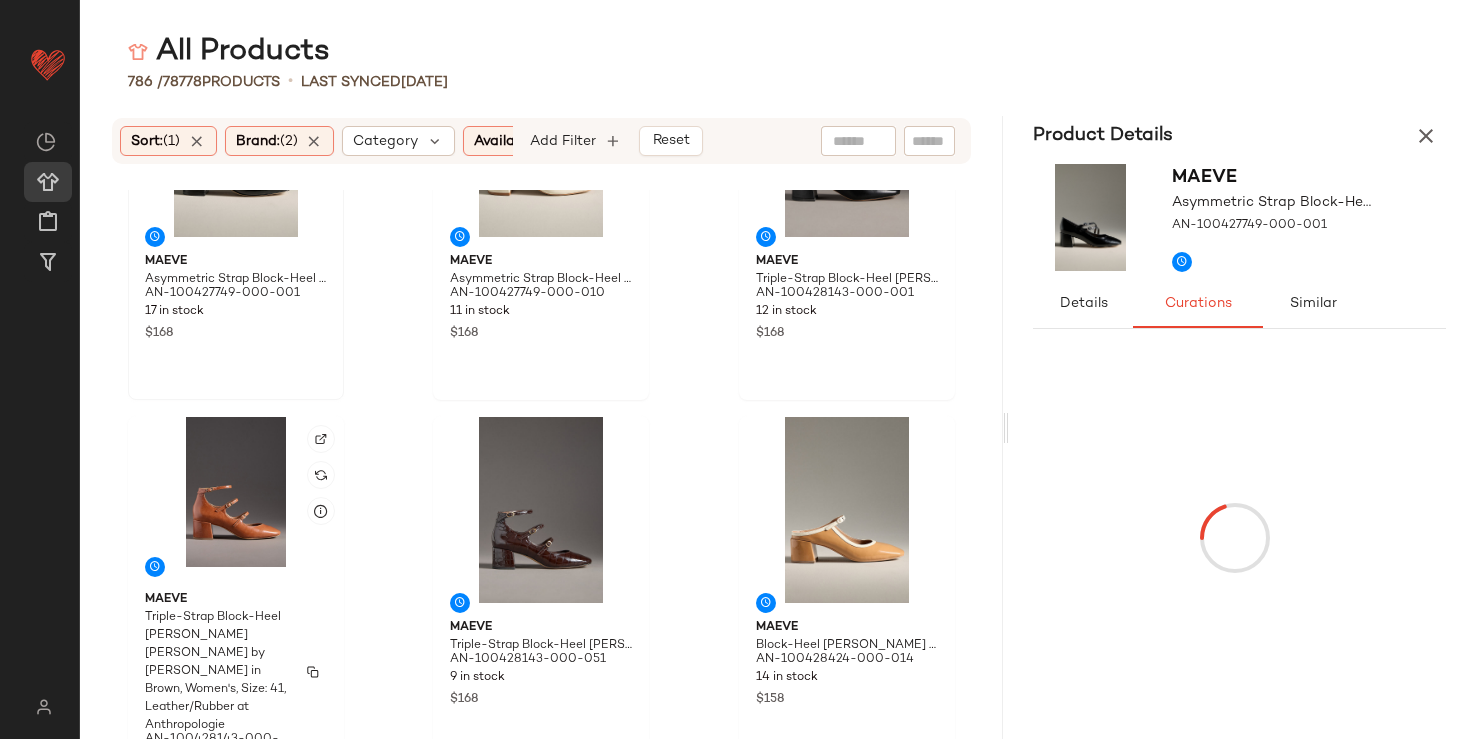 click on "Triple-Strap Block-Heel Mary Janes by Maeve in Brown, Women's, Size: 41, Leather/Rubber at Anthropologie" at bounding box center [236, 672] 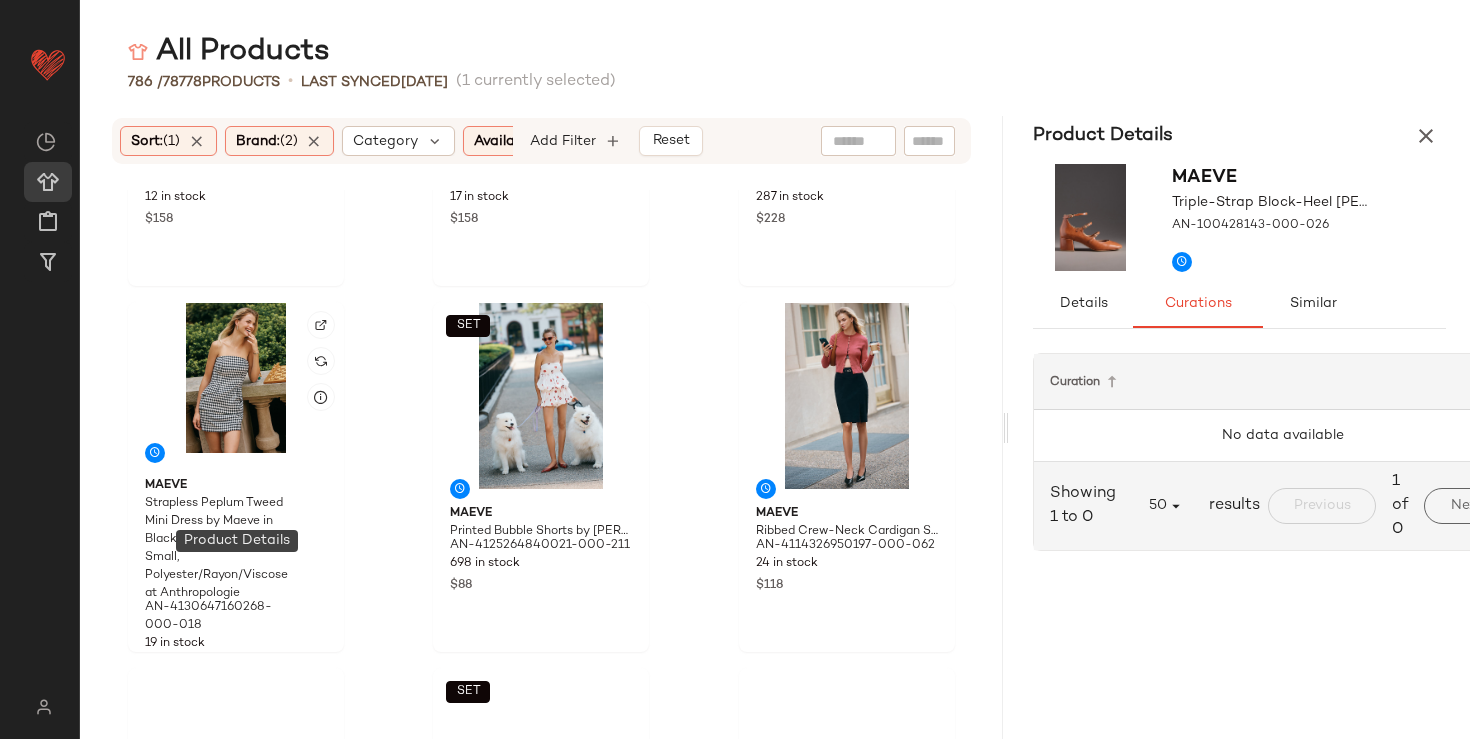 scroll, scrollTop: 3530, scrollLeft: 0, axis: vertical 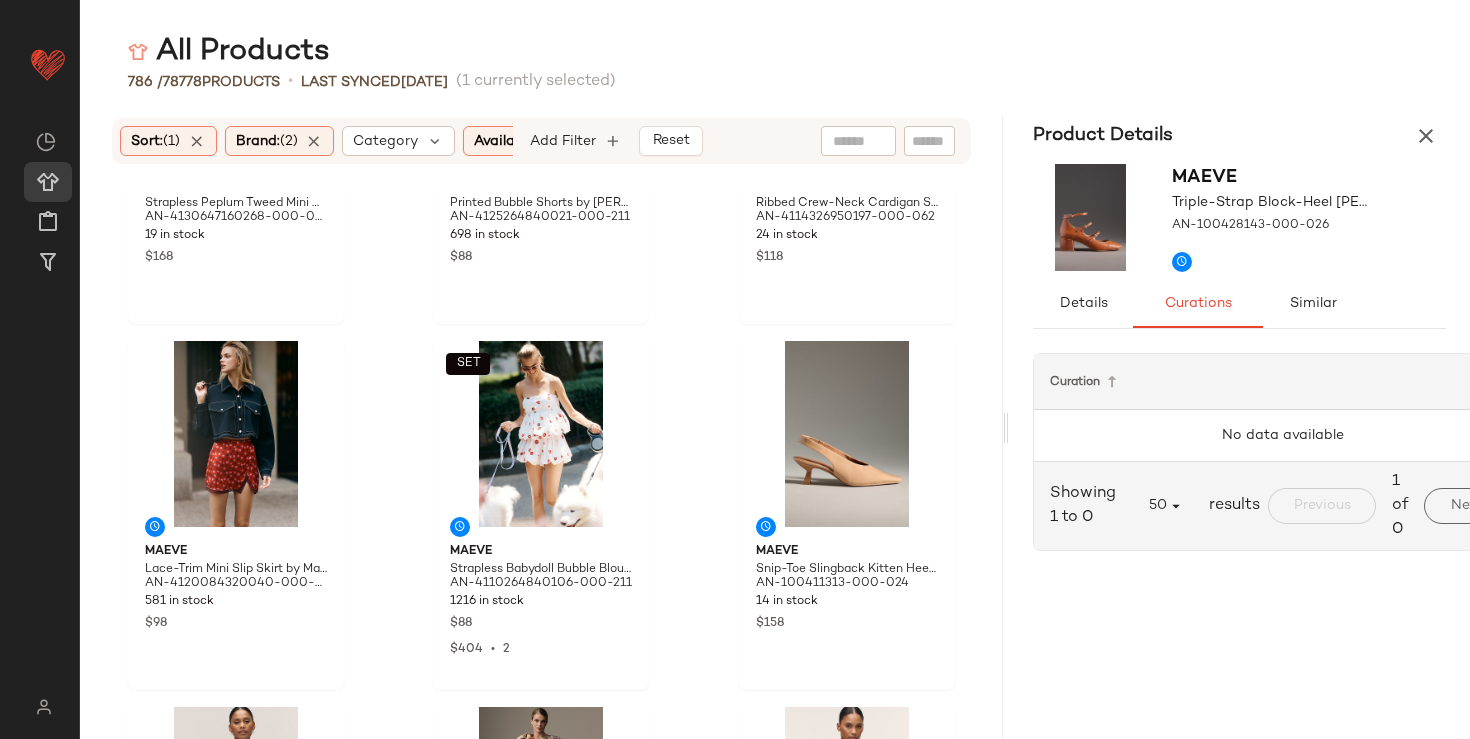 click on "Maeve Strapless Peplum Tweed Mini Dress by Maeve in Black, Women's, Size: Small, Polyester/Rayon/Viscose at Anthropologie AN-4130647160268-000-018 19 in stock $168  SET  Maeve Printed Bubble Shorts by Maeve, Women's, Size: XL, Cotton/Elastane at Anthropologie AN-4125264840021-000-211 698 in stock $88 Maeve Ribbed Crew-Neck Cardigan Sweater by Maeve in Pink, Women's, Size: 2XS, Polyamide/Viscose/Elastane at Anthropologie AN-4114326950197-000-062 24 in stock $118 Maeve Lace-Trim Mini Slip Skirt by Maeve in Red, Women's, Size: Large, Viscose at Anthropologie AN-4120084320040-000-060 581 in stock $98  SET  Maeve Strapless Babydoll Bubble Blouse by Maeve, Women's, Size: 2XS, Cotton at Anthropologie AN-4110264840106-000-211 1216 in stock $88 $404  •  2 Maeve Snip-Toe Slingback Kitten Heels by Maeve in Beige, Women's, Size: 36, Leather/Rubber at Anthropologie AN-100411313-000-024 14 in stock $158 Maeve The Bettina Tiered Mini Shirt Dress by Maeve in Black, Women's, Size: 2XS, Cotton at Anthropologie 462 in stock 9" 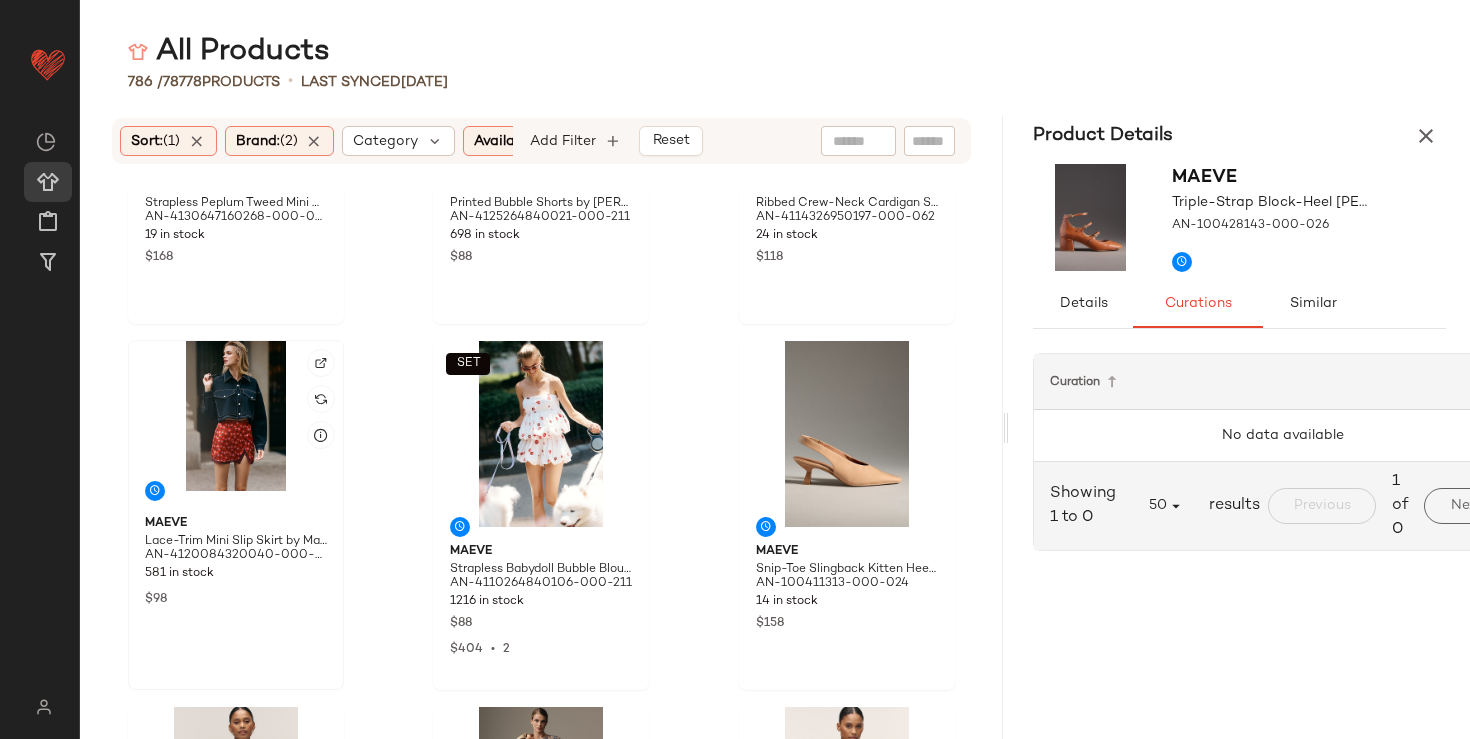 click 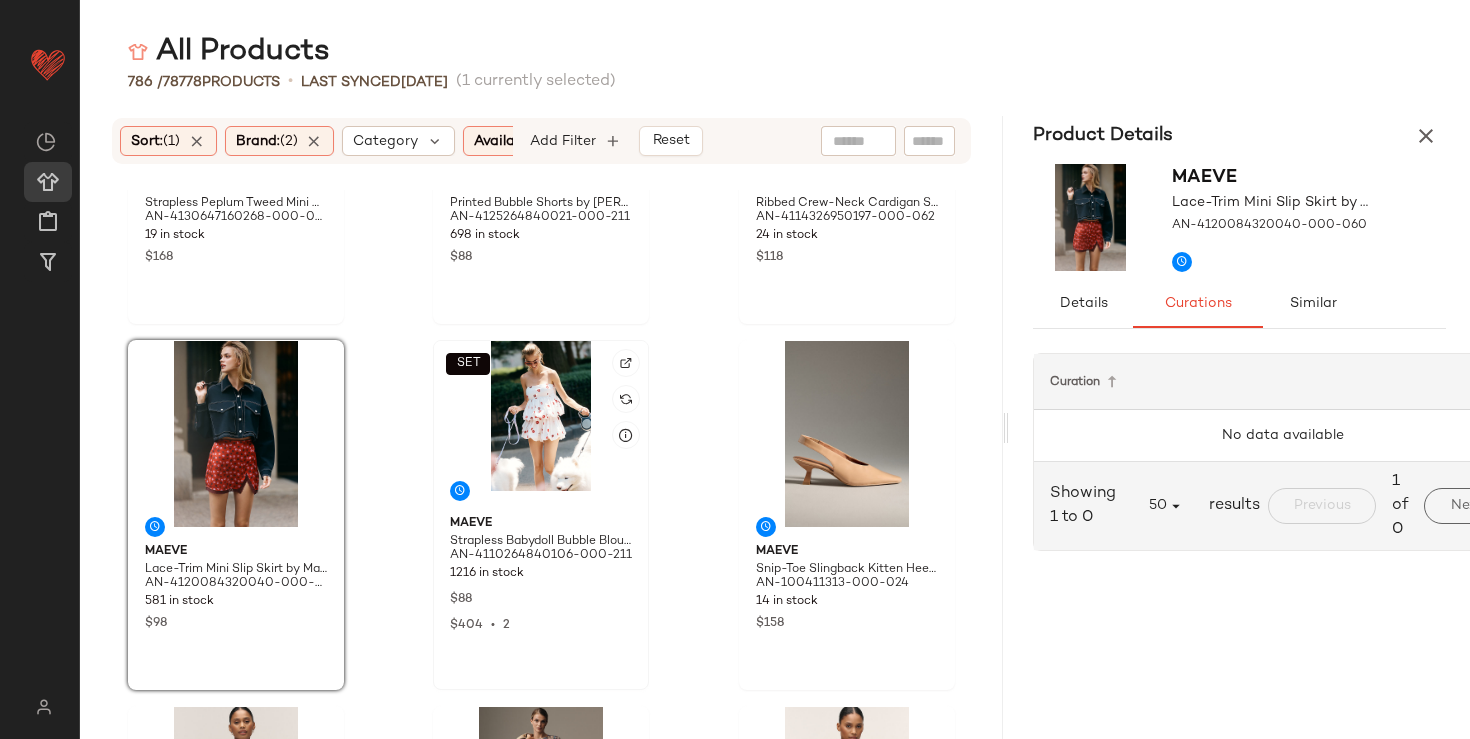 click on "SET" 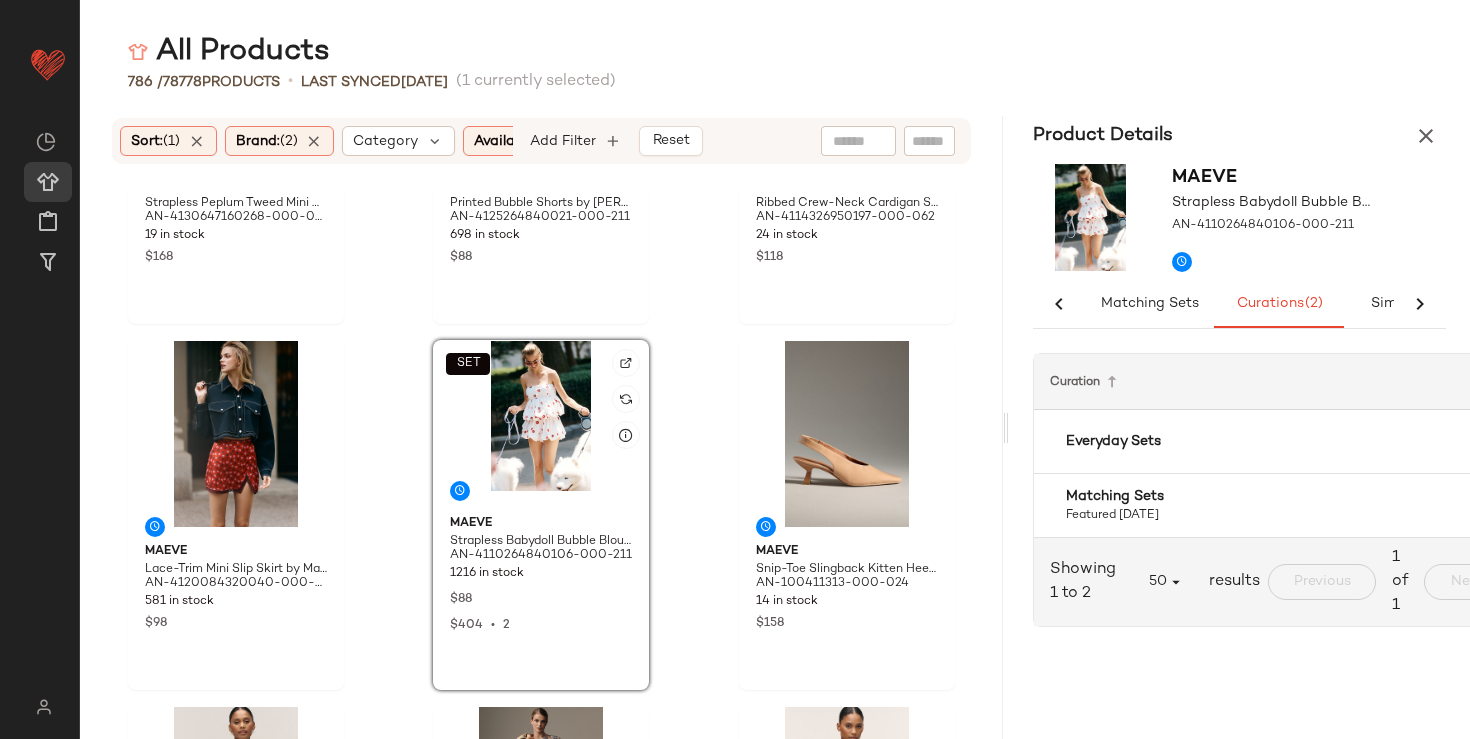 scroll, scrollTop: 0, scrollLeft: 103, axis: horizontal 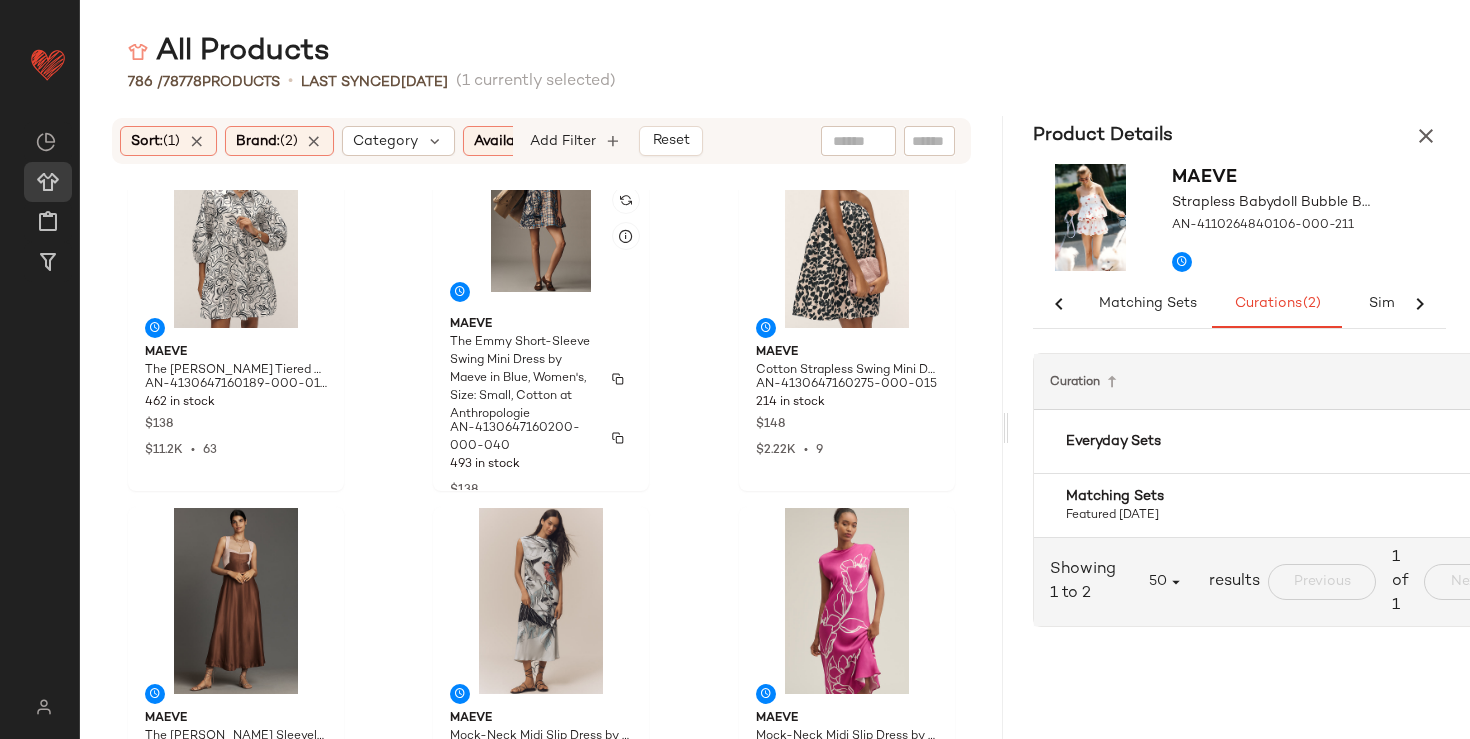 click on "493 in stock" at bounding box center (541, 465) 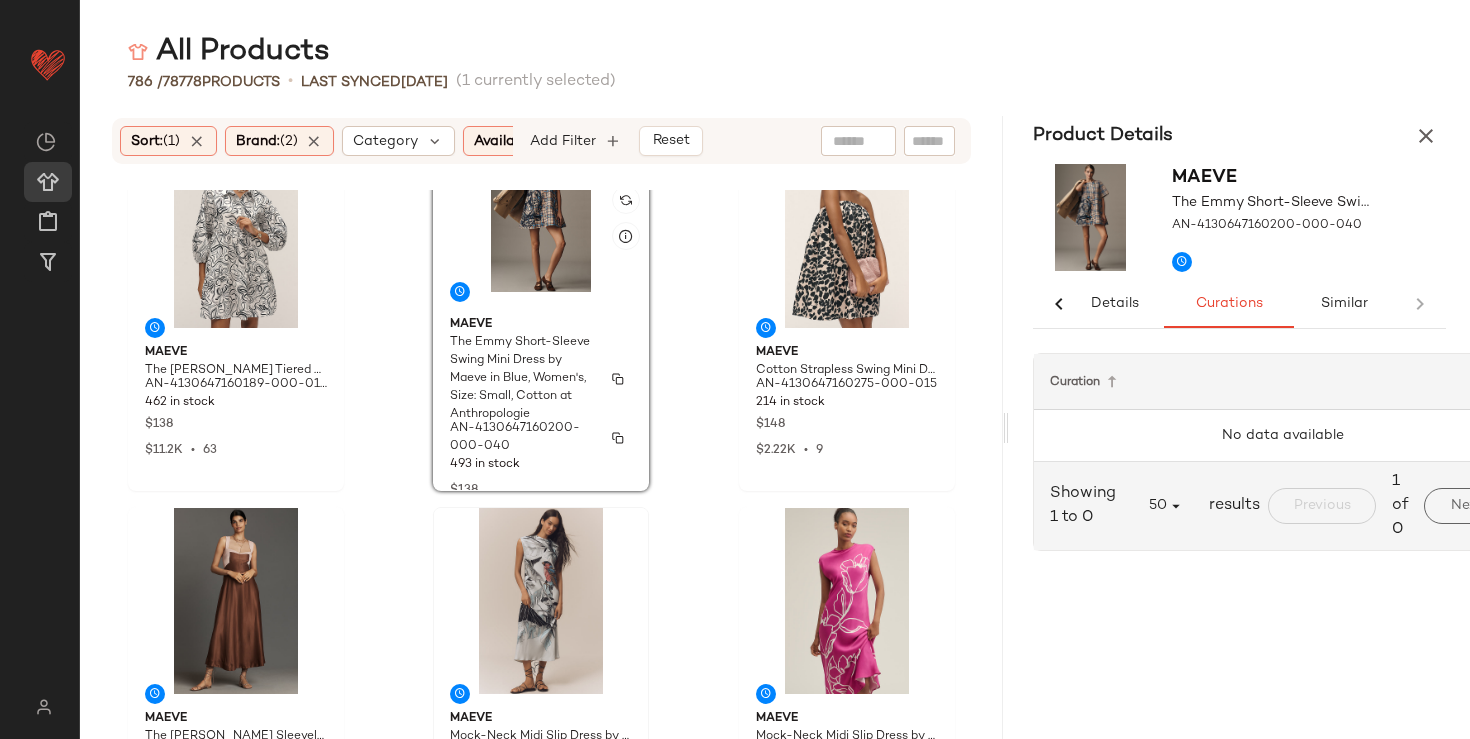 scroll, scrollTop: 0, scrollLeft: 20, axis: horizontal 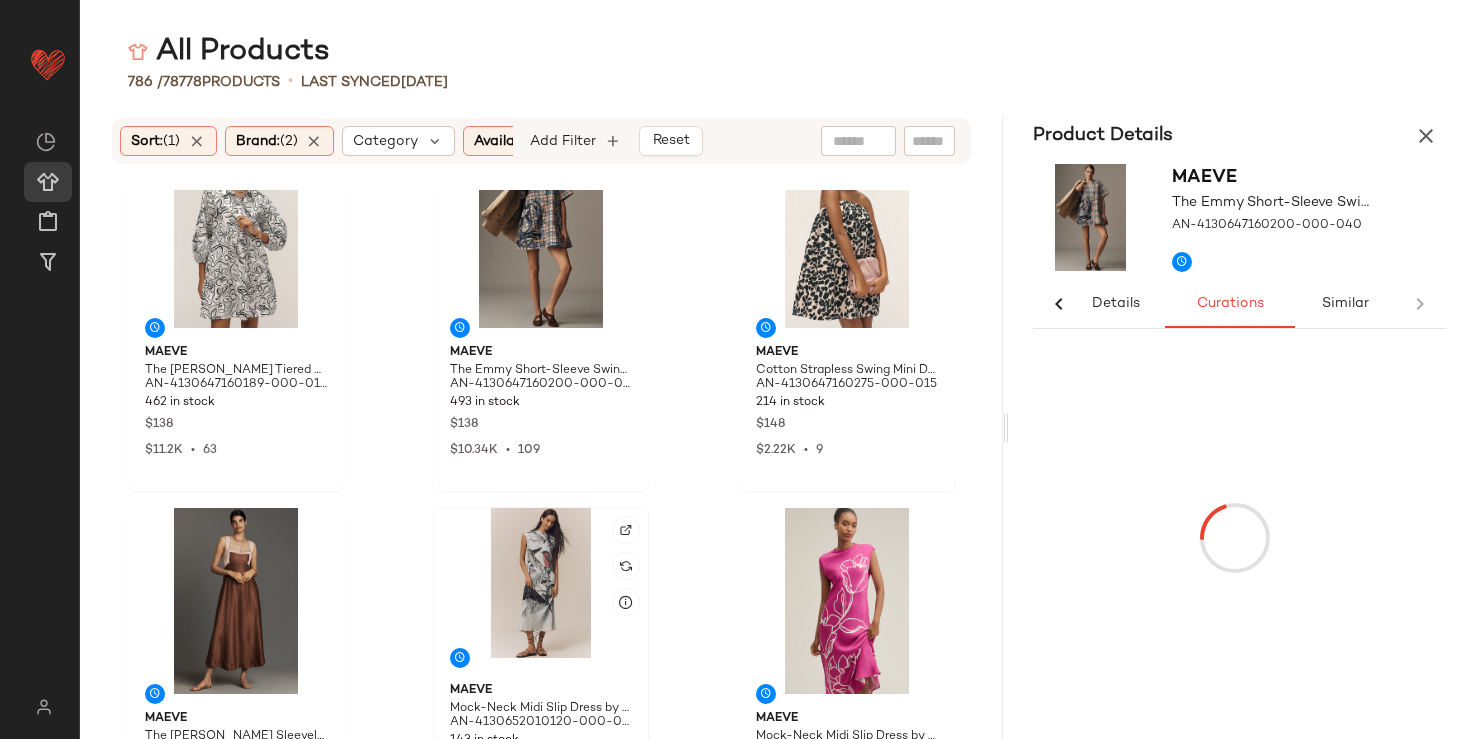 click 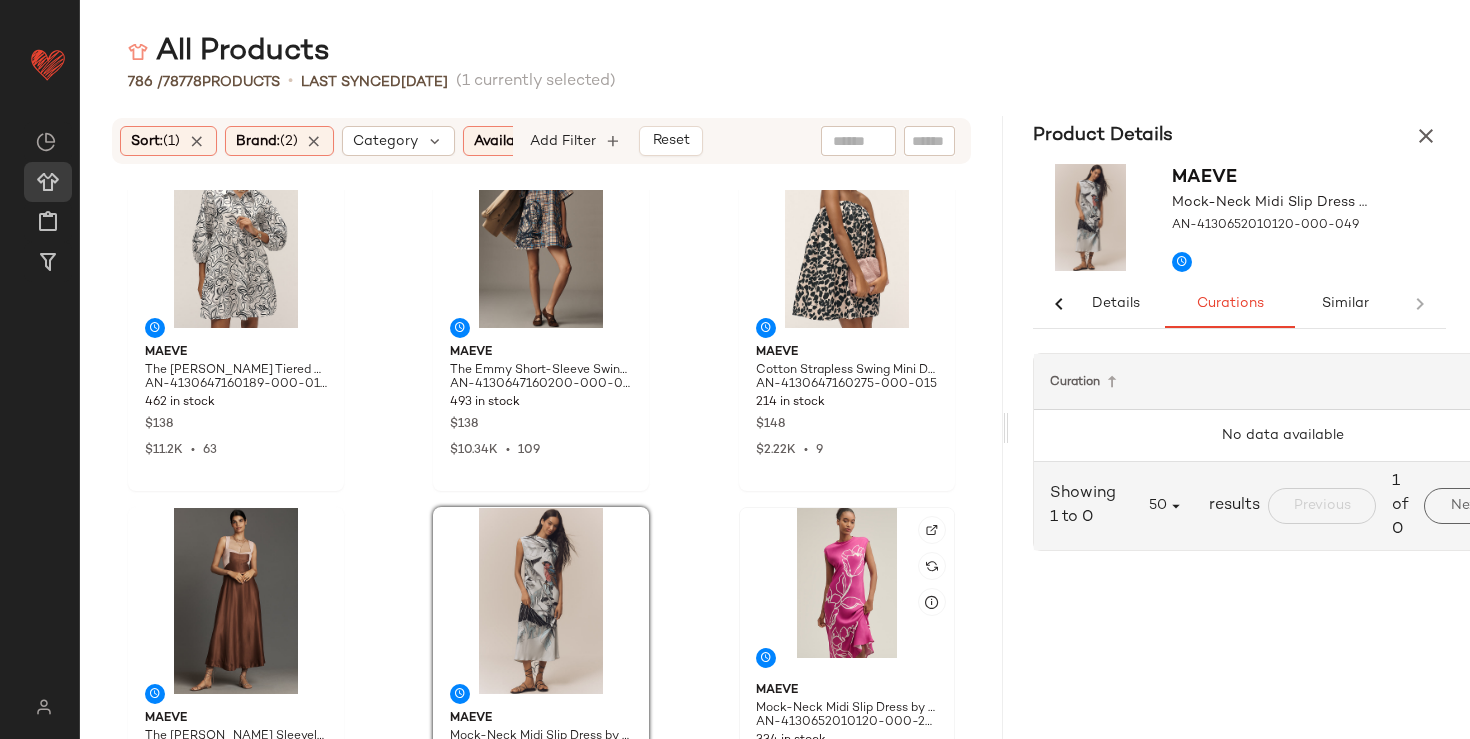 click 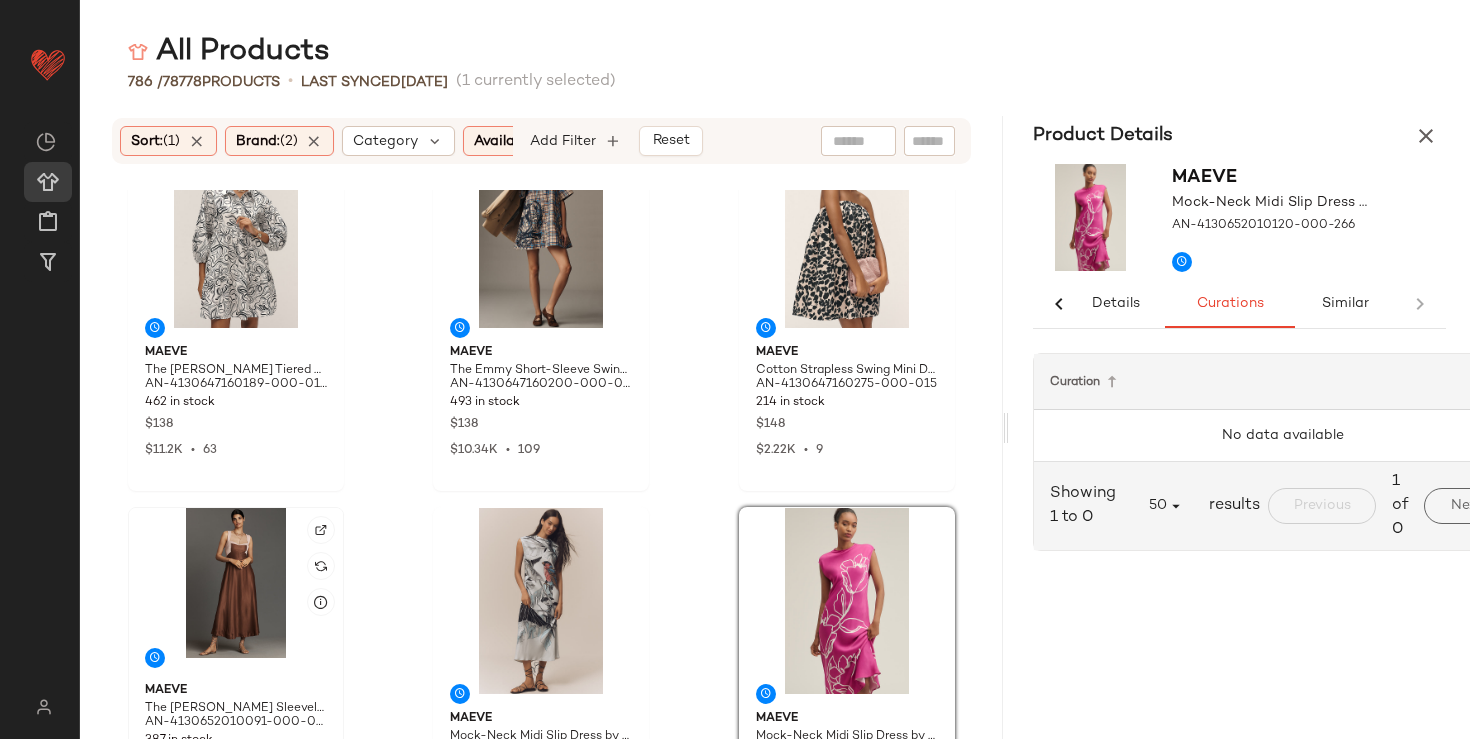 click 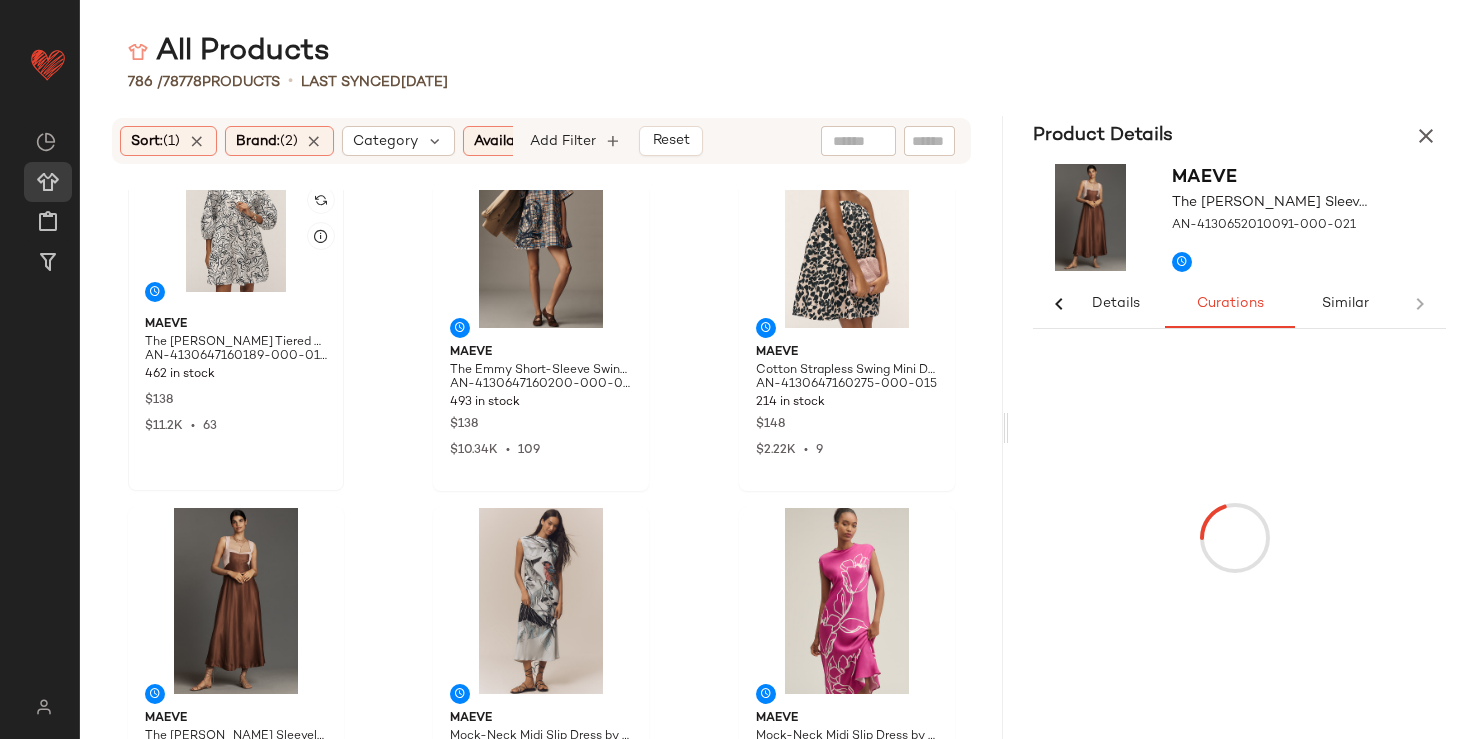 click 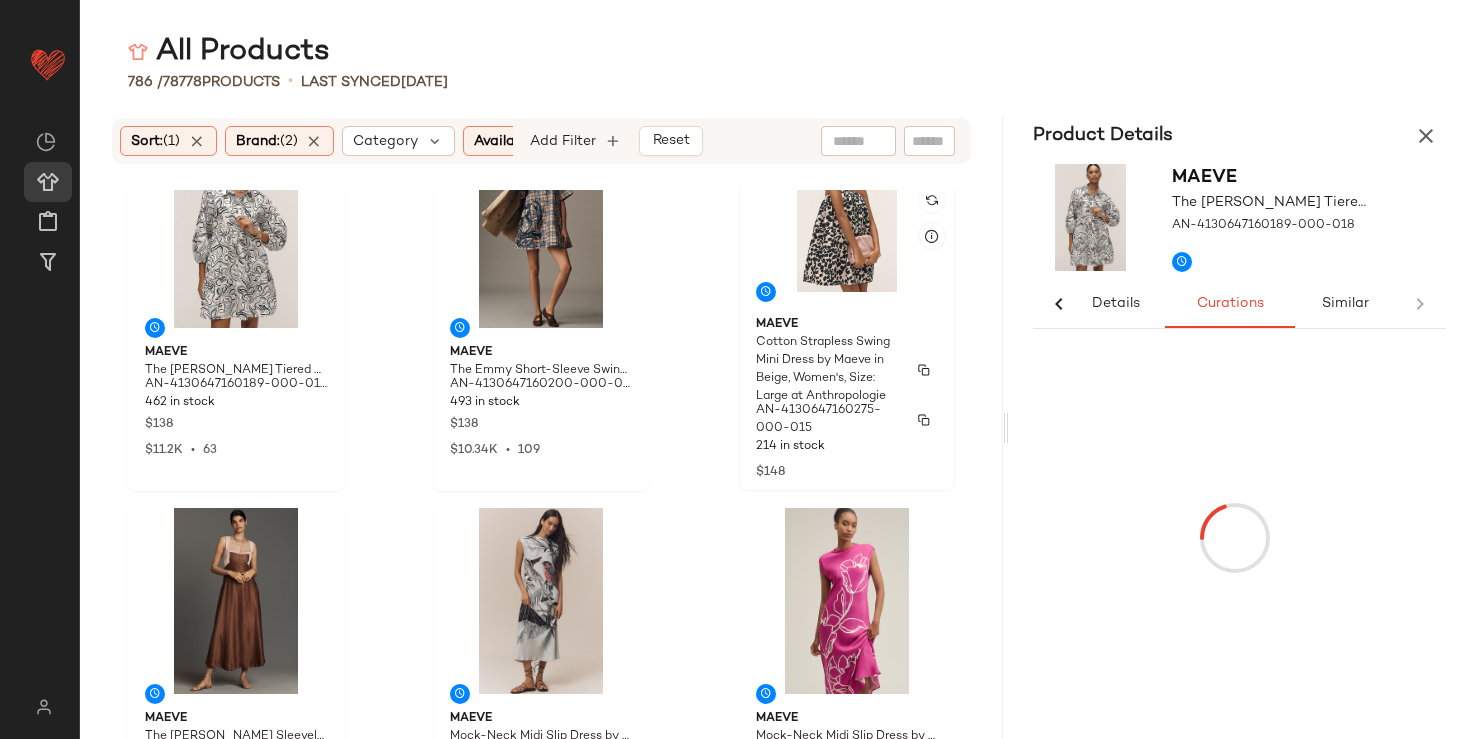 click on "Maeve Cotton Strapless Swing Mini Dress by Maeve in Beige, Women's, Size: Large at Anthropologie AN-4130647160275-000-015 214 in stock $148 $2.22K  •  9" 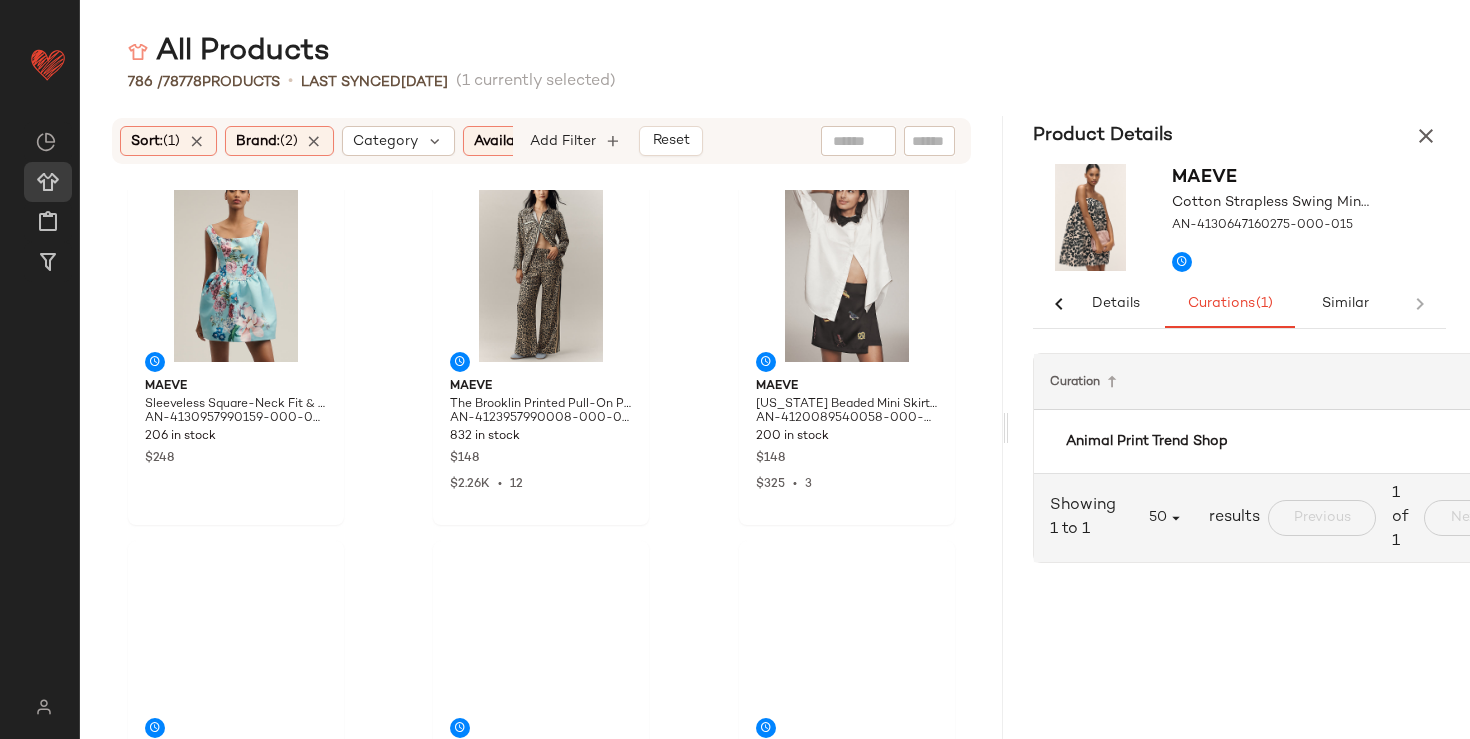 scroll, scrollTop: 4931, scrollLeft: 0, axis: vertical 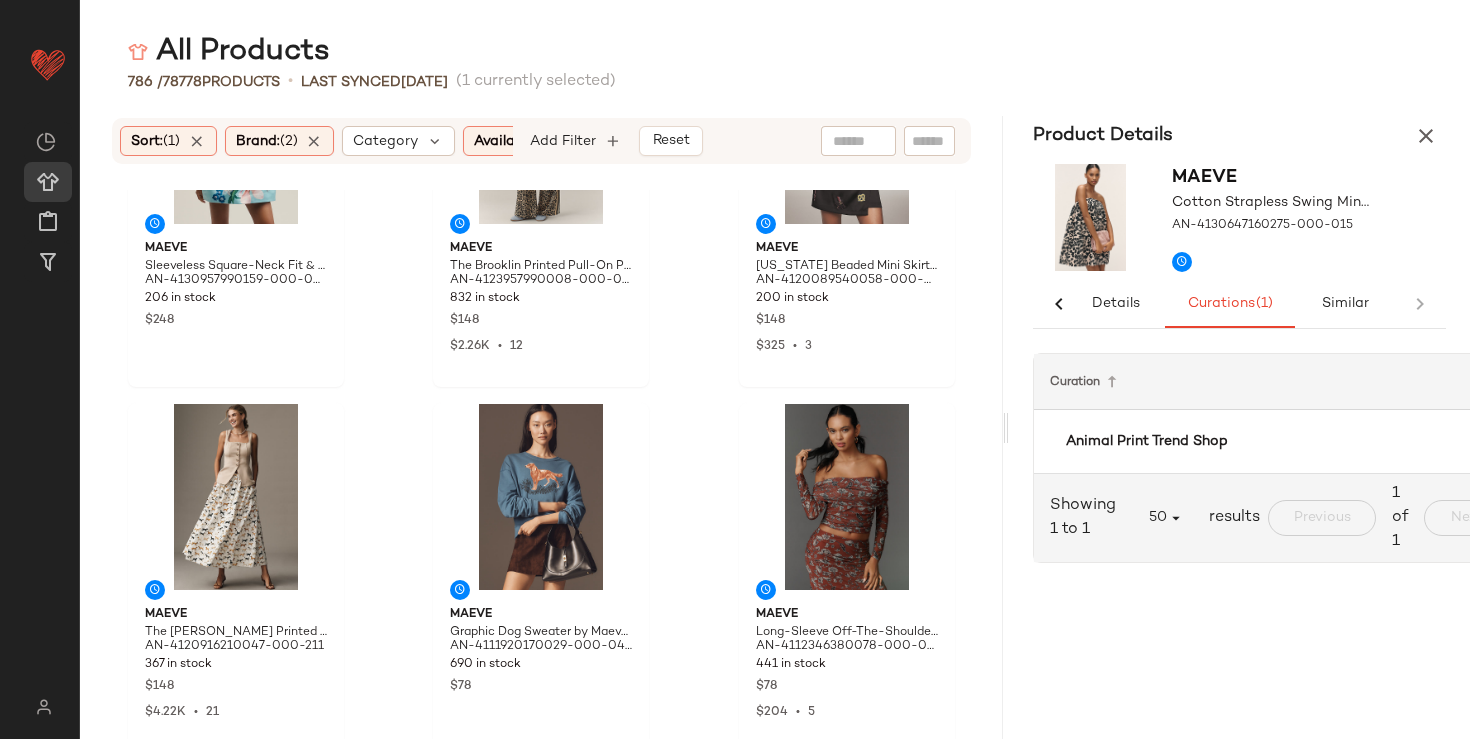 click on "Maeve Sleeveless Square-Neck Fit & Flare Mini Dress by Maeve in Blue, Women's, Size: Large, Polyester/Elastane at Anthropologie AN-4130957990159-000-049 206 in stock $248 Maeve The Brooklin Printed Pull-On Pants by Maeve in Beige, Women's, Size: XS, Viscose at Anthropologie AN-4123957990008-000-015 832 in stock $148 $2.26K  •  12 Maeve New York Beaded Mini Skirt by Maeve in Black, Women's, Size: 2, Polyester at Anthropologie AN-4120089540058-000-009 200 in stock $148 $325  •  3 Maeve The Jacie Poplin Printed Maxi Skirt by Maeve, Women's, Size: 2XS, Cotton/Modal at Anthropologie AN-4120916210047-000-211 367 in stock $148 $4.22K  •  21 Maeve Graphic Dog Sweater by Maeve in Blue, Women's, Size: 2XS, Cotton/Spandex at Anthropologie AN-4111920170029-000-040 690 in stock $78 Maeve Long-Sleeve Off-The-Shoulder Sheer Top by Maeve in Brown, Women's, Size: XS, Polyamide/Elastane at Anthropologie AN-4112346380078-000-029 441 in stock $78 $204  •  5 Maeve AN-4112346380129-000-048 438 in stock $58 $174  •  5 $58" 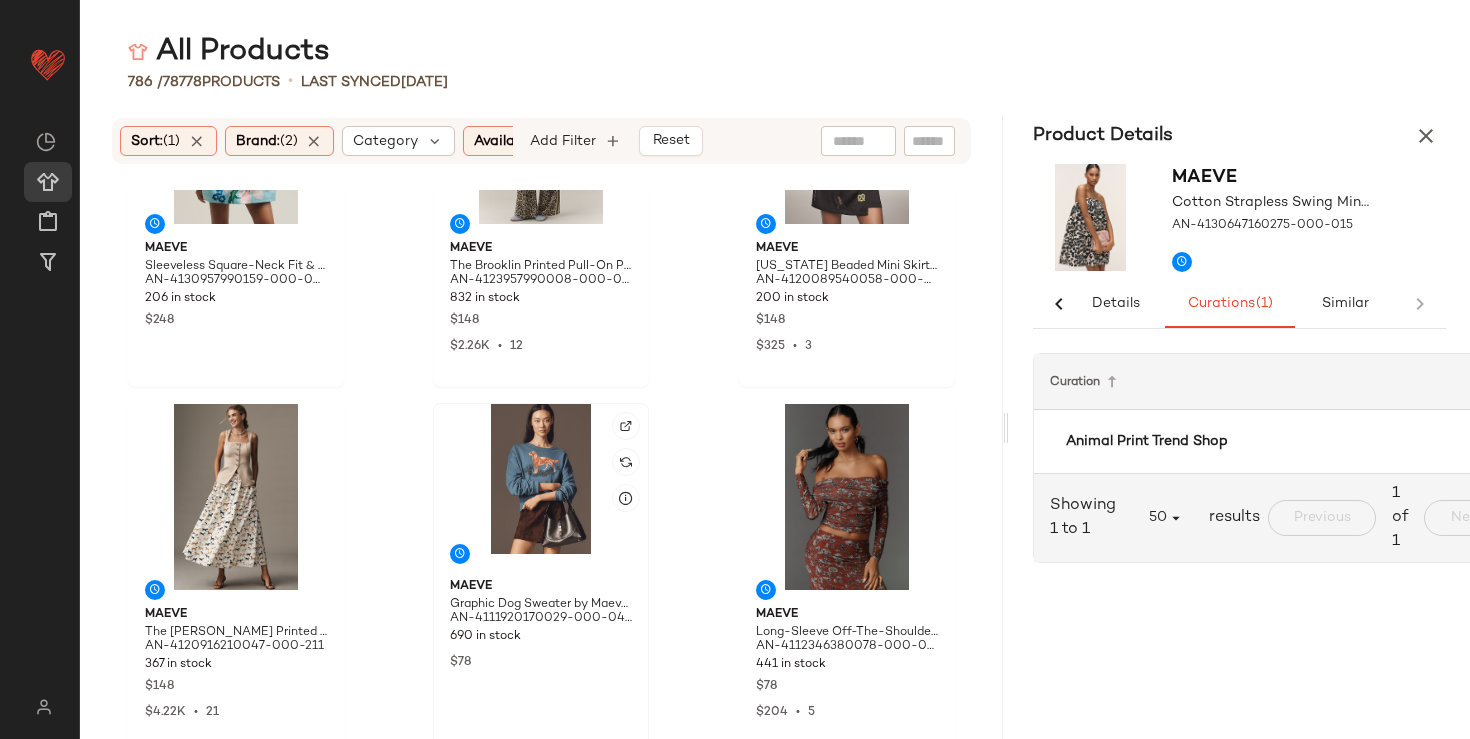 click 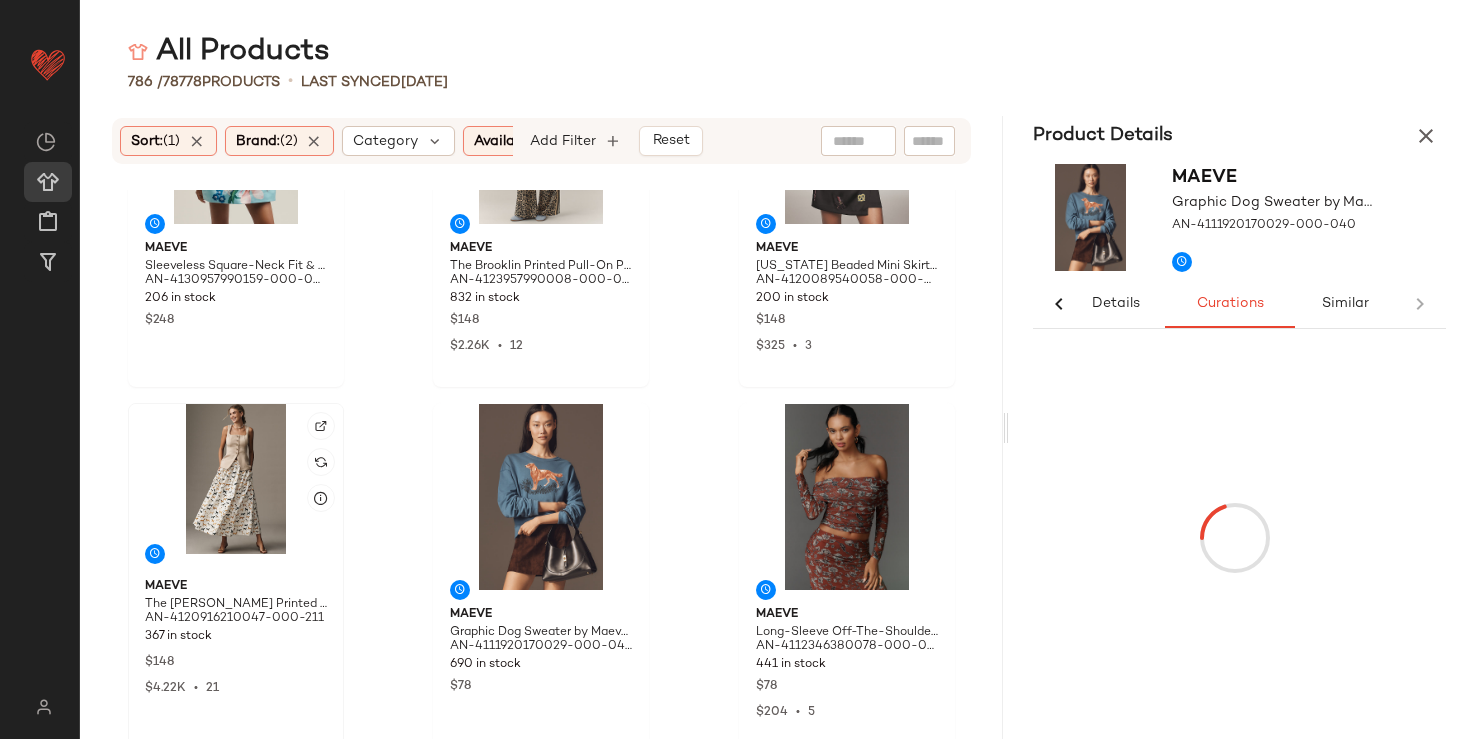 click 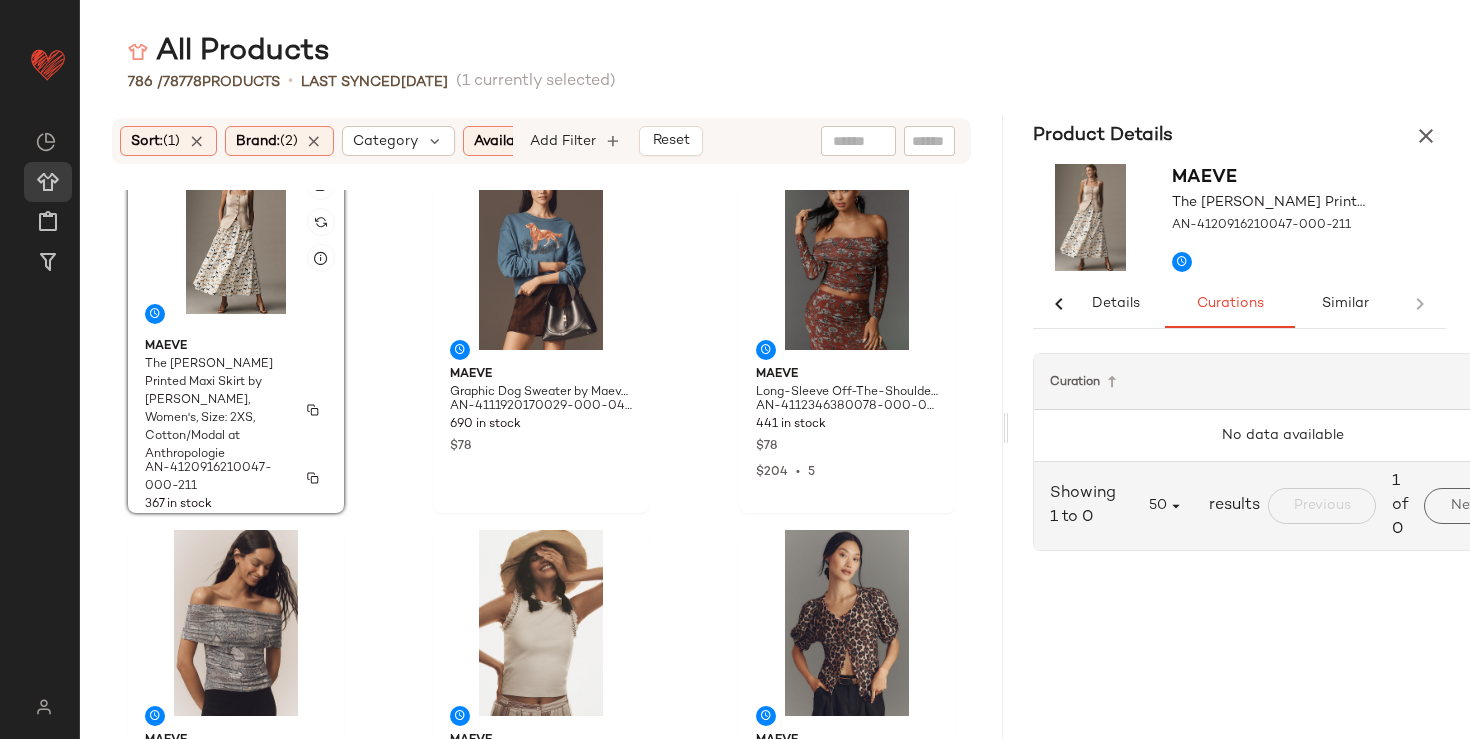 scroll, scrollTop: 5273, scrollLeft: 0, axis: vertical 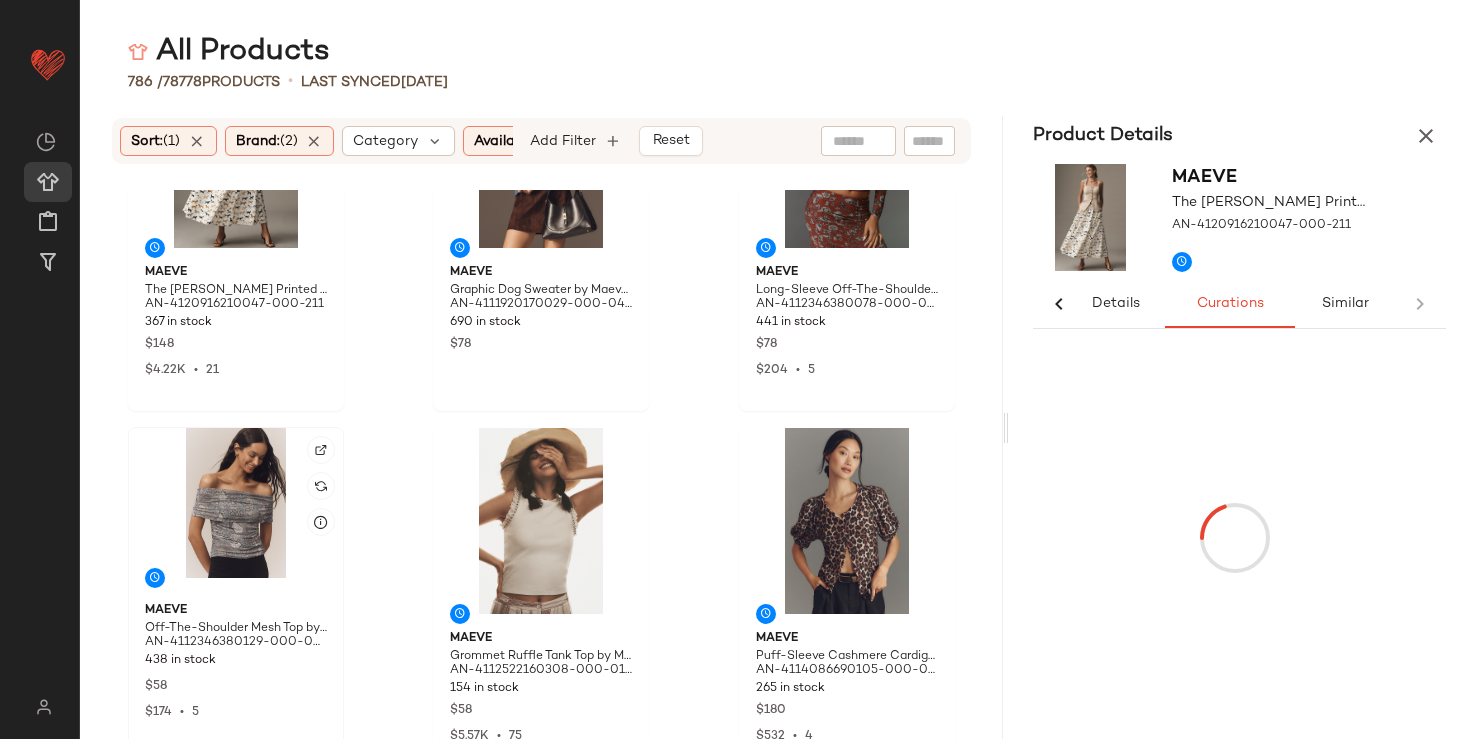 click 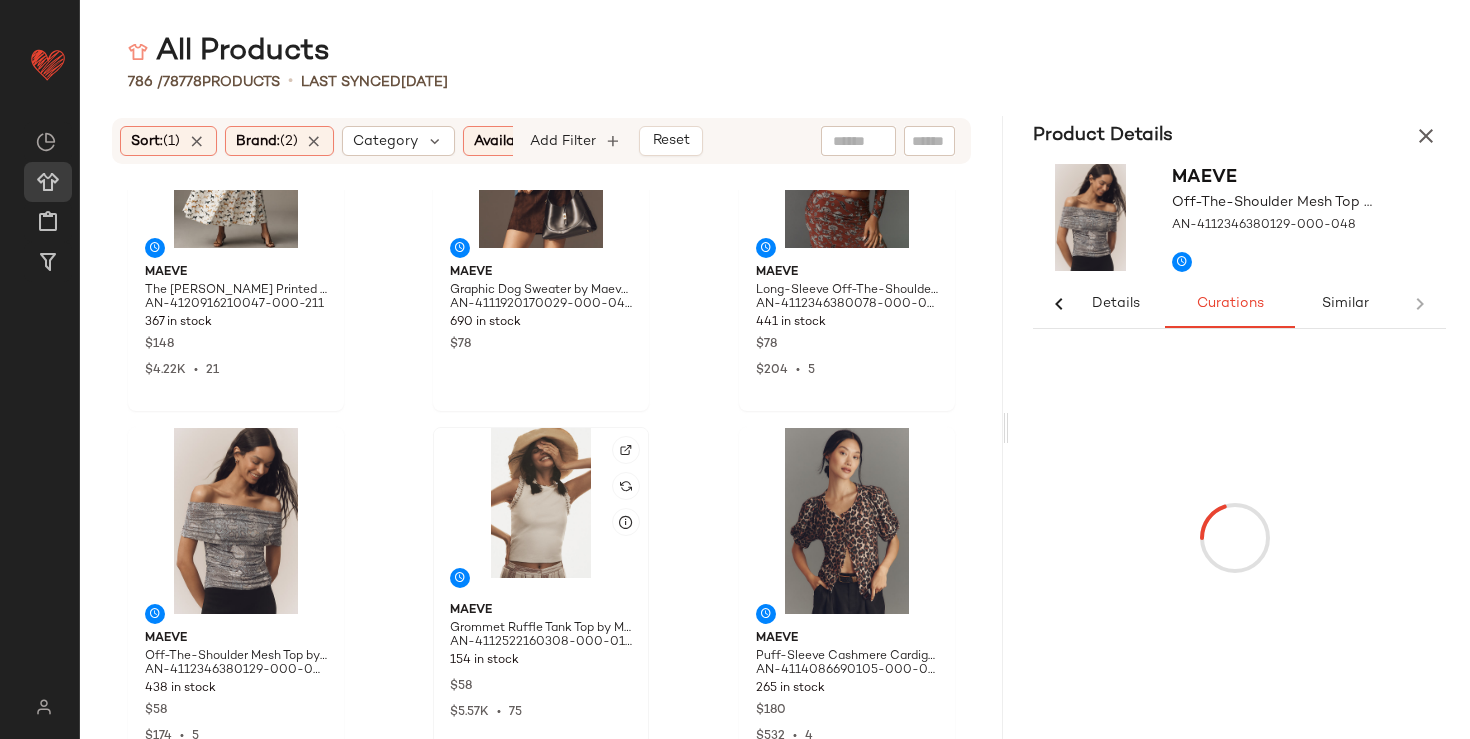 click 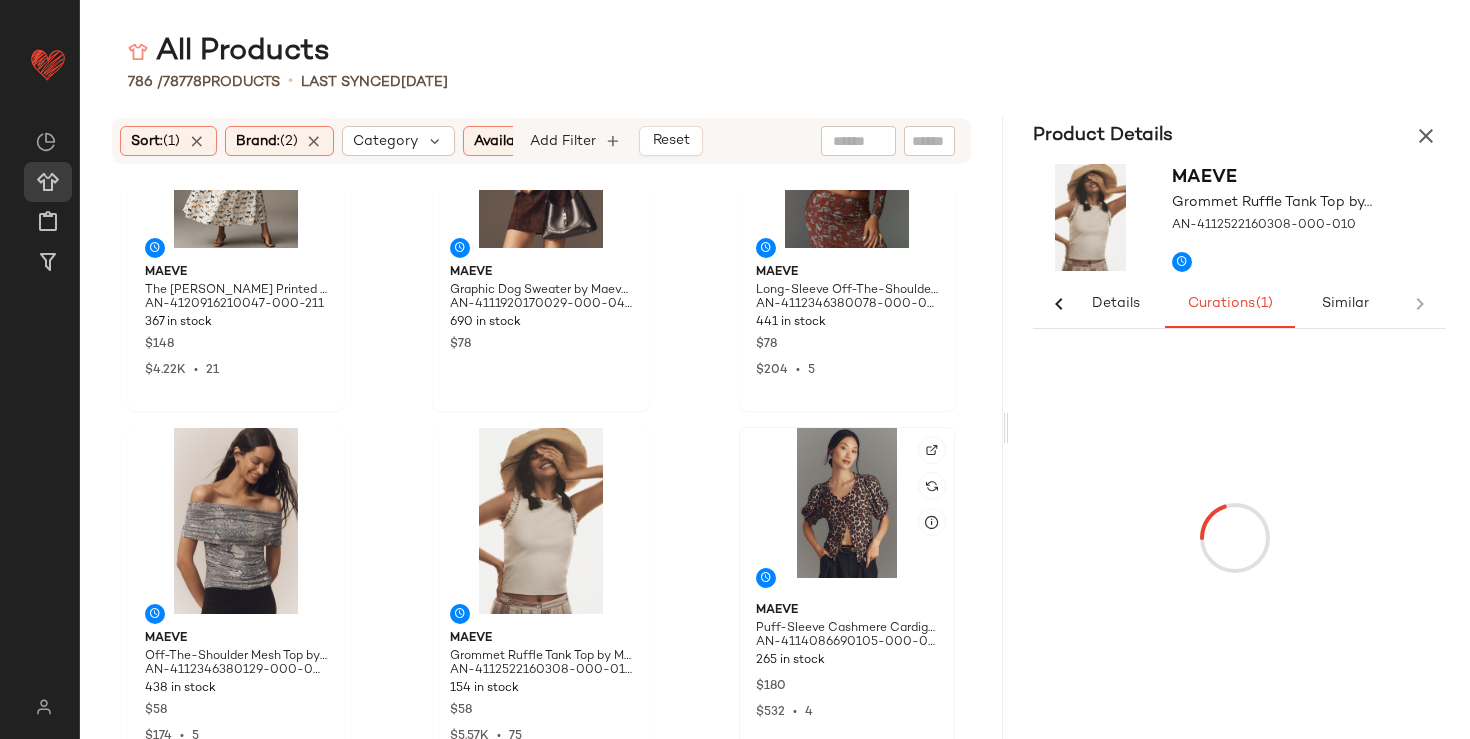 click 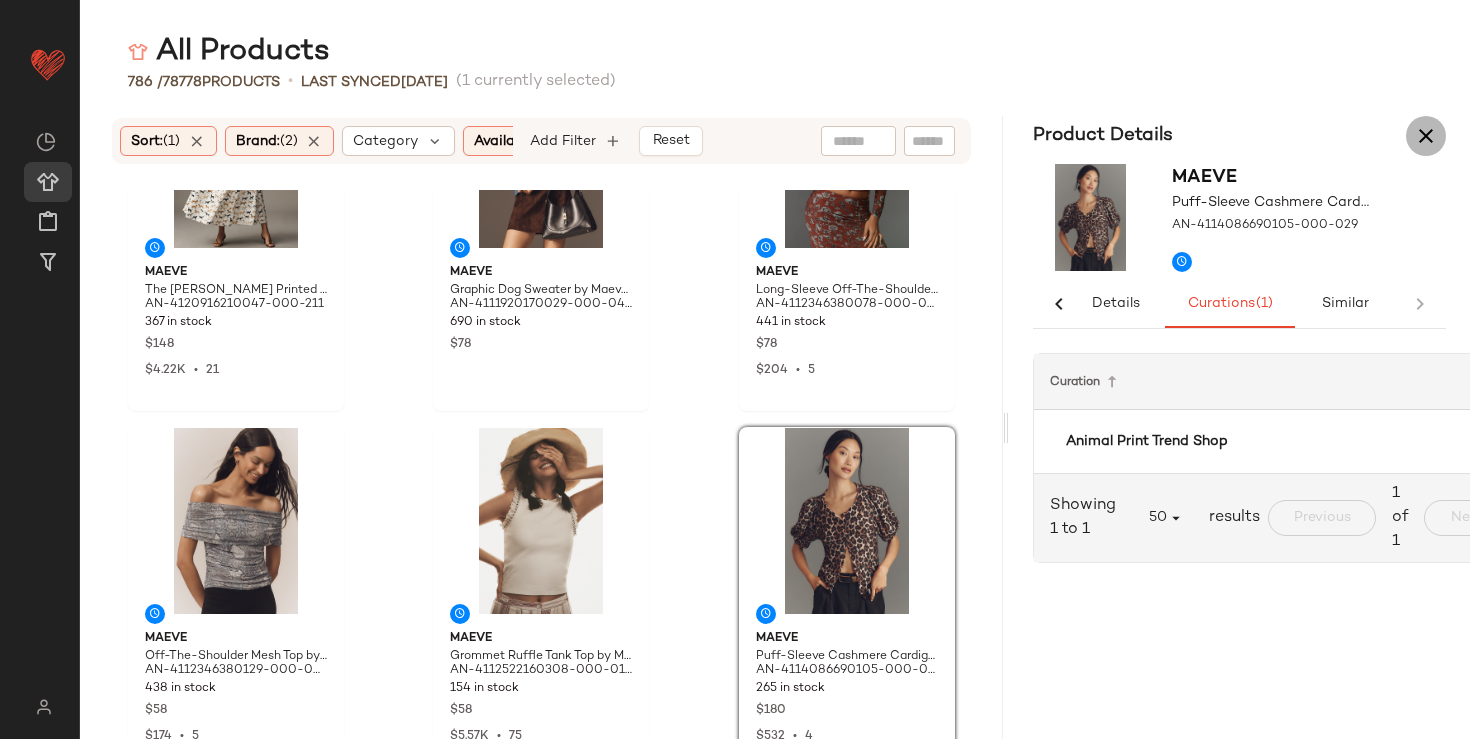 click at bounding box center [1426, 136] 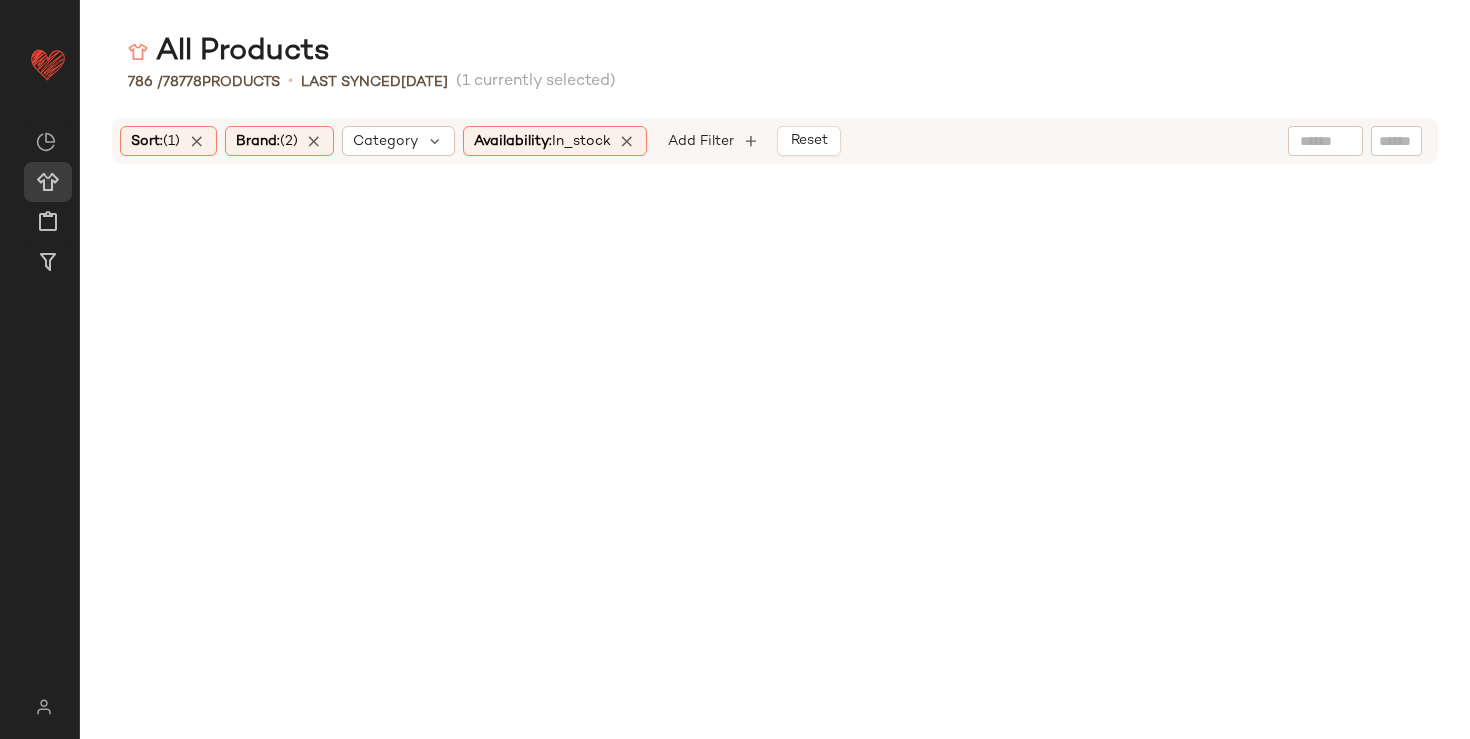 scroll, scrollTop: 3294, scrollLeft: 0, axis: vertical 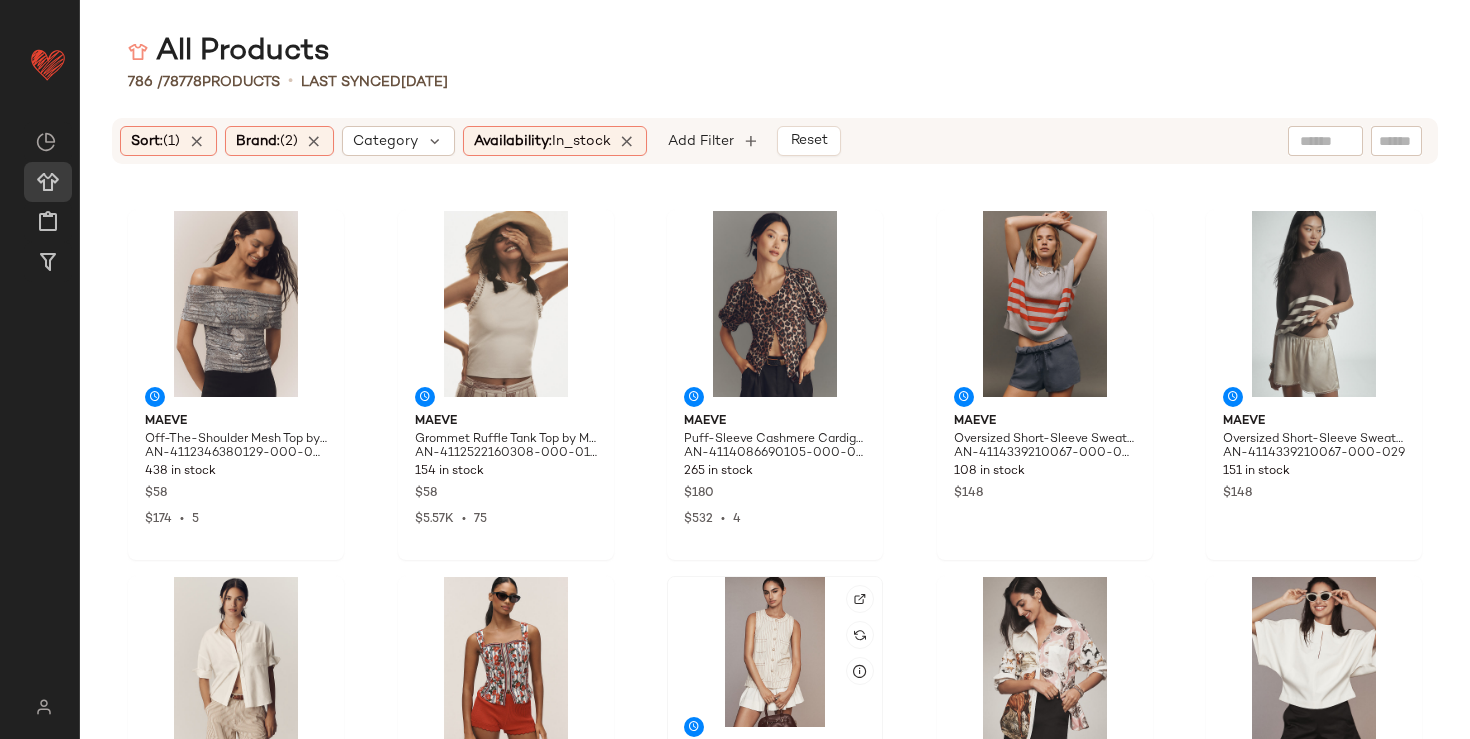 click 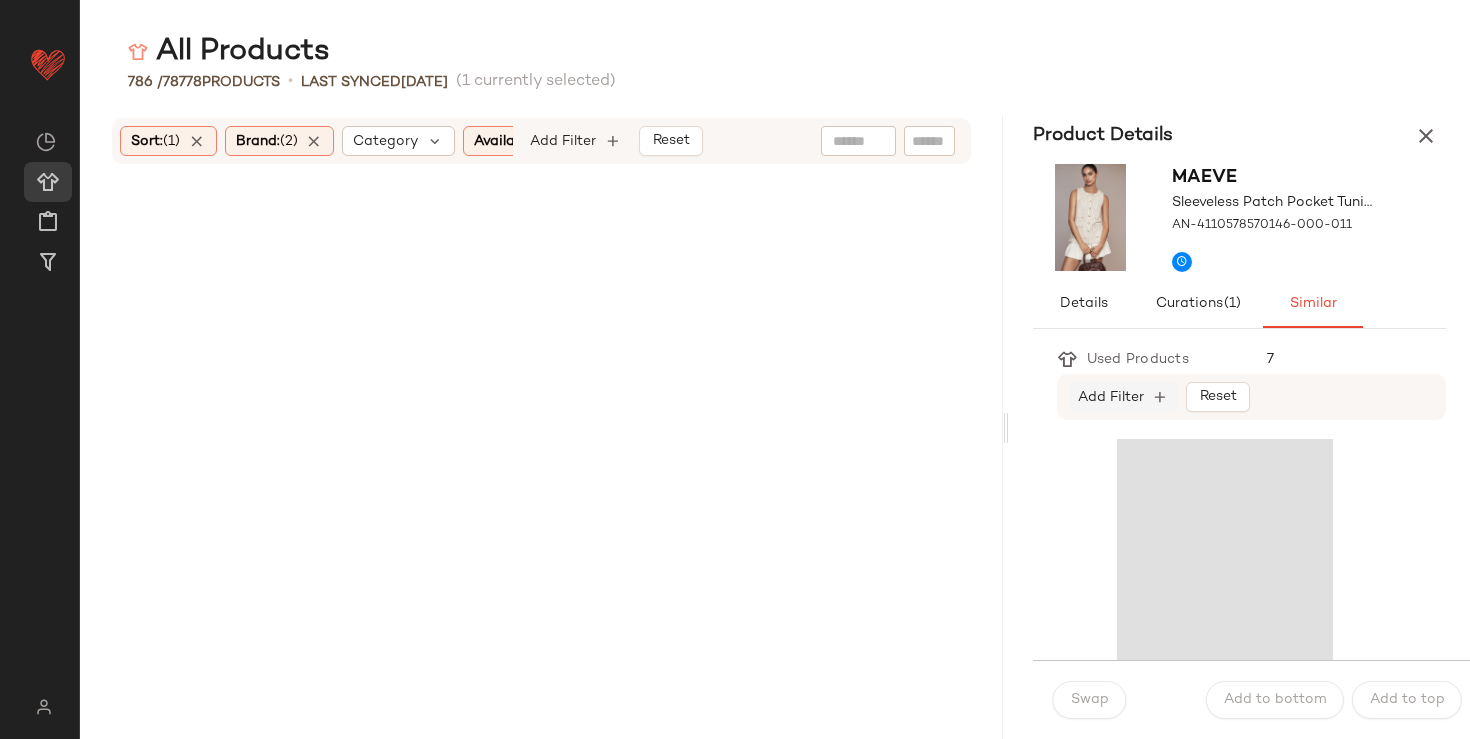 scroll, scrollTop: 6222, scrollLeft: 0, axis: vertical 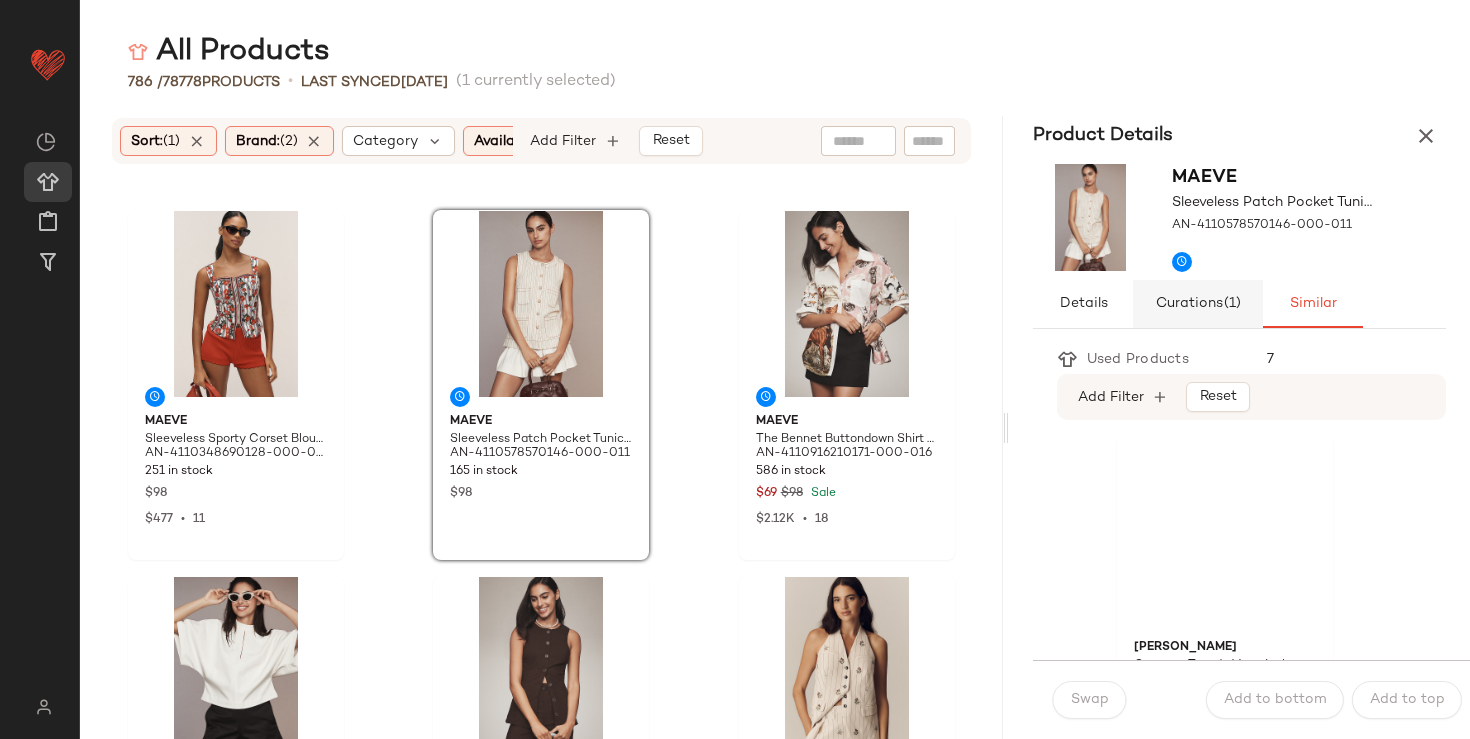 click on "Curations  (1)" 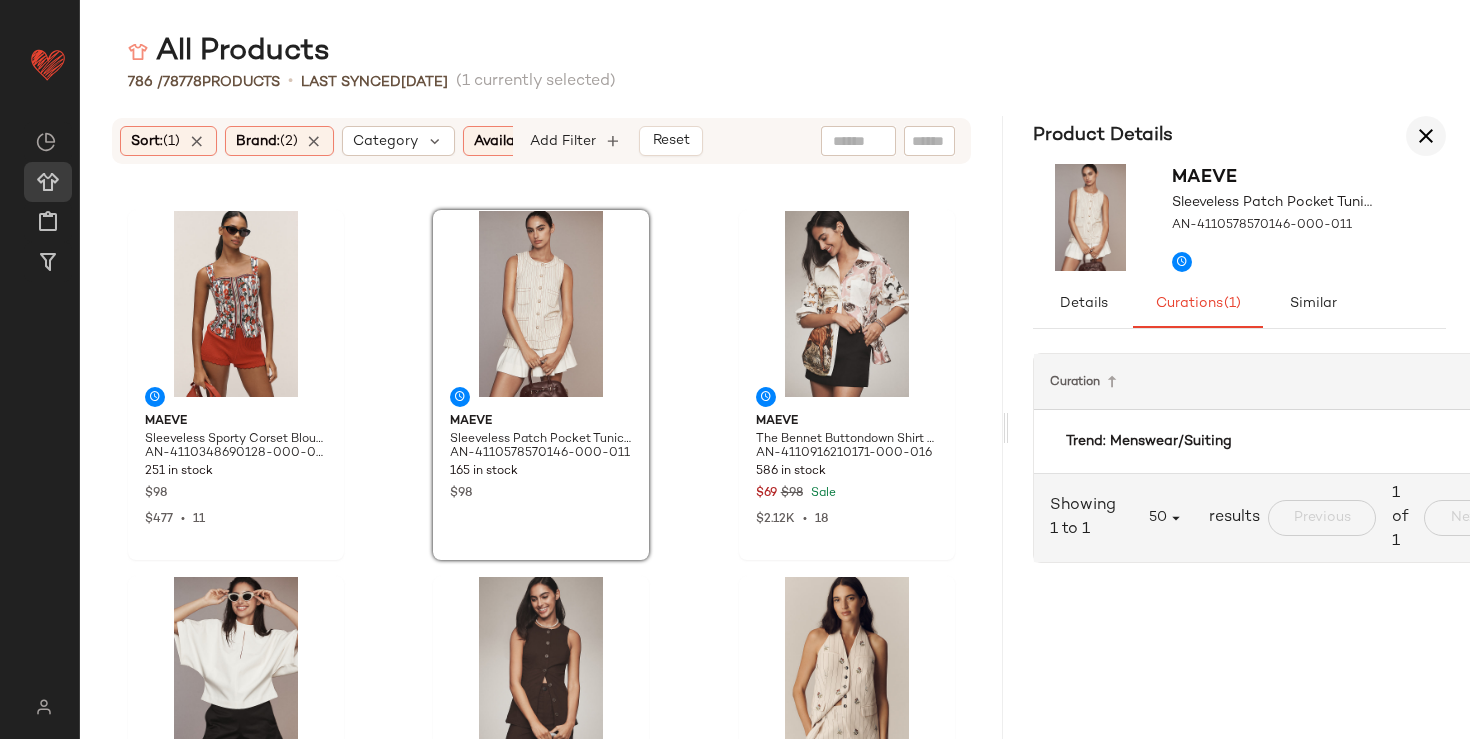 click at bounding box center [1426, 136] 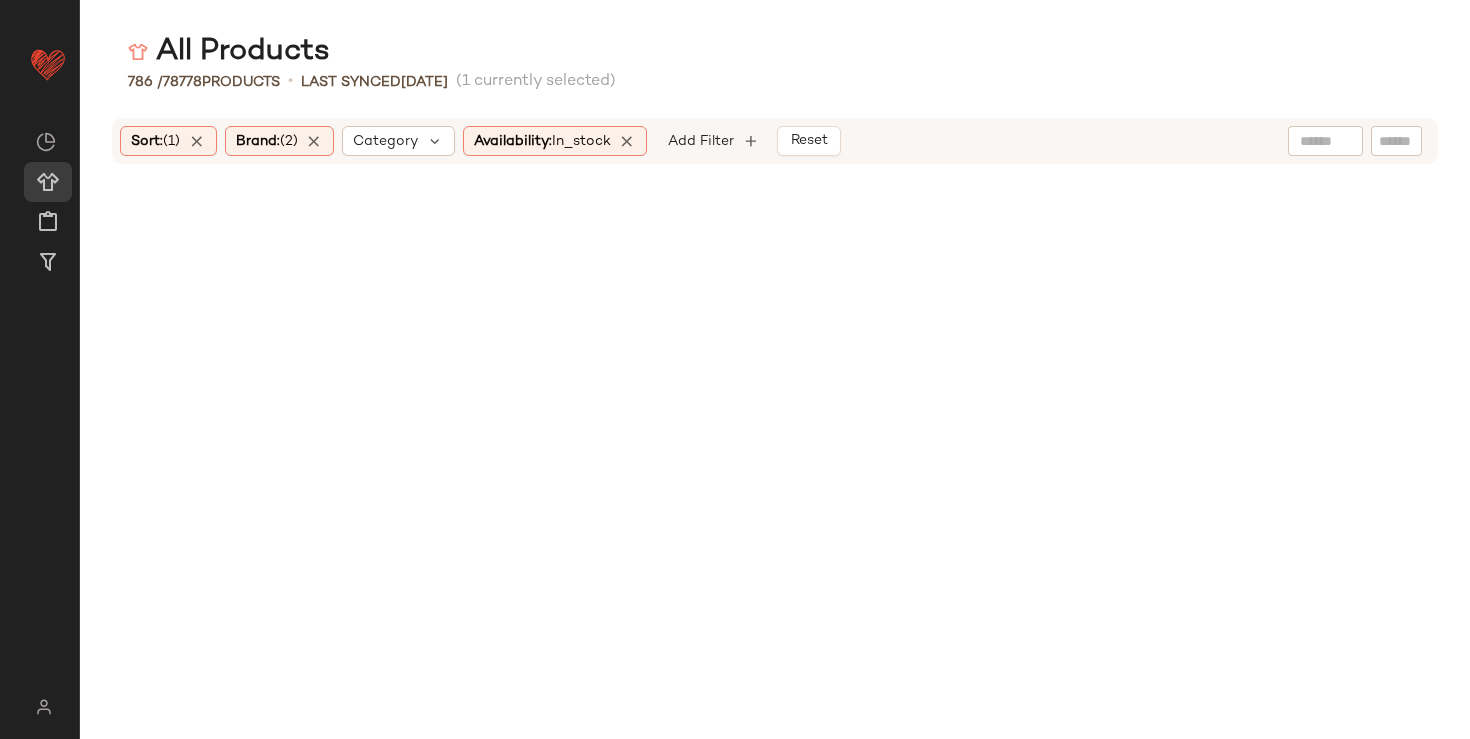 scroll, scrollTop: 3660, scrollLeft: 0, axis: vertical 